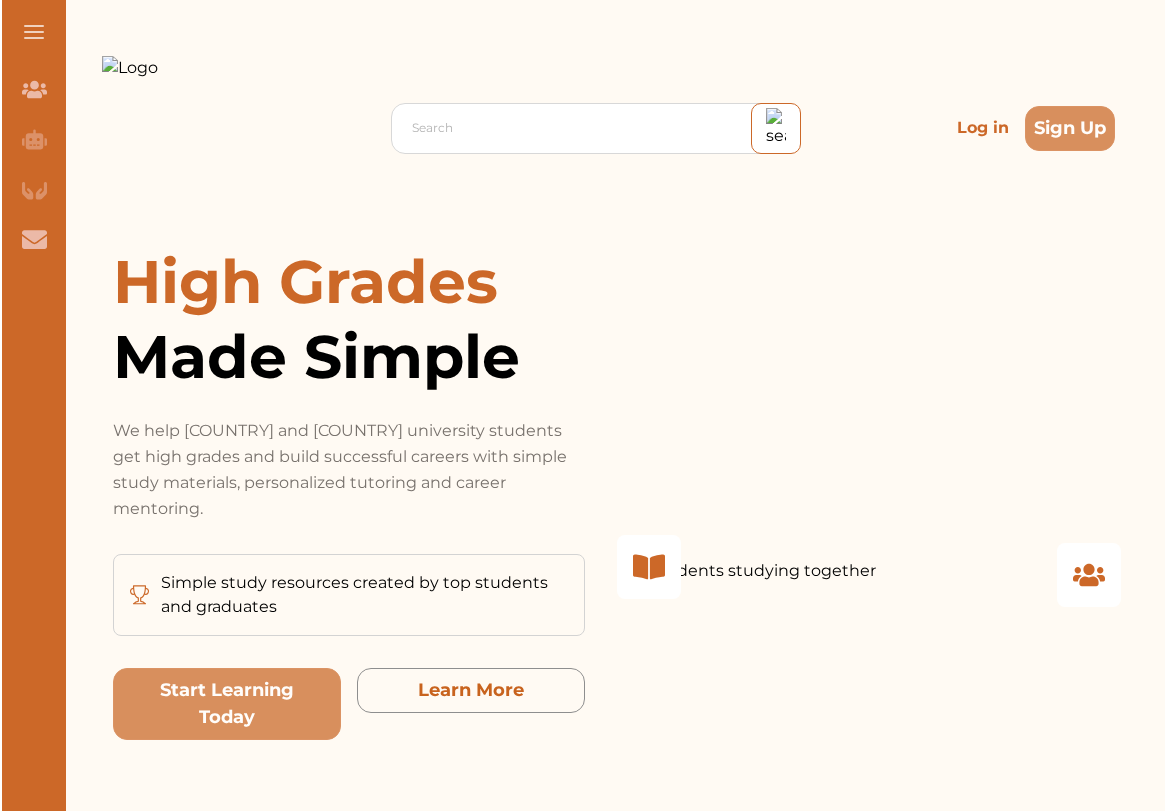 scroll, scrollTop: 0, scrollLeft: 0, axis: both 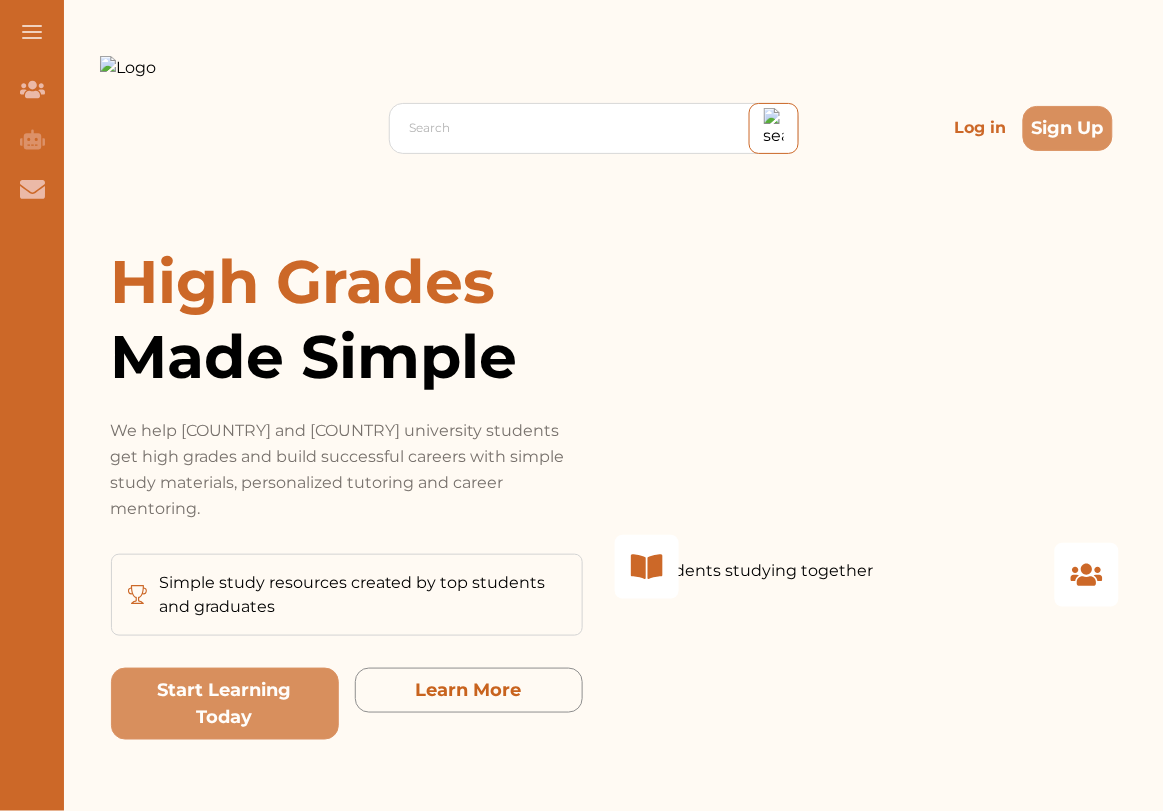 click on "High Grades Made Simple We help [COUNTRY] and [COUNTRY] university students get high grades and build successful careers with simple study materials, personalized tutoring and career mentoring. Simple study resources created by top students and graduates Start Learning Today Learn More 50K+ Active Users 2000+ Tutoring and Career Mentoring Hours Delivered" at bounding box center (607, 570) 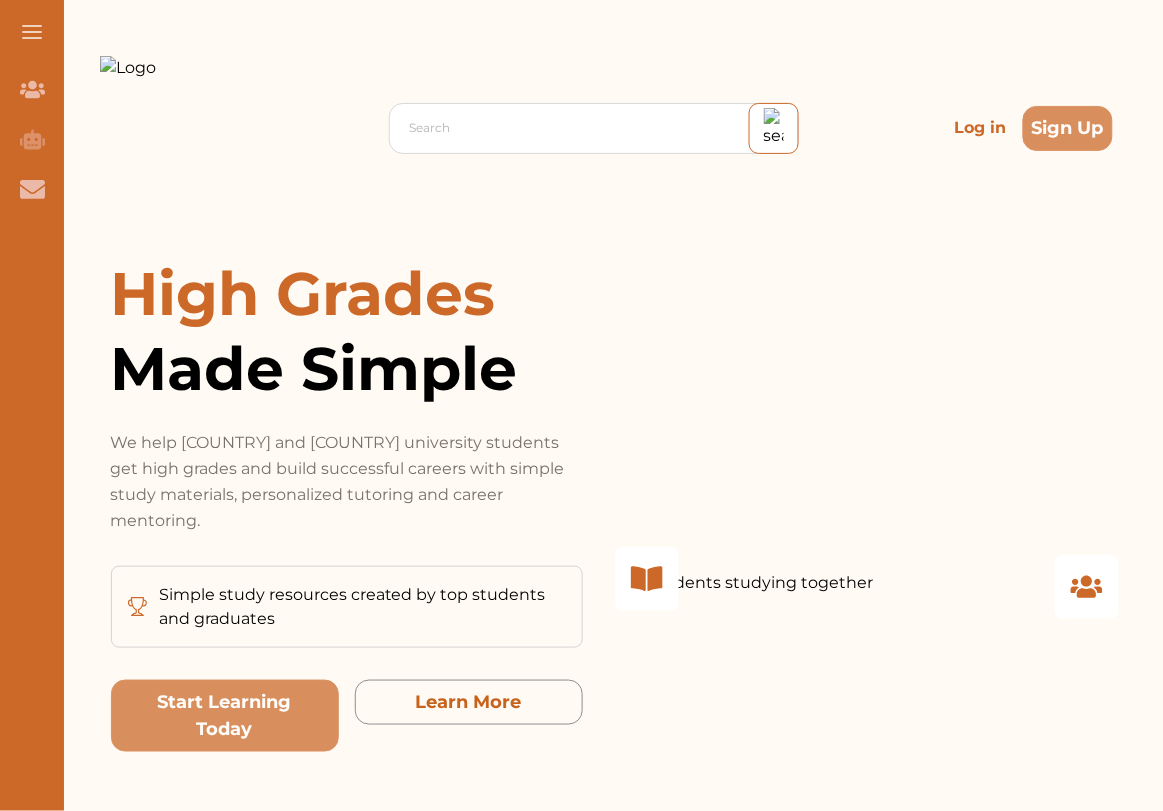 click on "Log in" at bounding box center (981, 128) 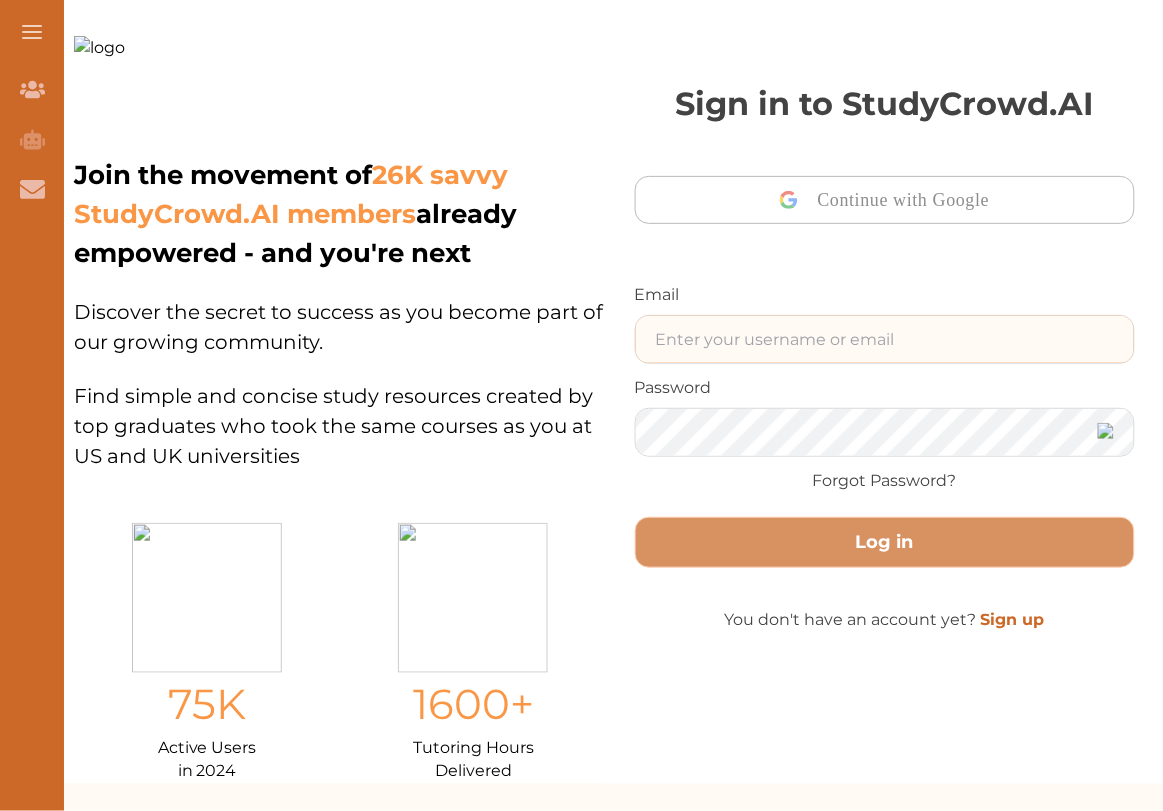 type on "[EMAIL]" 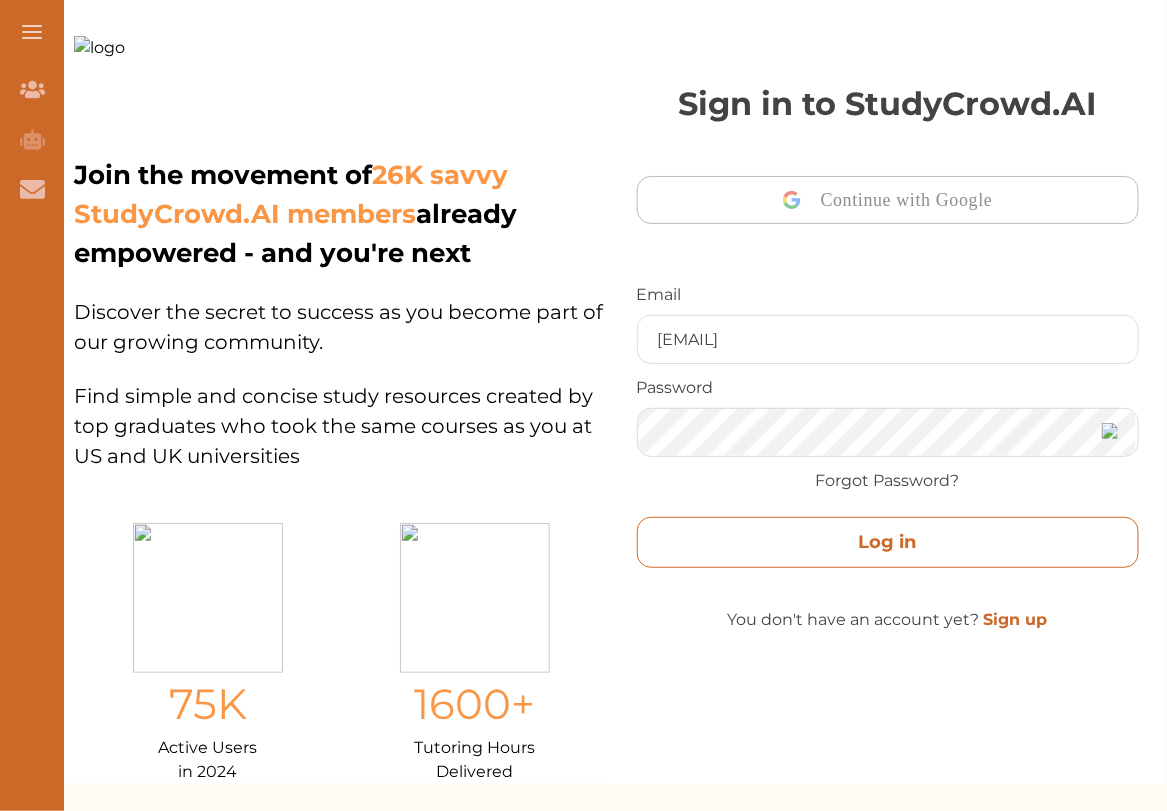 click on "Log in" at bounding box center [888, 542] 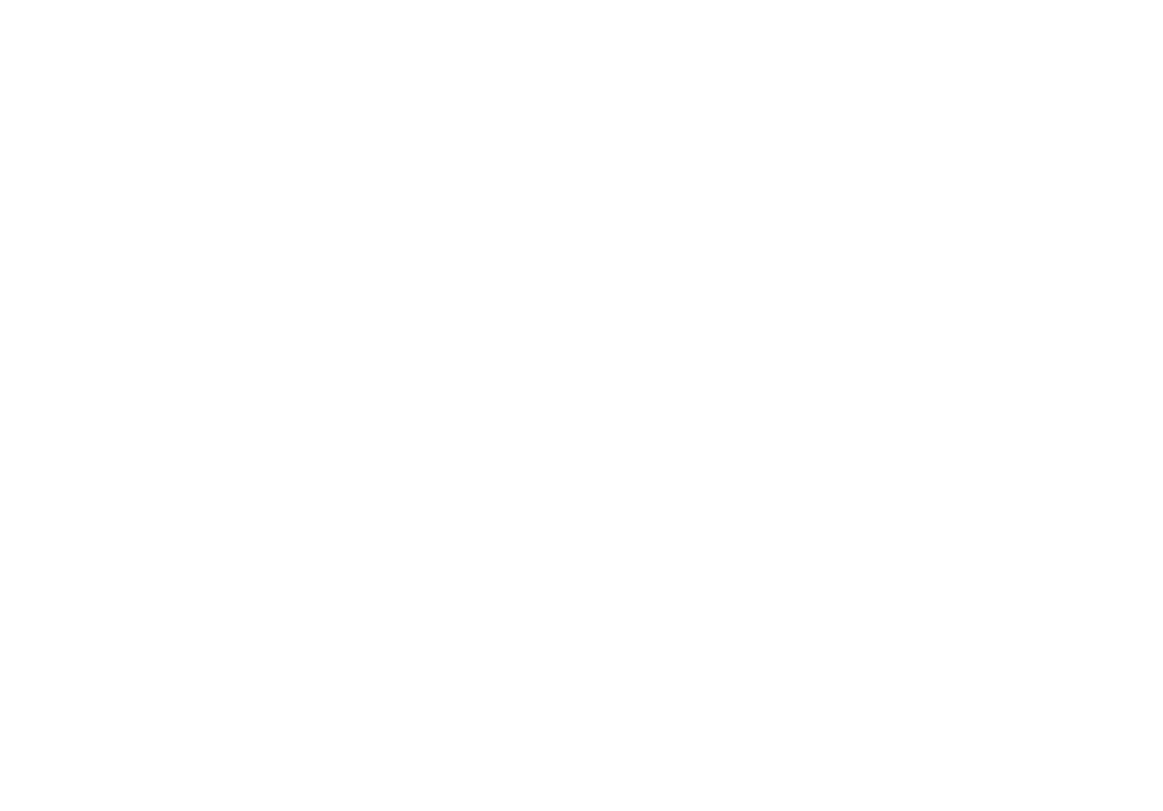 scroll, scrollTop: 0, scrollLeft: 0, axis: both 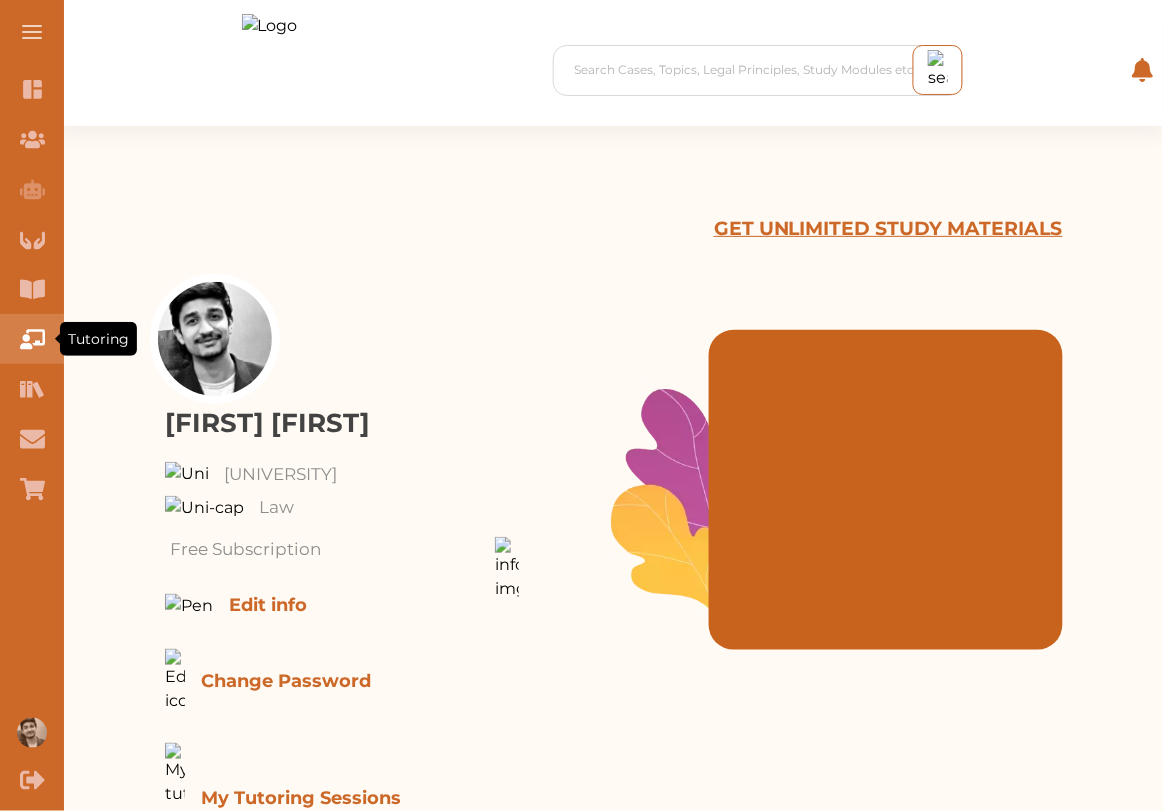 click 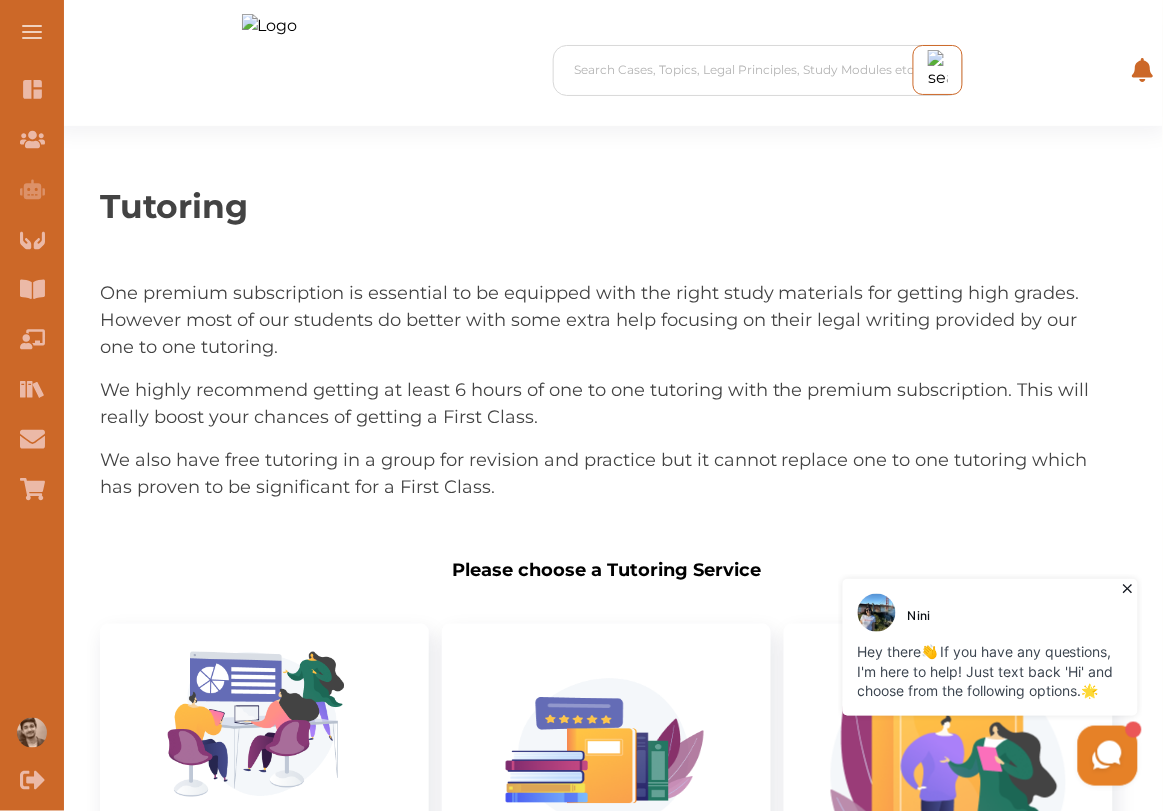 scroll, scrollTop: 0, scrollLeft: 0, axis: both 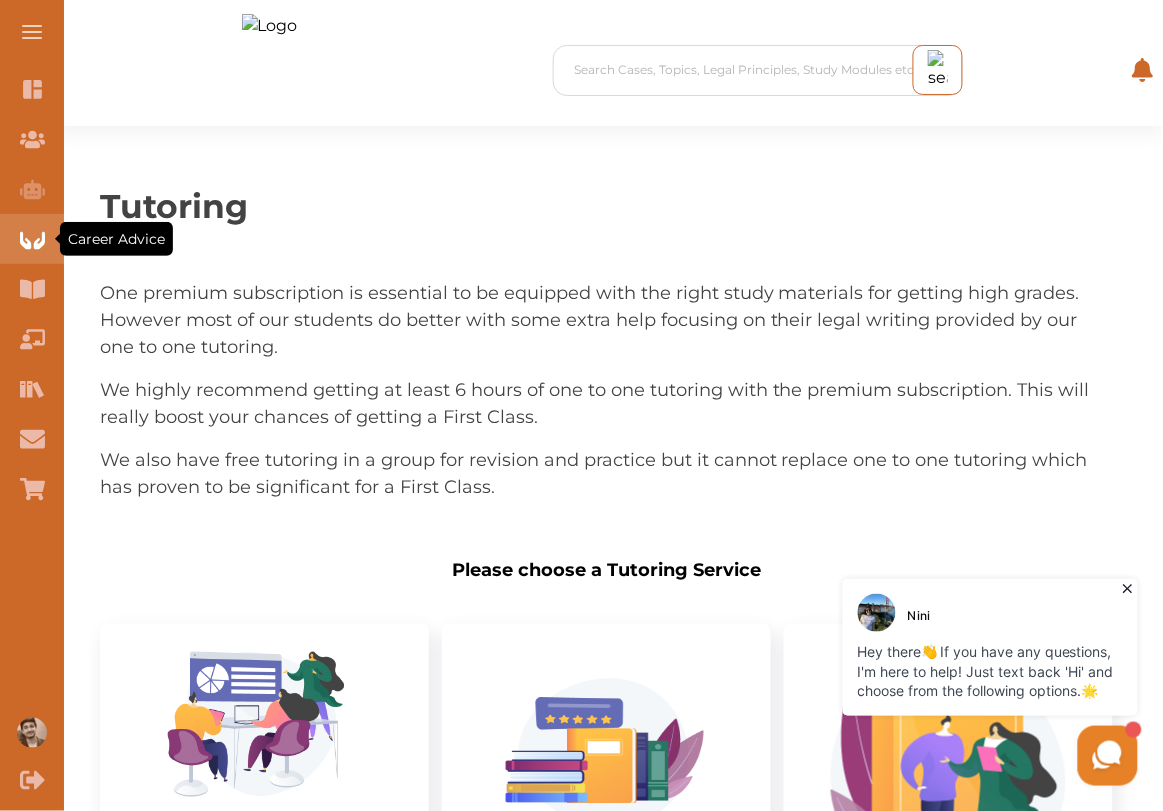 click 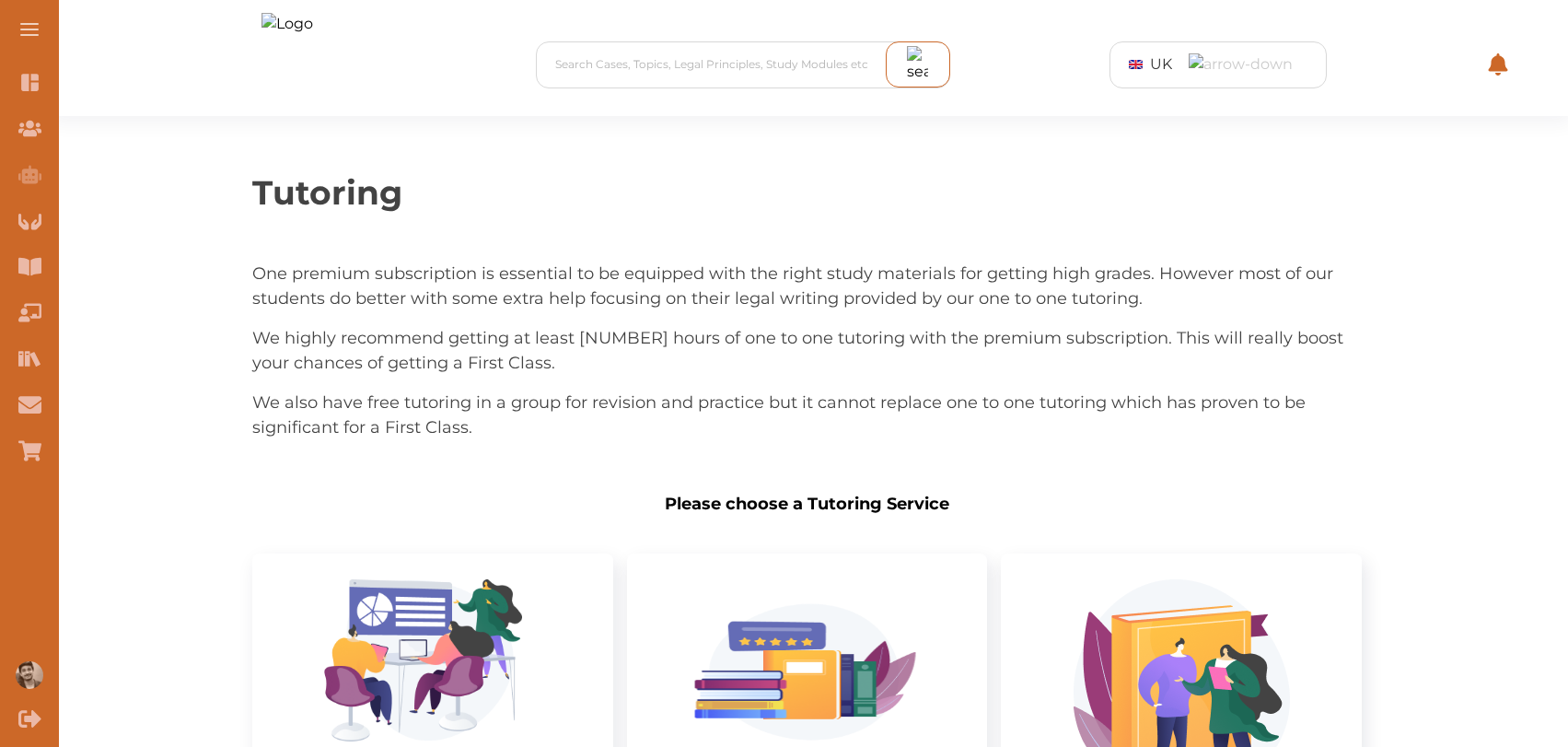 scroll, scrollTop: 0, scrollLeft: 0, axis: both 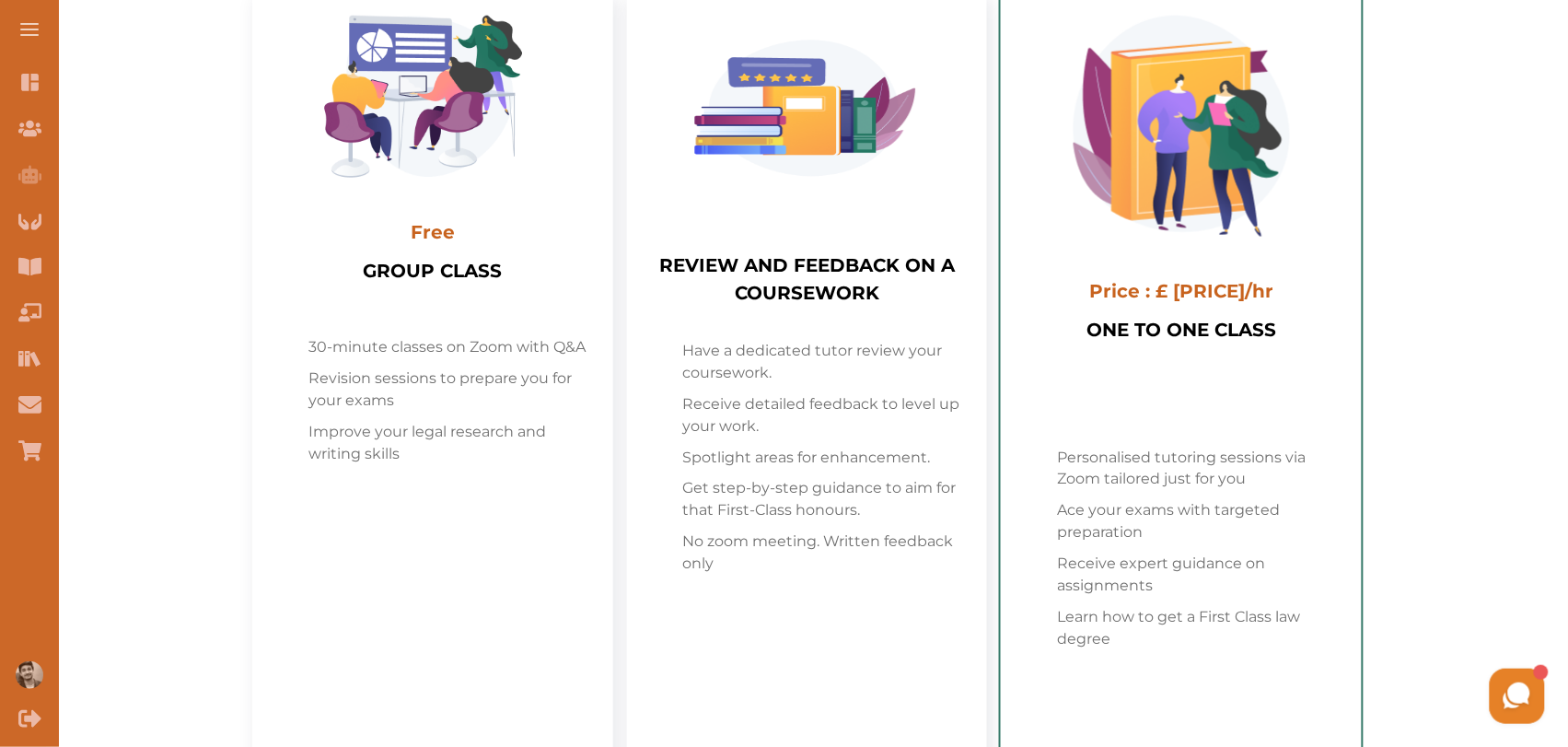 click on "Price : £ 45.00/hr" at bounding box center [1181, 282] 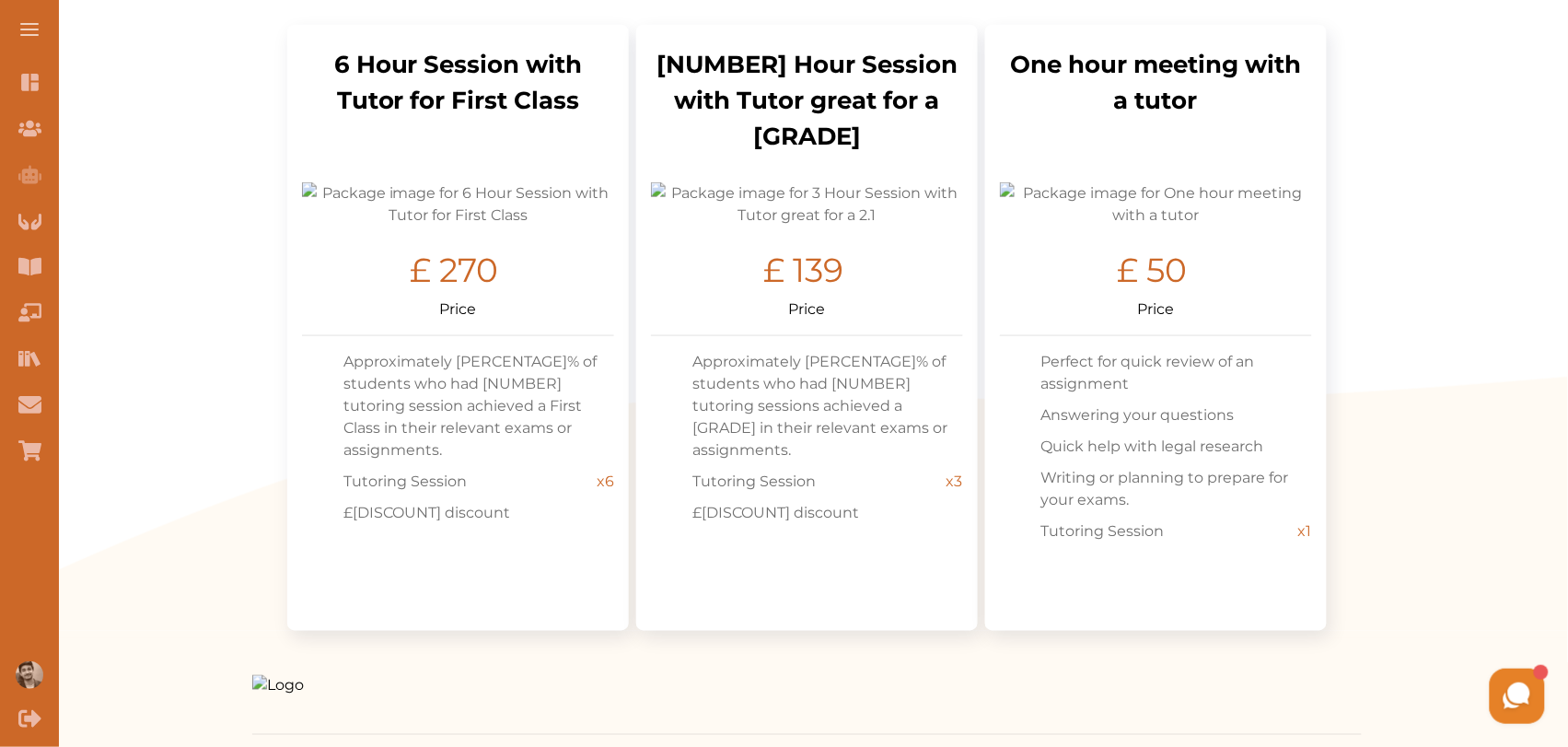 scroll, scrollTop: 0, scrollLeft: 0, axis: both 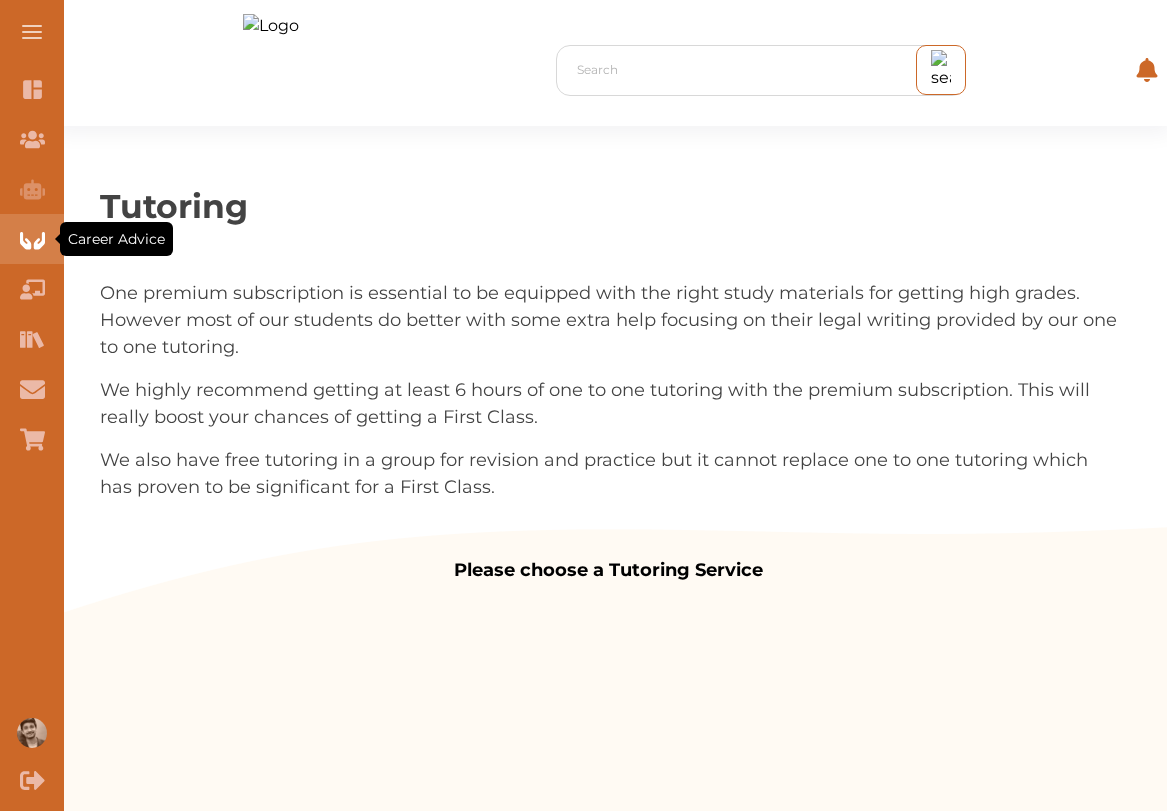 click 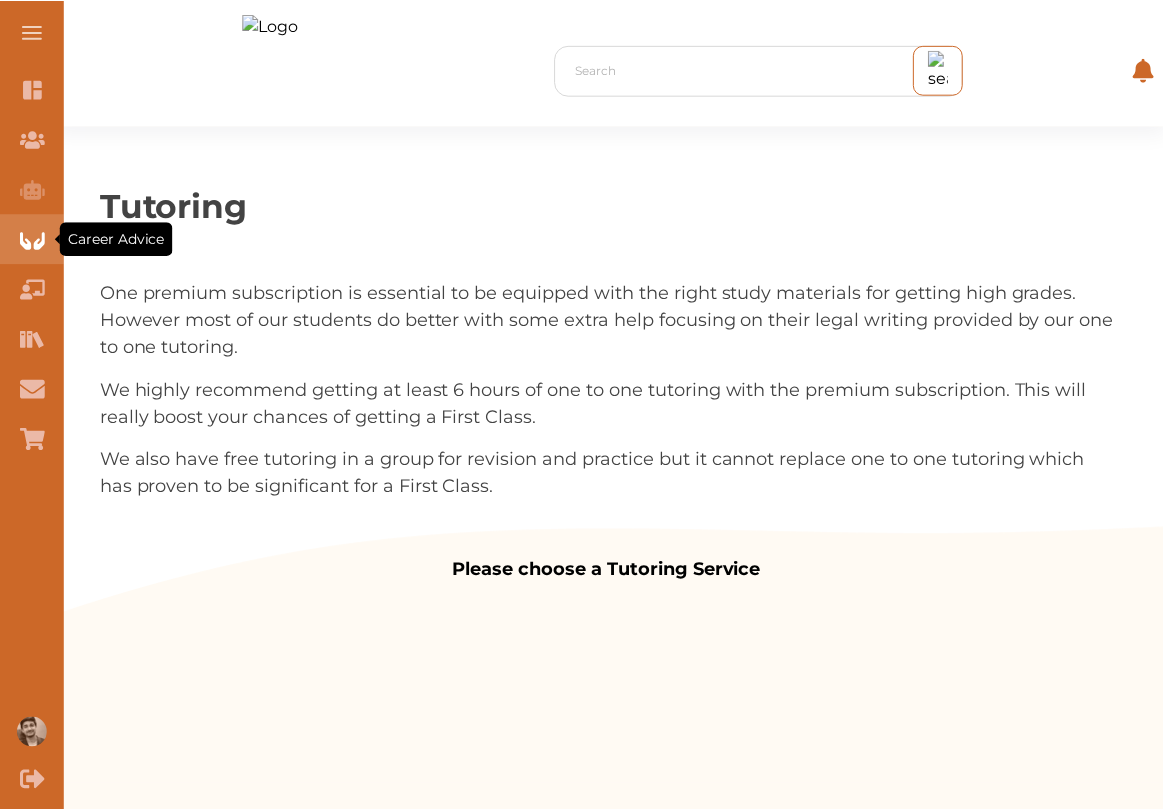 scroll, scrollTop: 0, scrollLeft: 0, axis: both 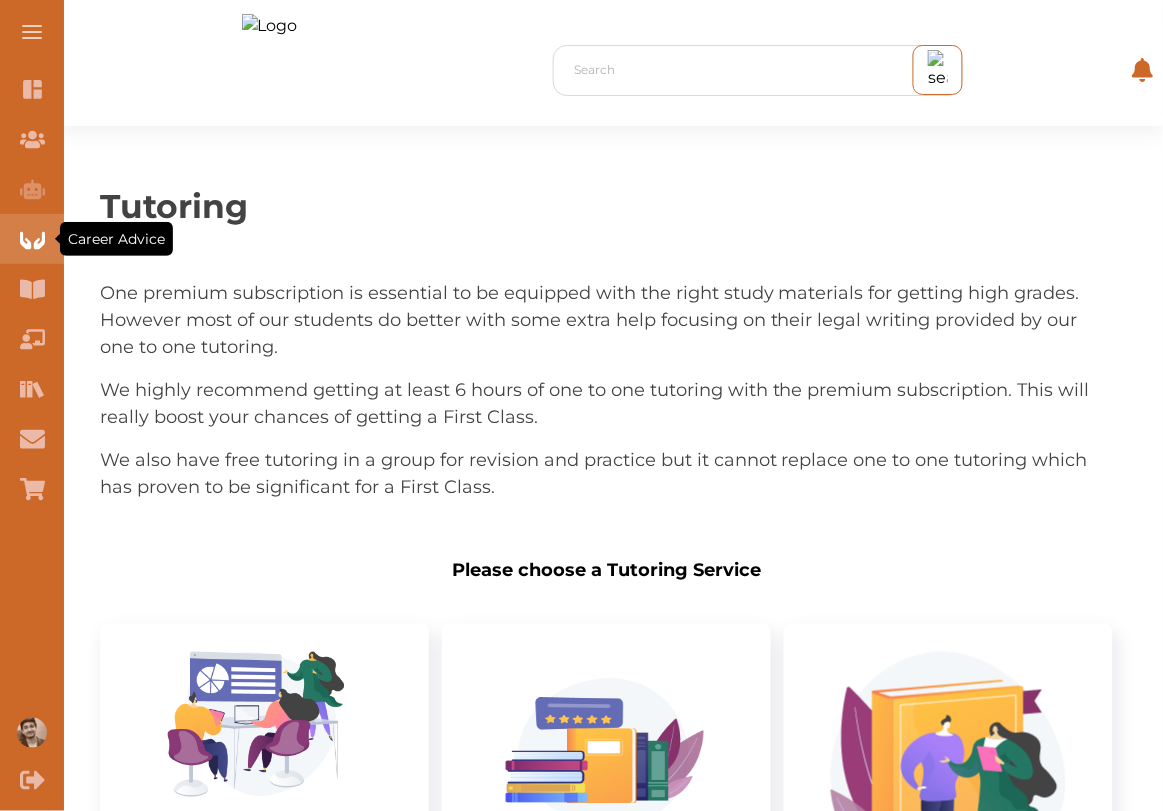 click at bounding box center (306, 70) 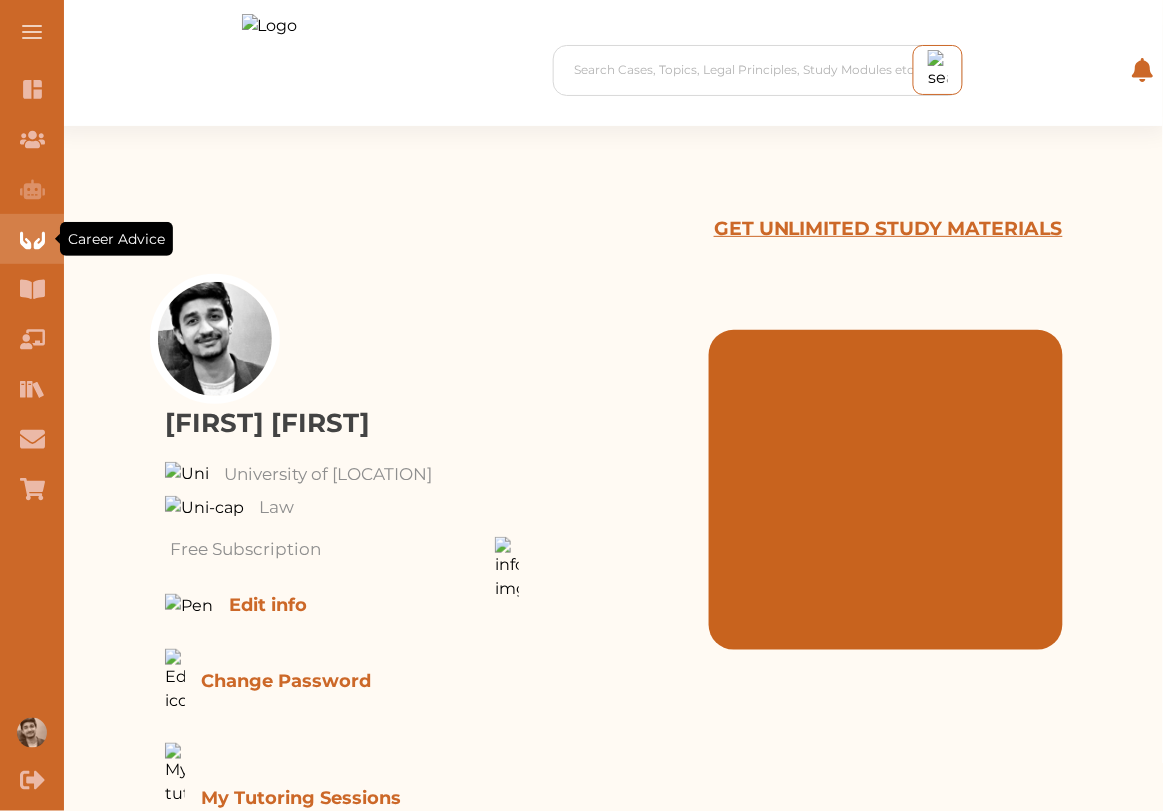 click 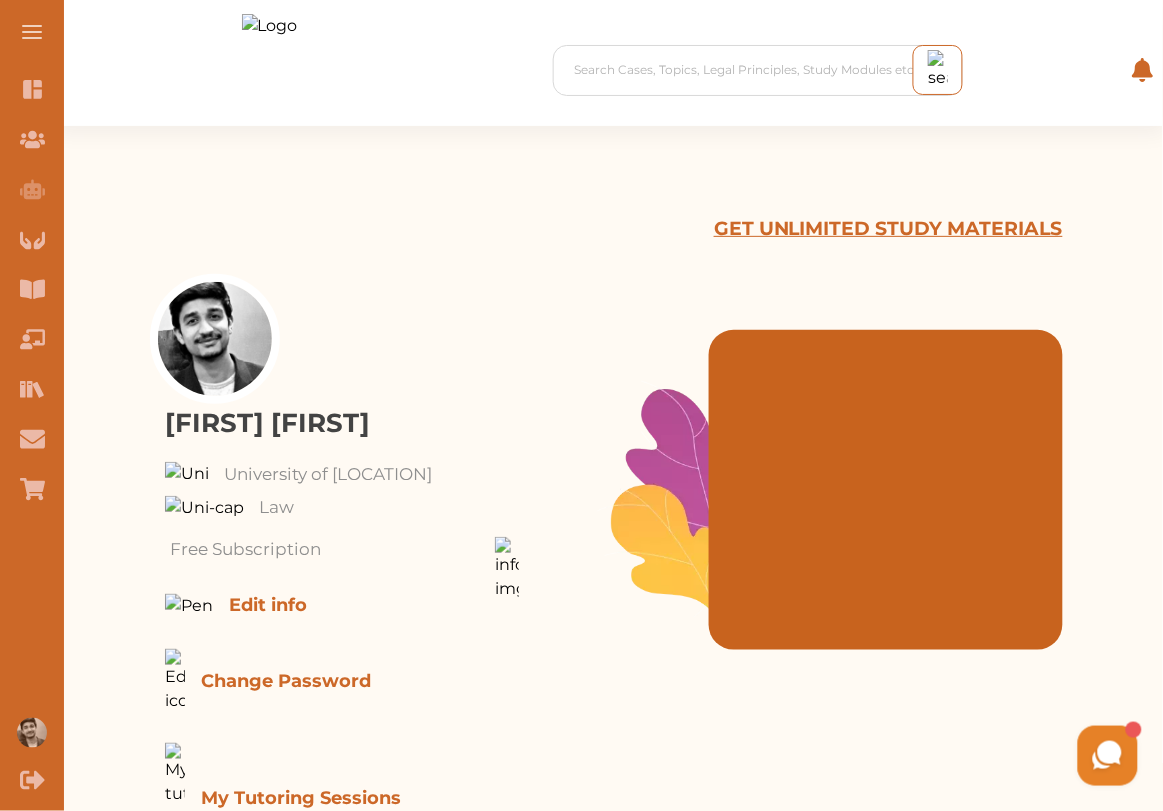 scroll, scrollTop: 0, scrollLeft: 0, axis: both 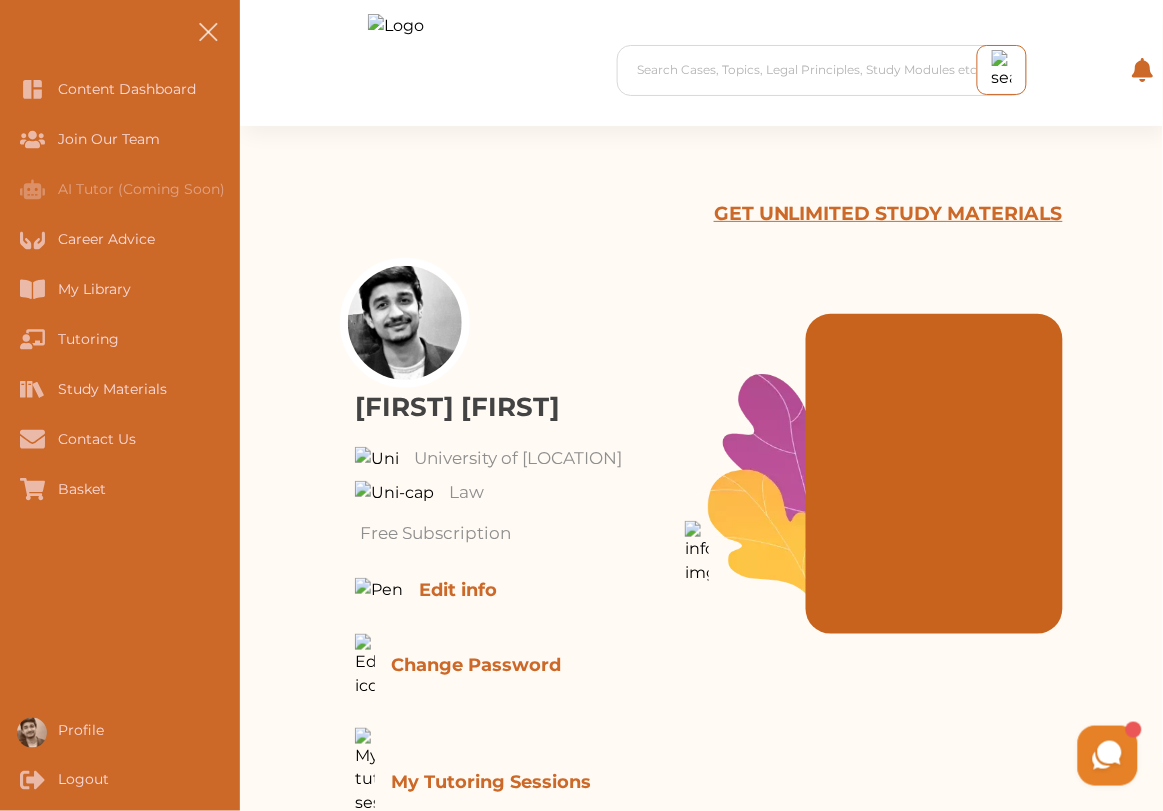click at bounding box center (208, 32) 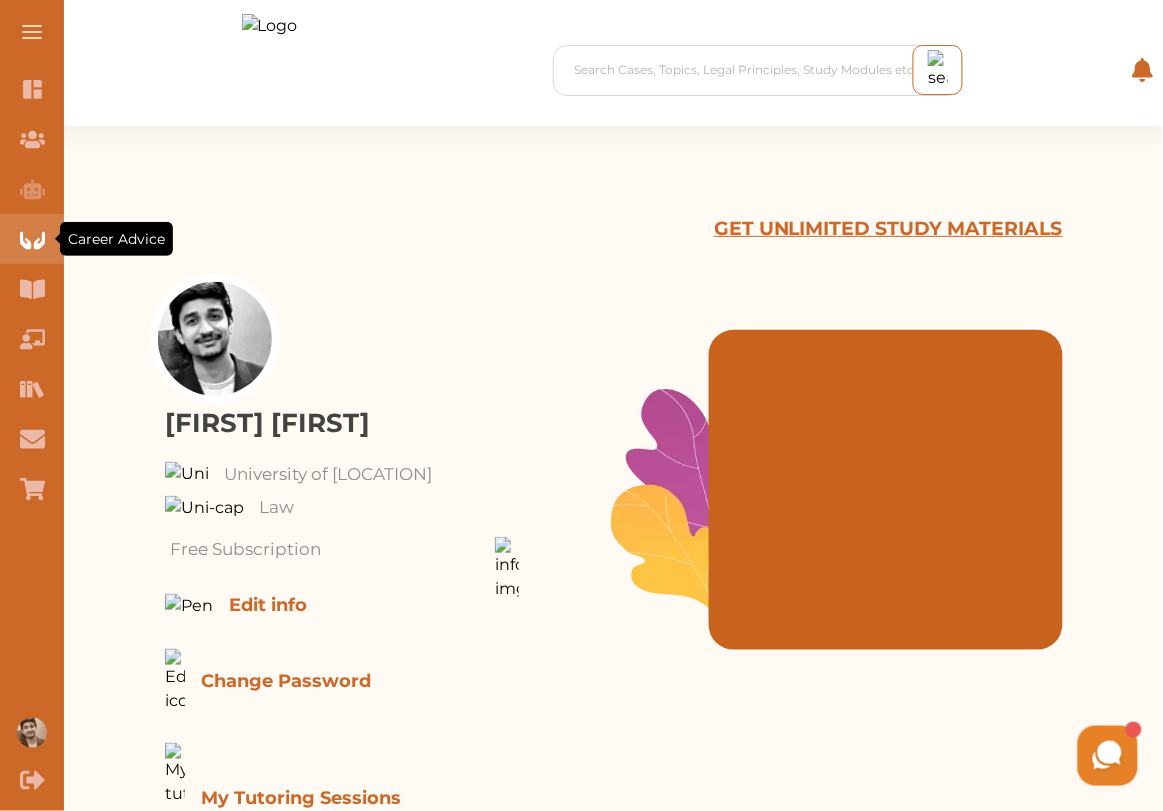 click at bounding box center (32, 239) 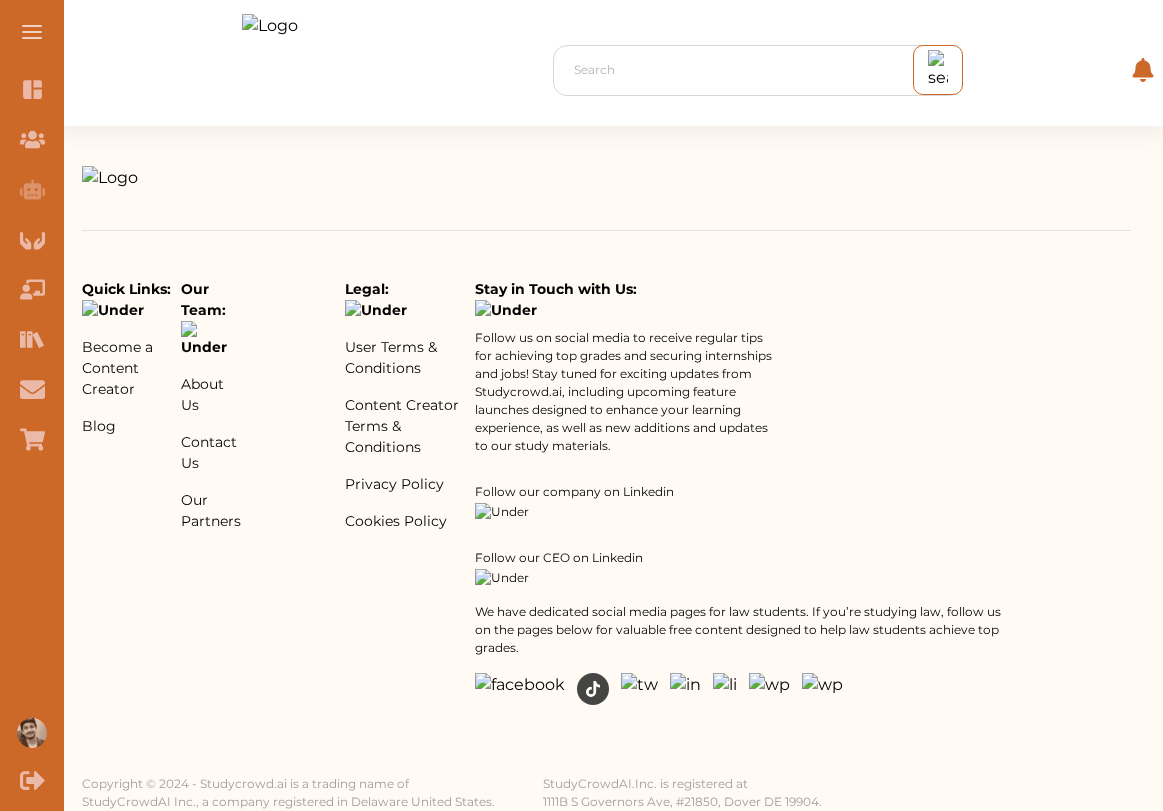 scroll, scrollTop: 0, scrollLeft: 0, axis: both 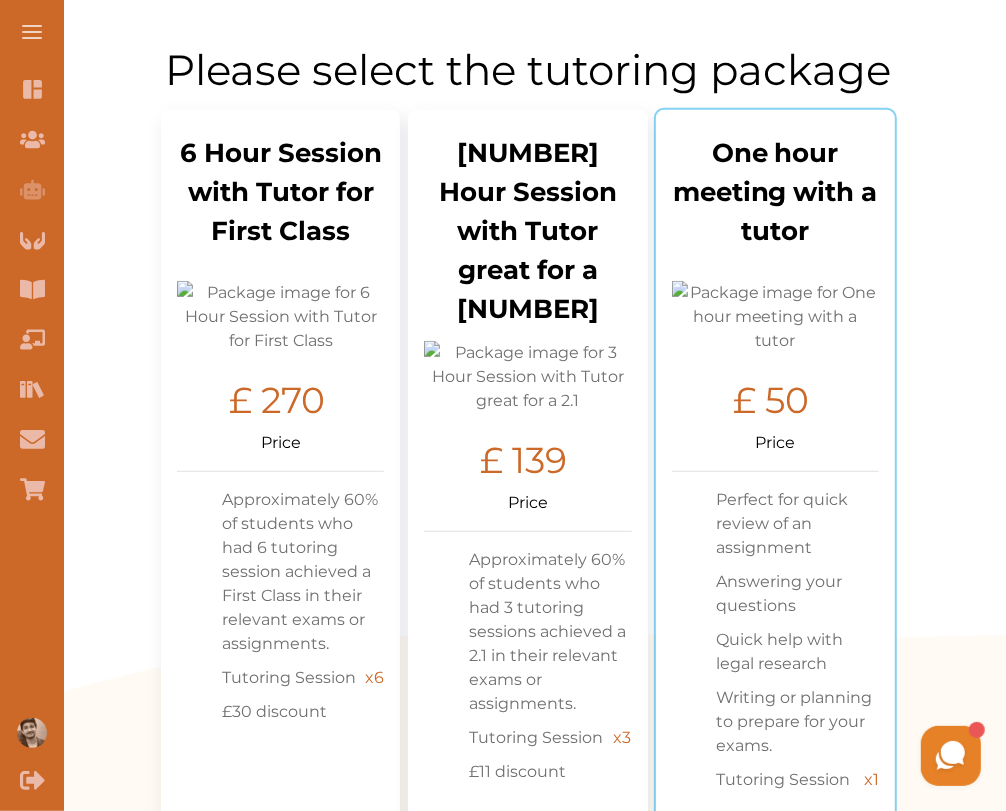 click on "£   50" at bounding box center [771, 400] 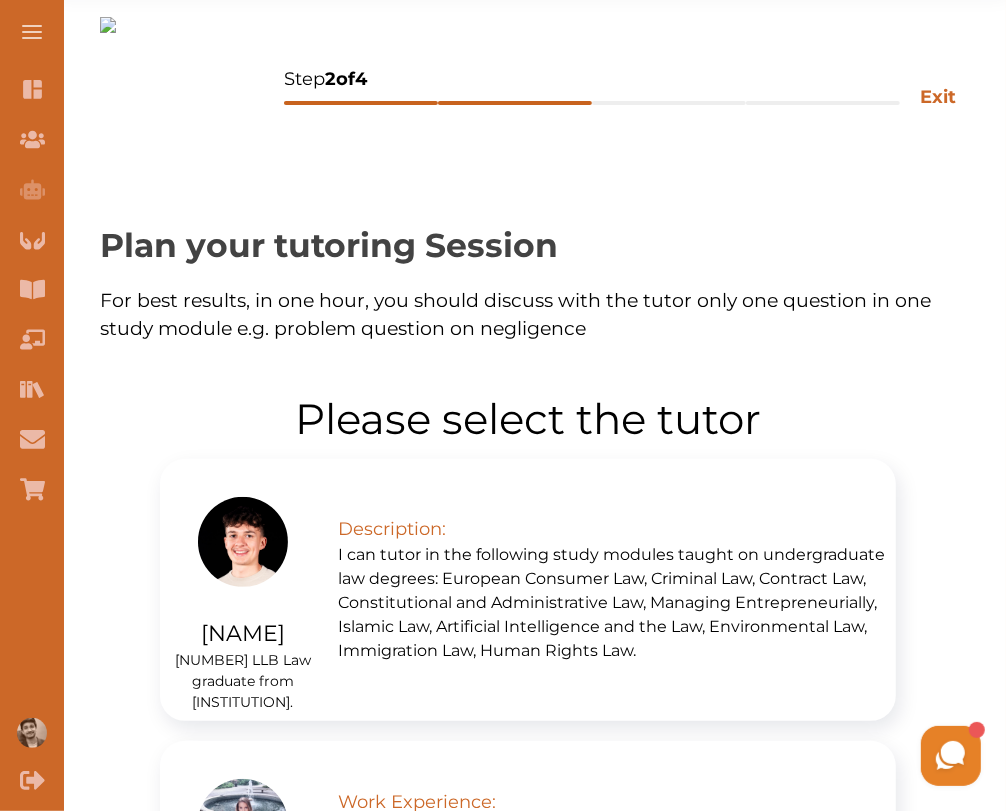 scroll, scrollTop: 0, scrollLeft: 0, axis: both 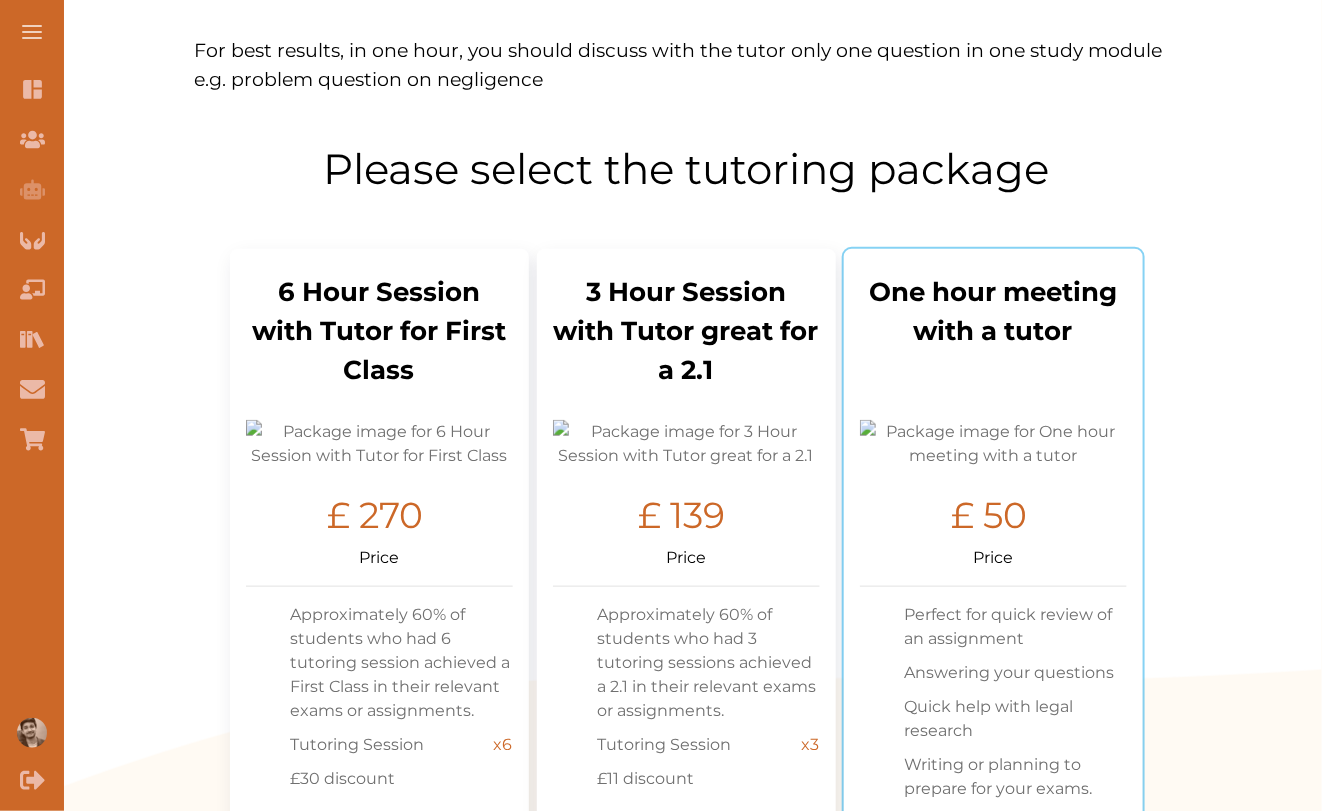click at bounding box center (993, 444) 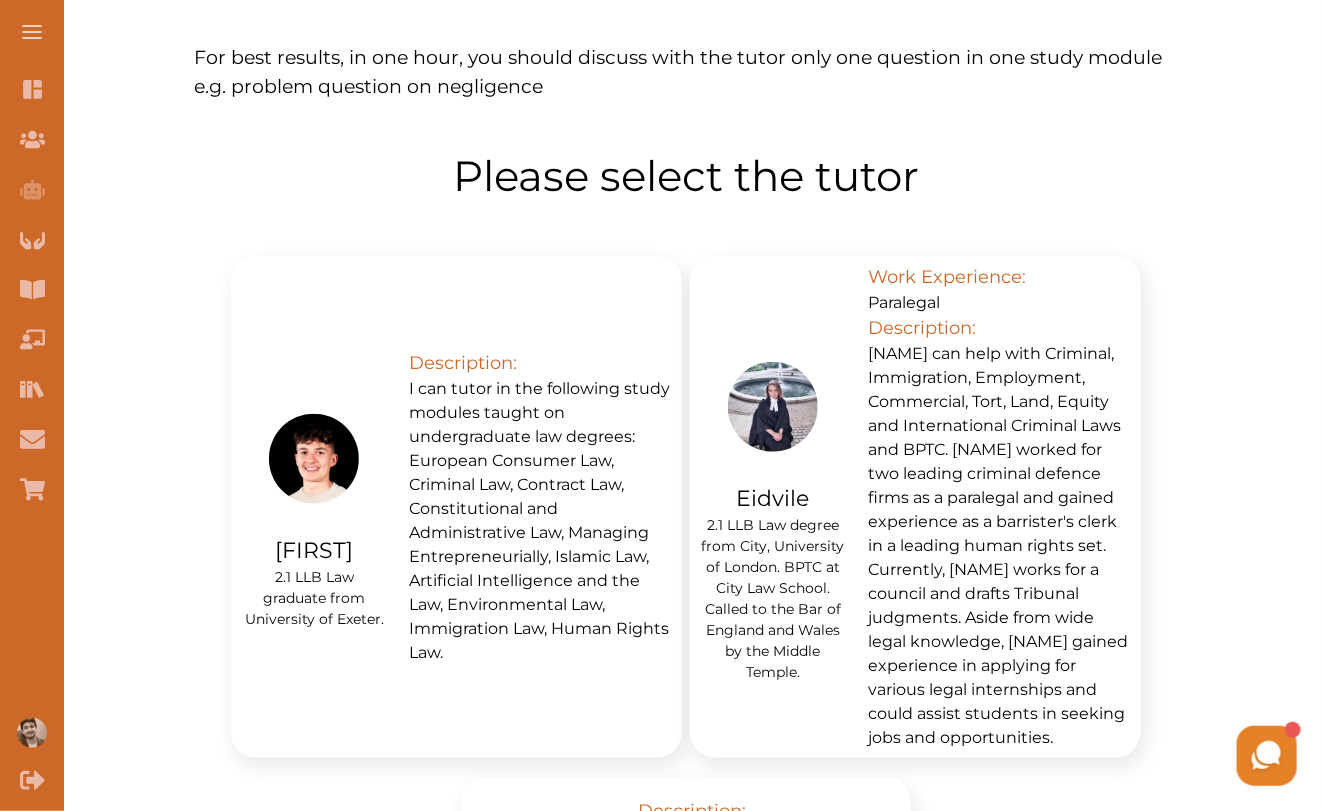 scroll, scrollTop: 0, scrollLeft: 0, axis: both 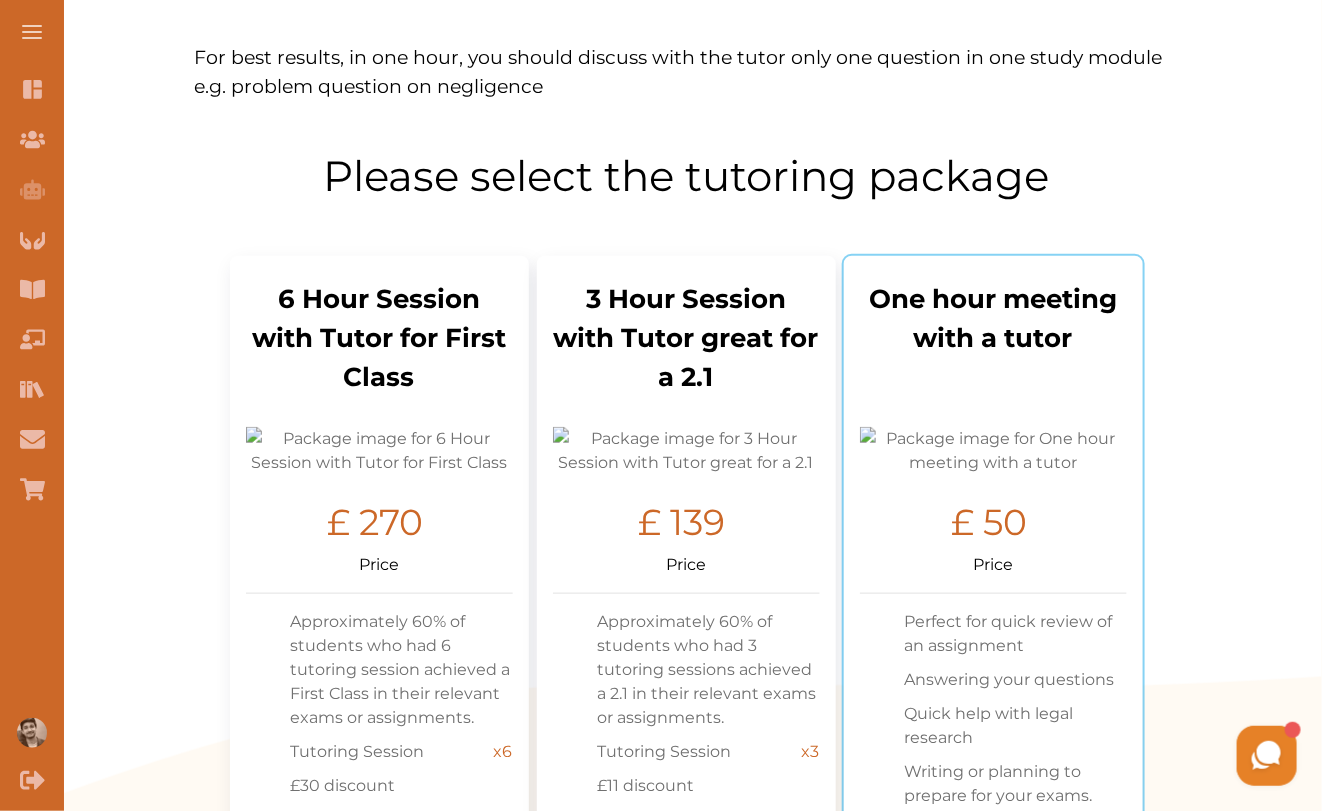 click at bounding box center [993, 451] 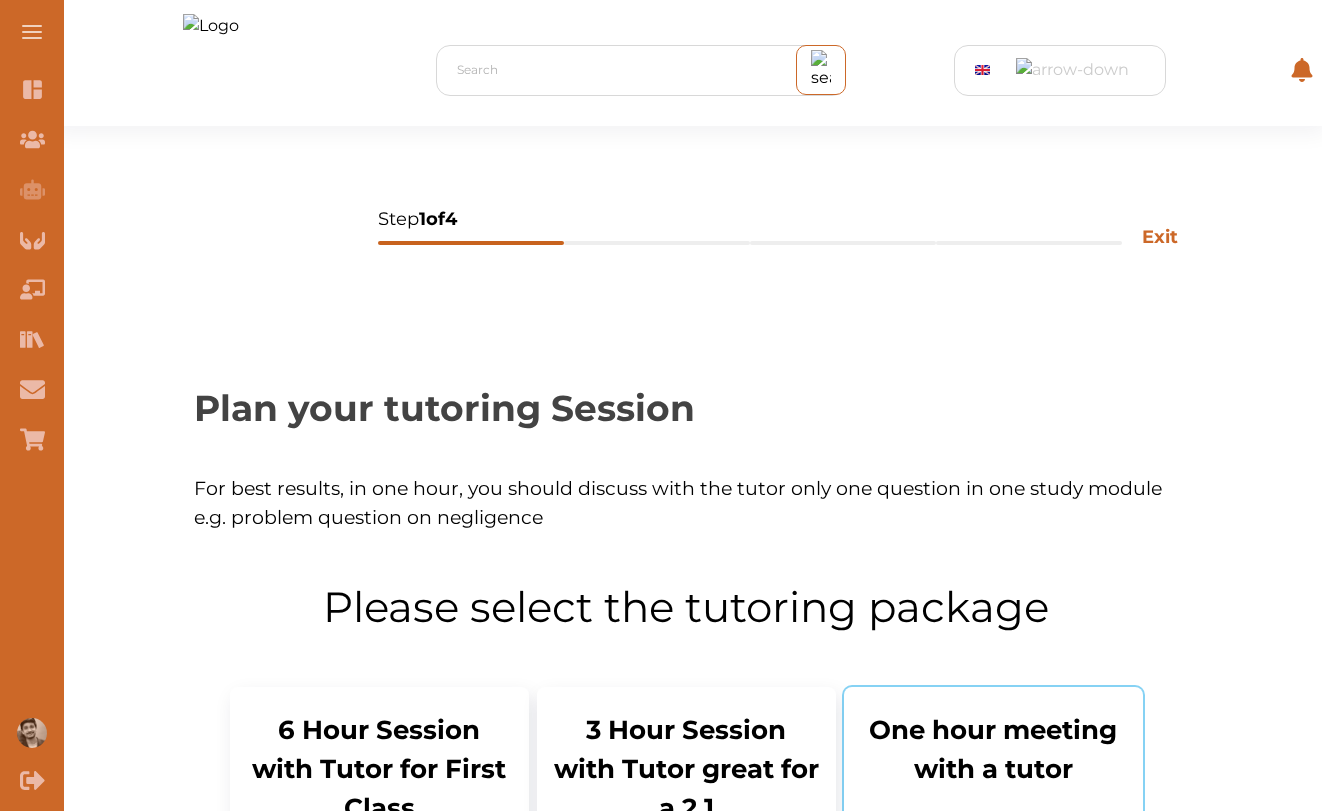 click at bounding box center (993, 882) 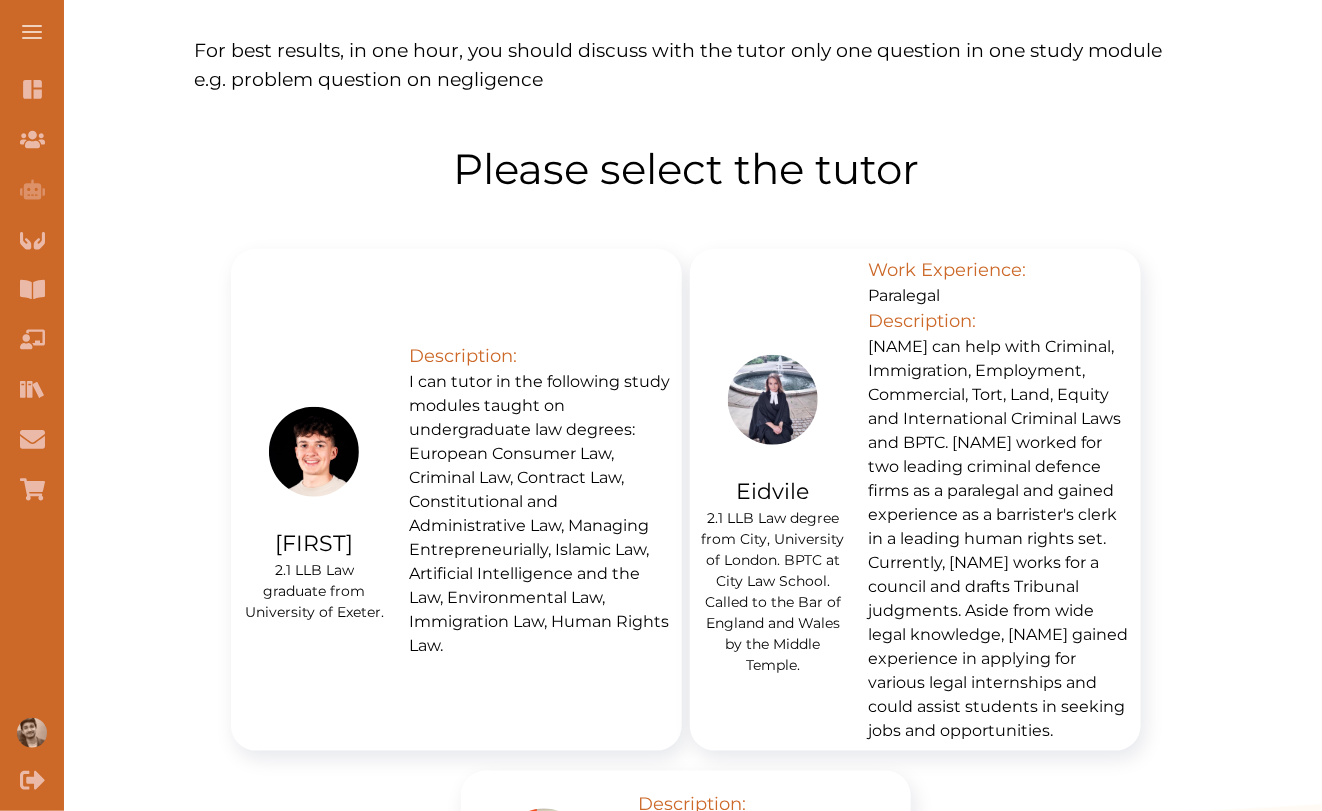 scroll, scrollTop: 315, scrollLeft: 0, axis: vertical 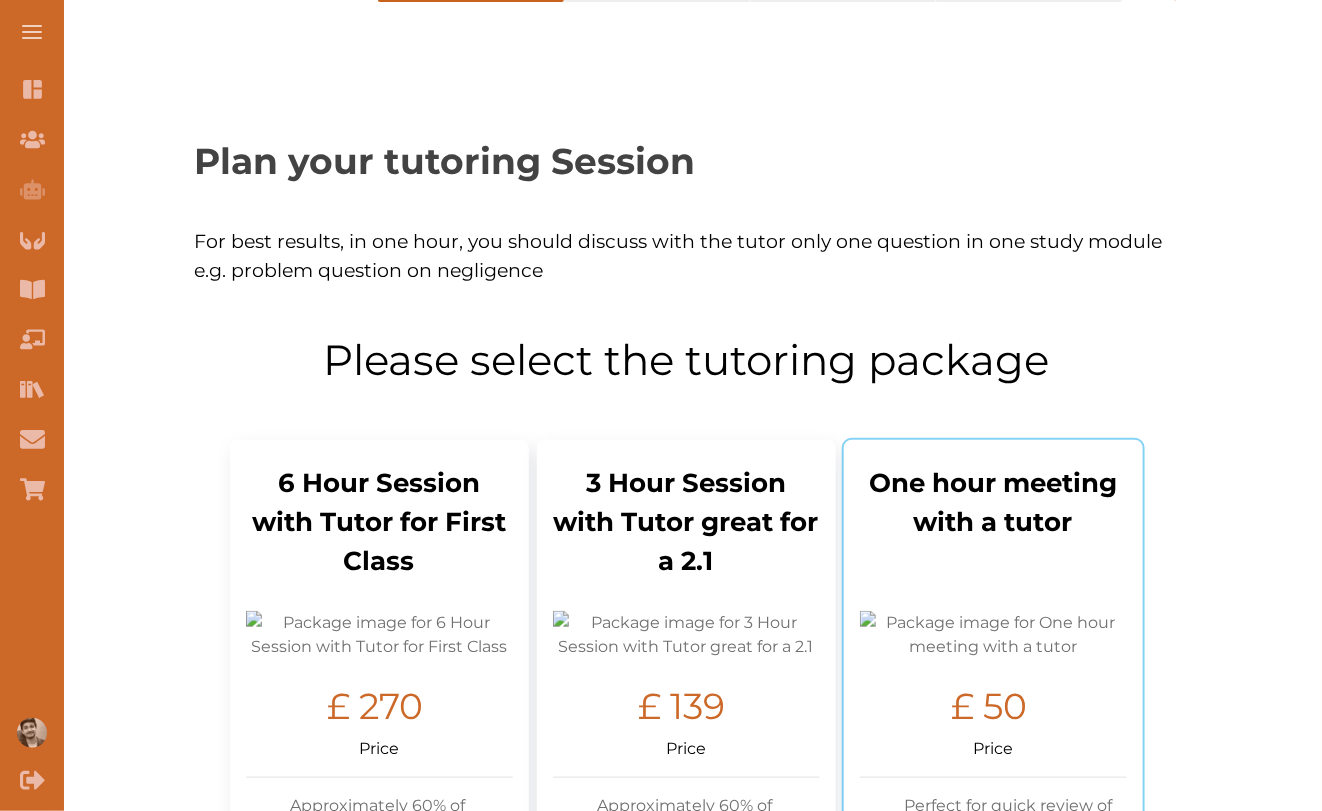 click on "£   50" at bounding box center (993, 704) 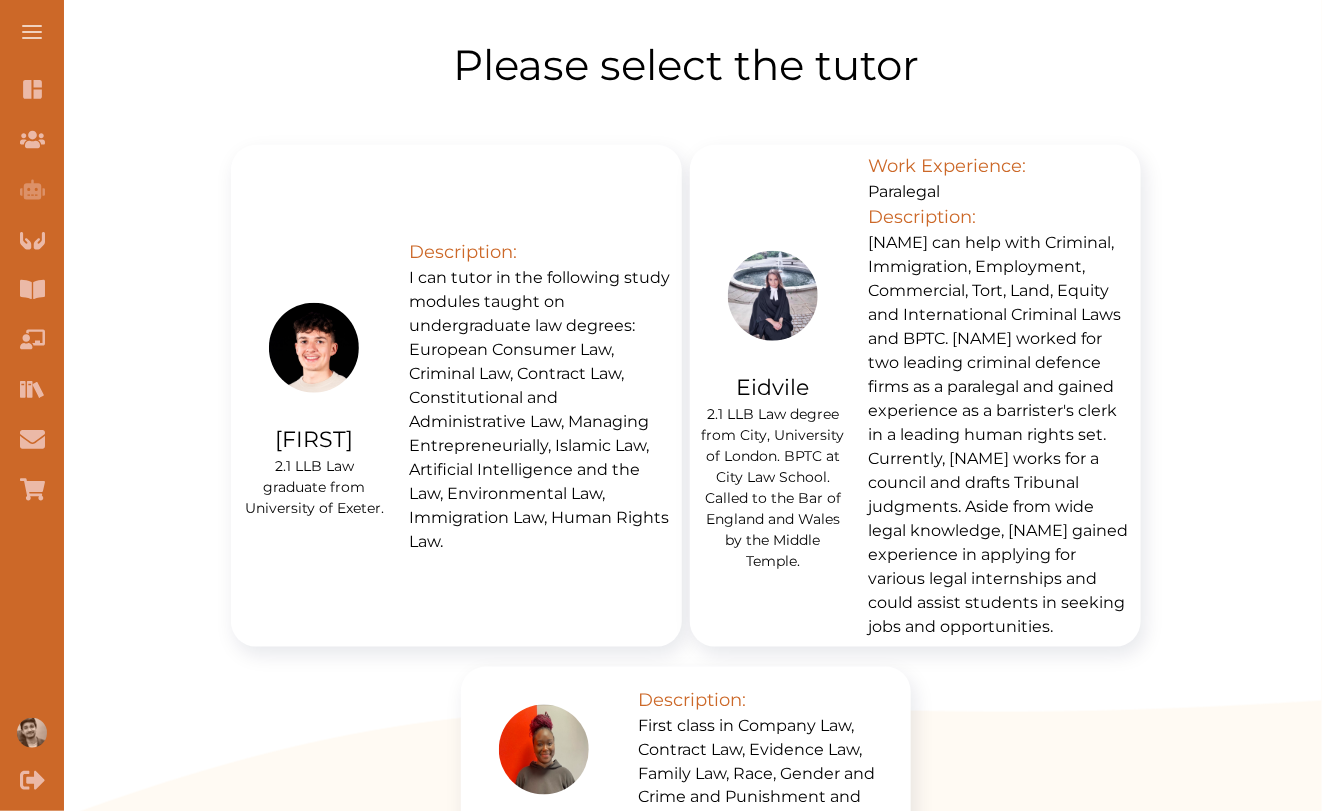 scroll, scrollTop: 147, scrollLeft: 0, axis: vertical 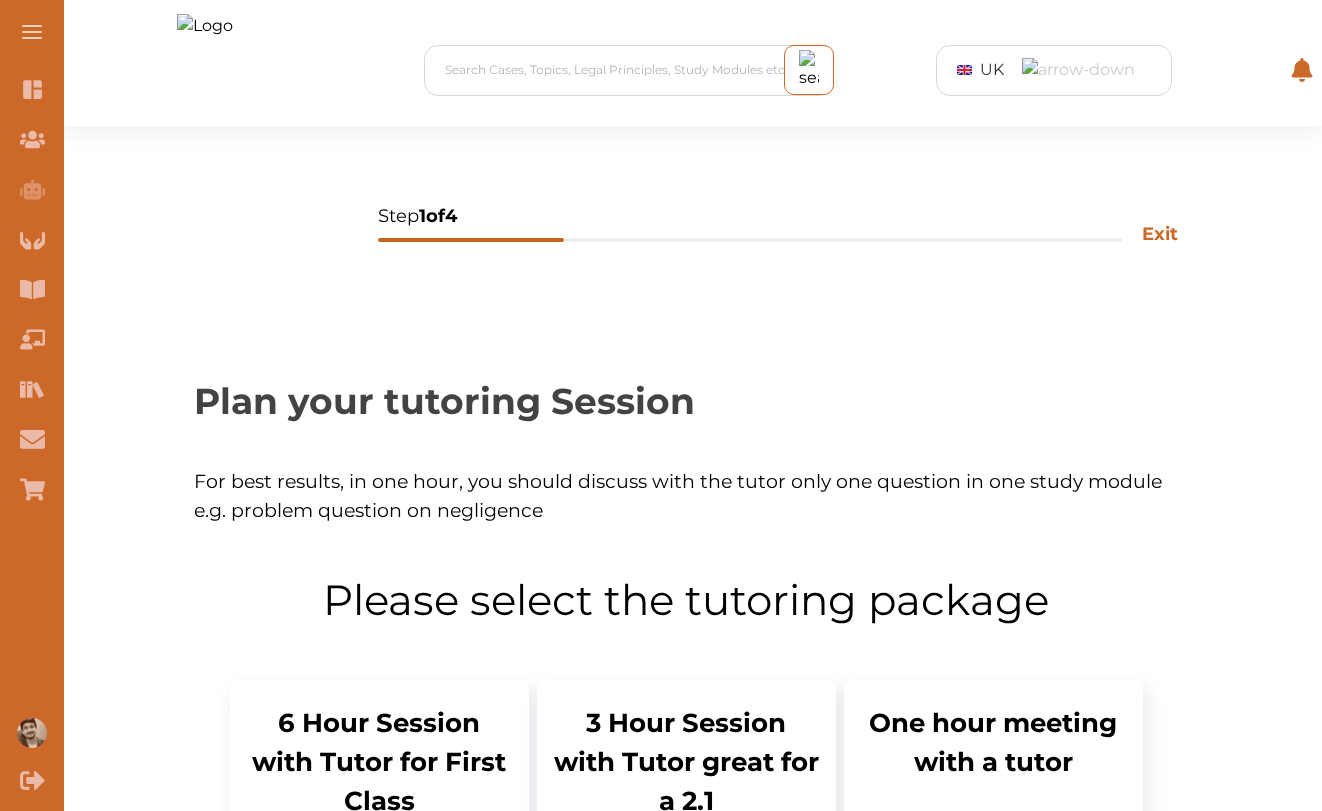 click at bounding box center [993, 875] 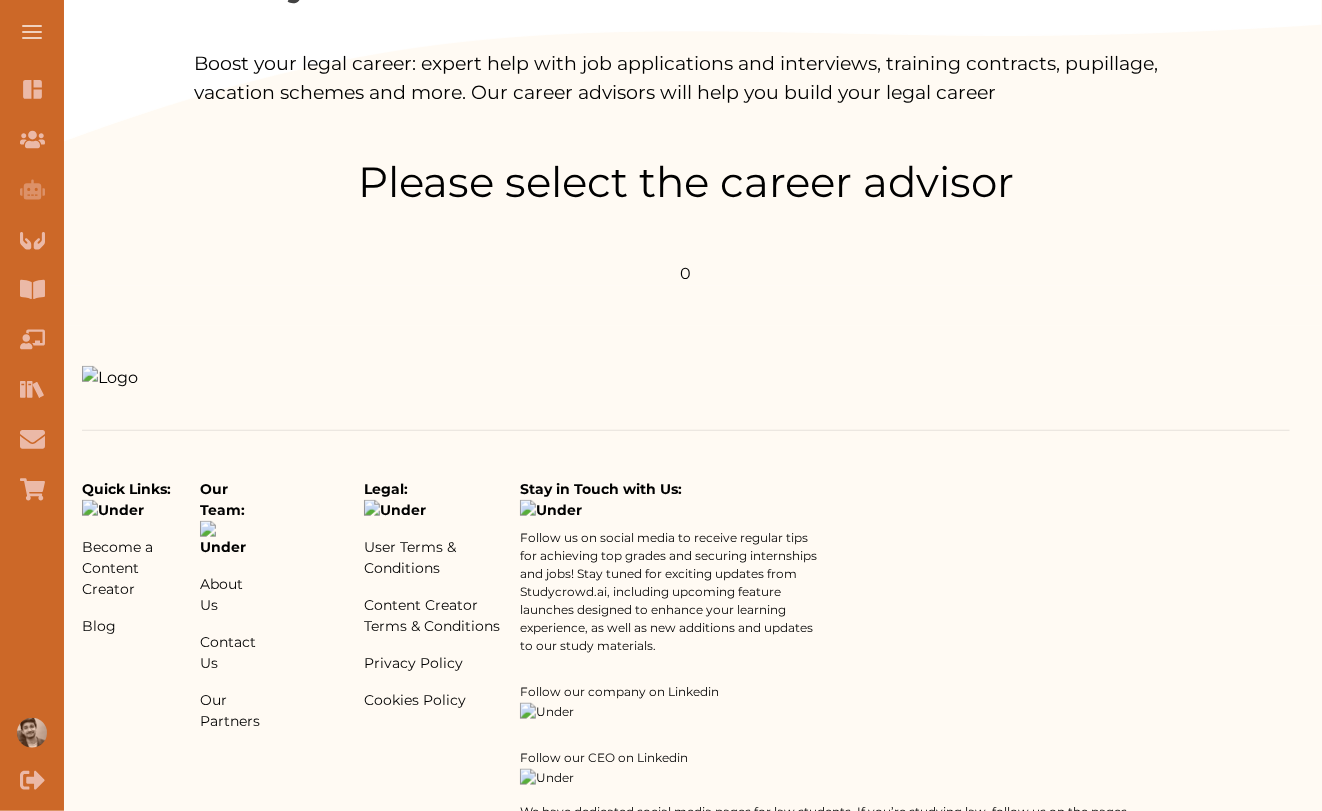 scroll, scrollTop: 425, scrollLeft: 0, axis: vertical 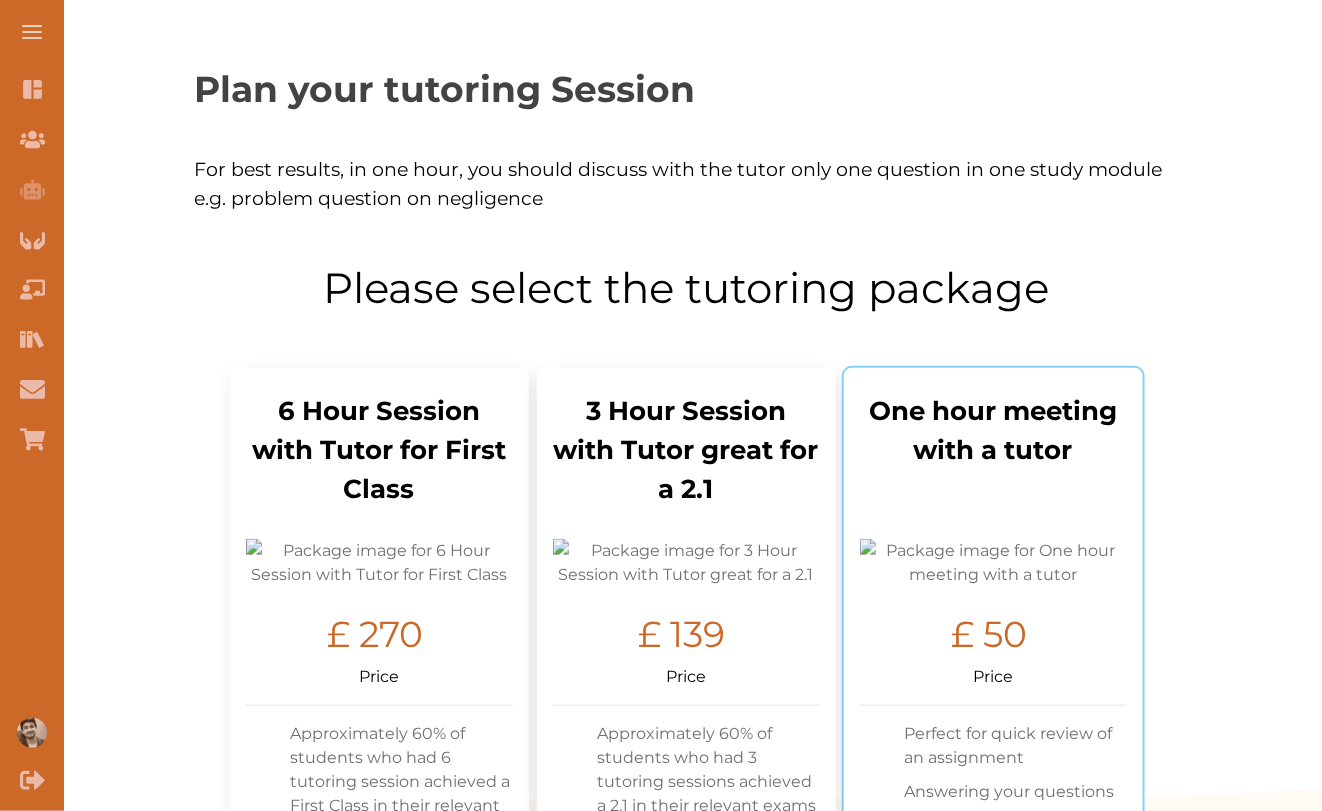 click on "One hour meeting with a tutor" at bounding box center (993, 459) 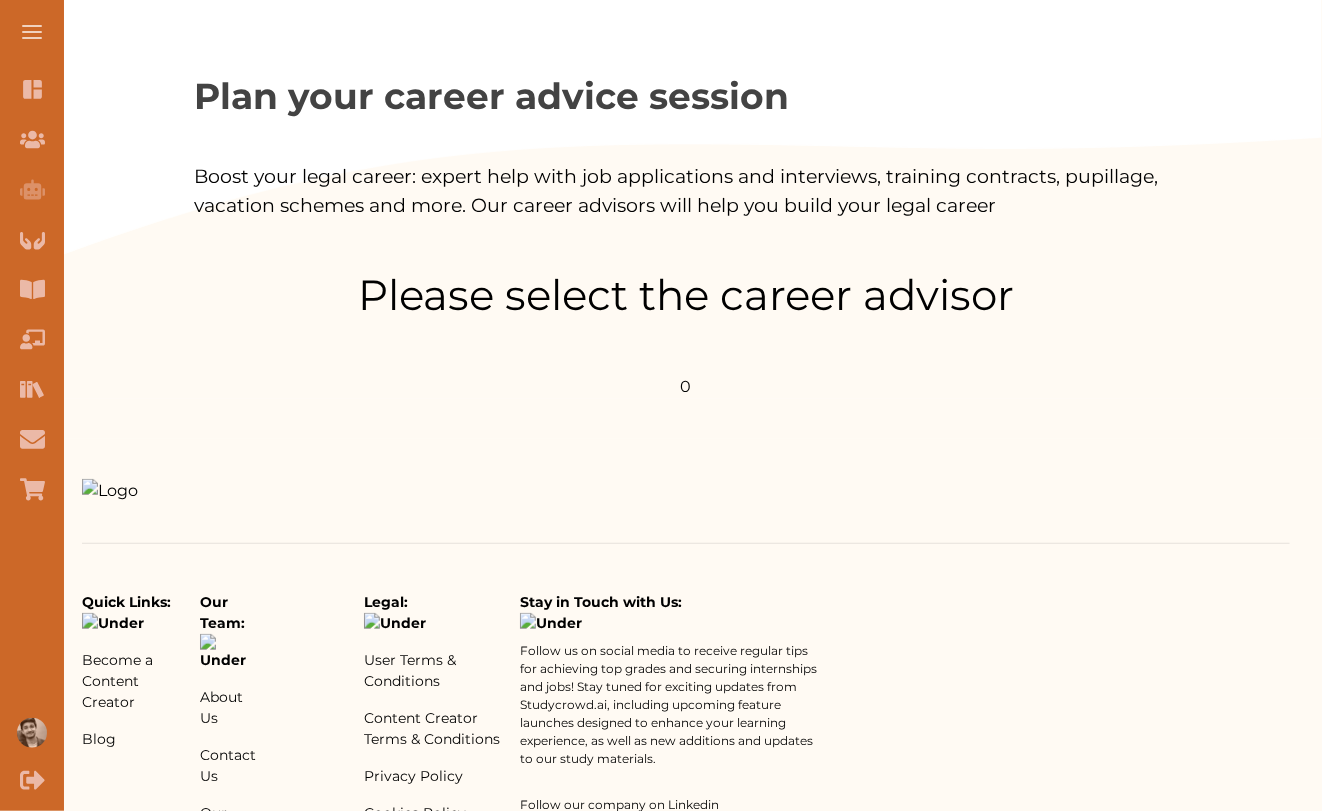 scroll, scrollTop: 312, scrollLeft: 0, axis: vertical 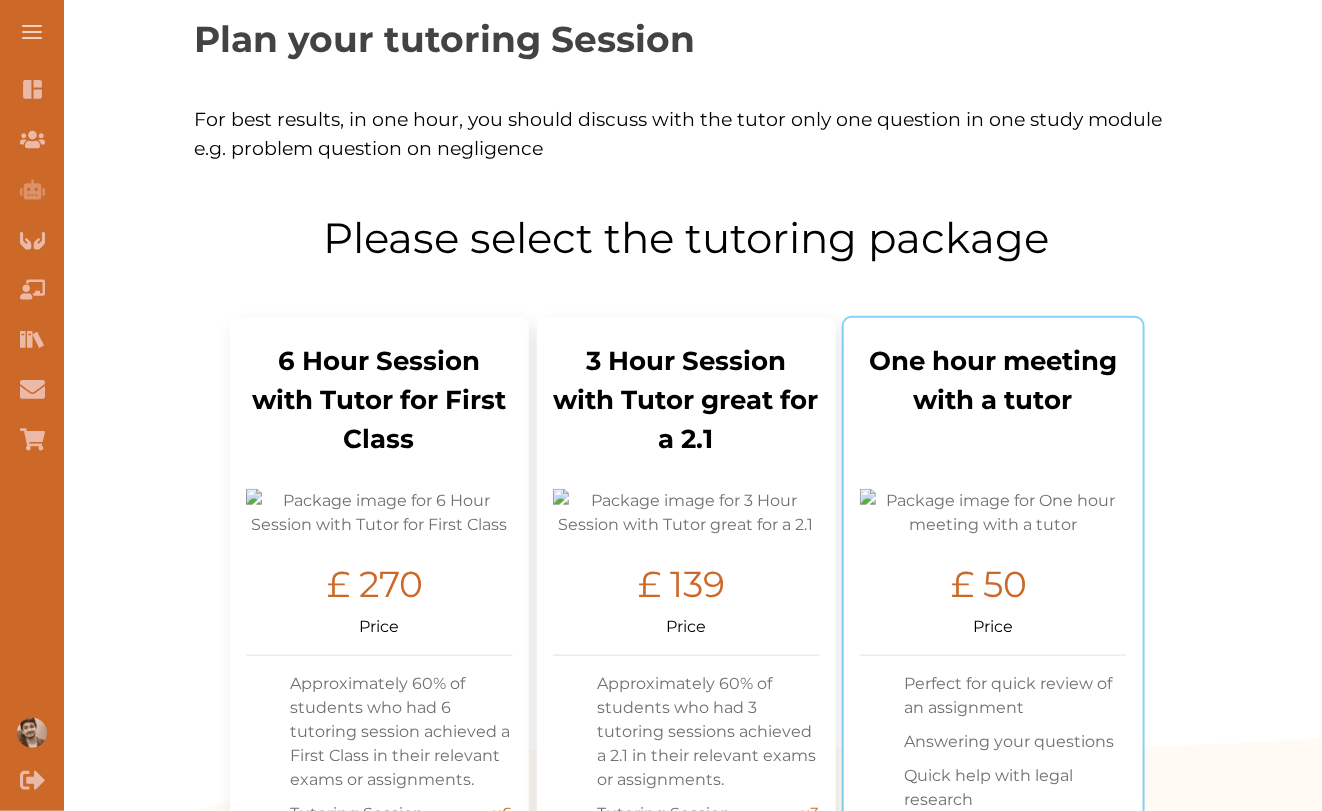 click on "One hour meeting with a tutor" at bounding box center (993, 409) 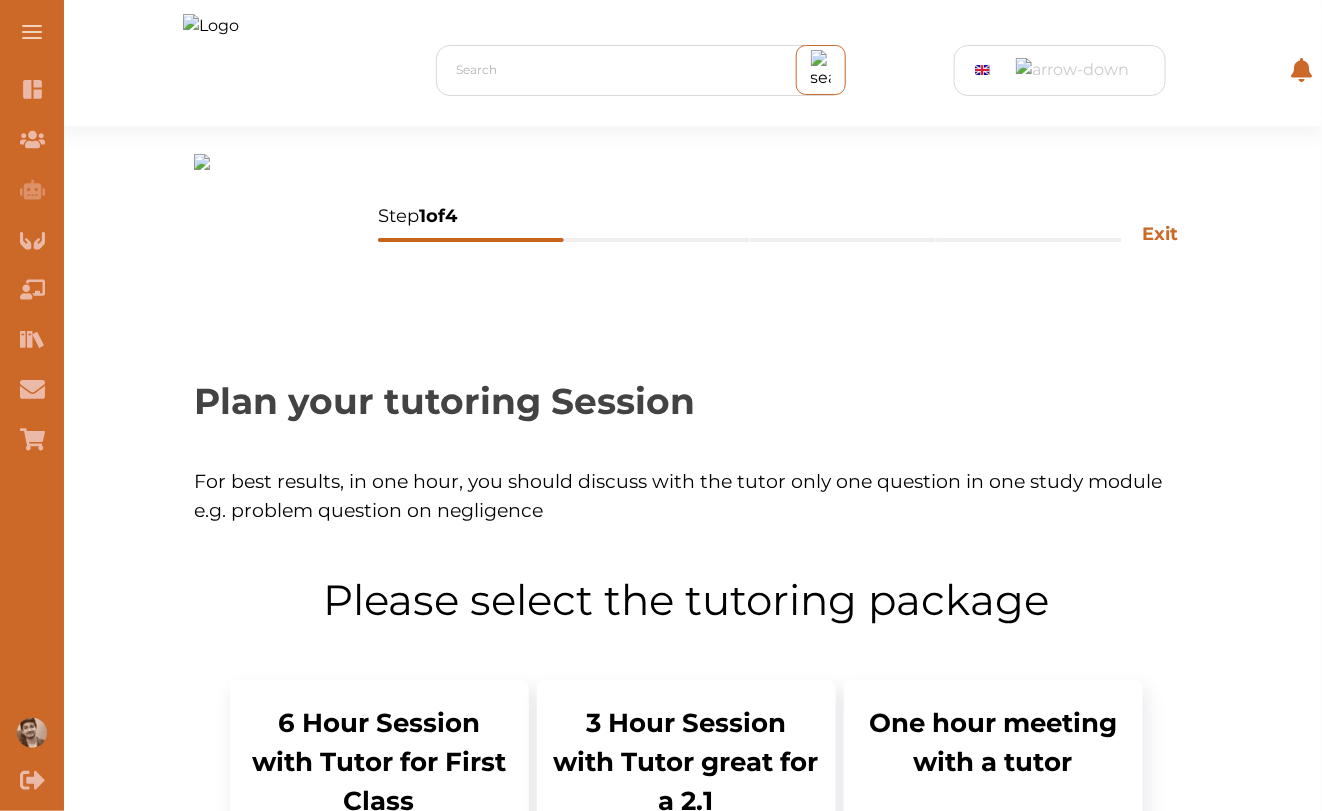 scroll, scrollTop: 391, scrollLeft: 0, axis: vertical 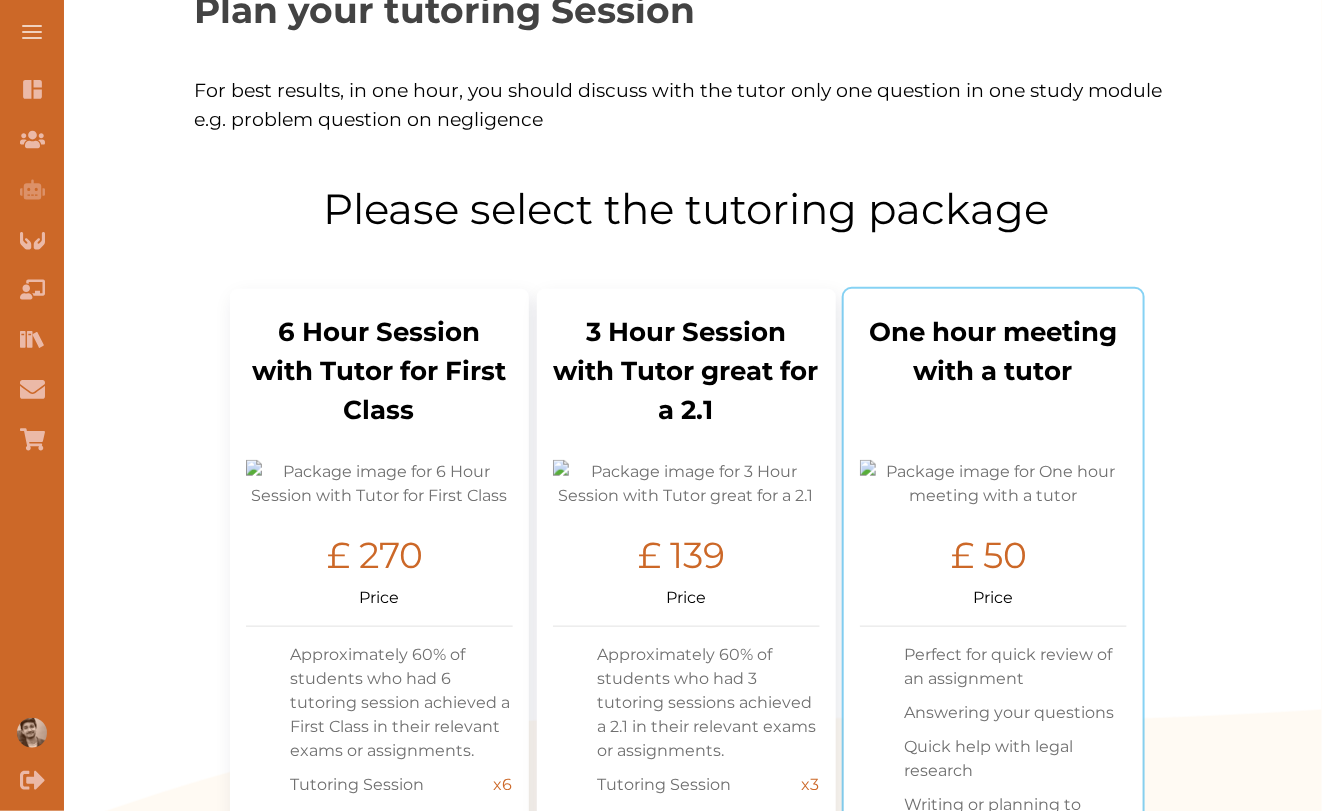 click at bounding box center [993, 484] 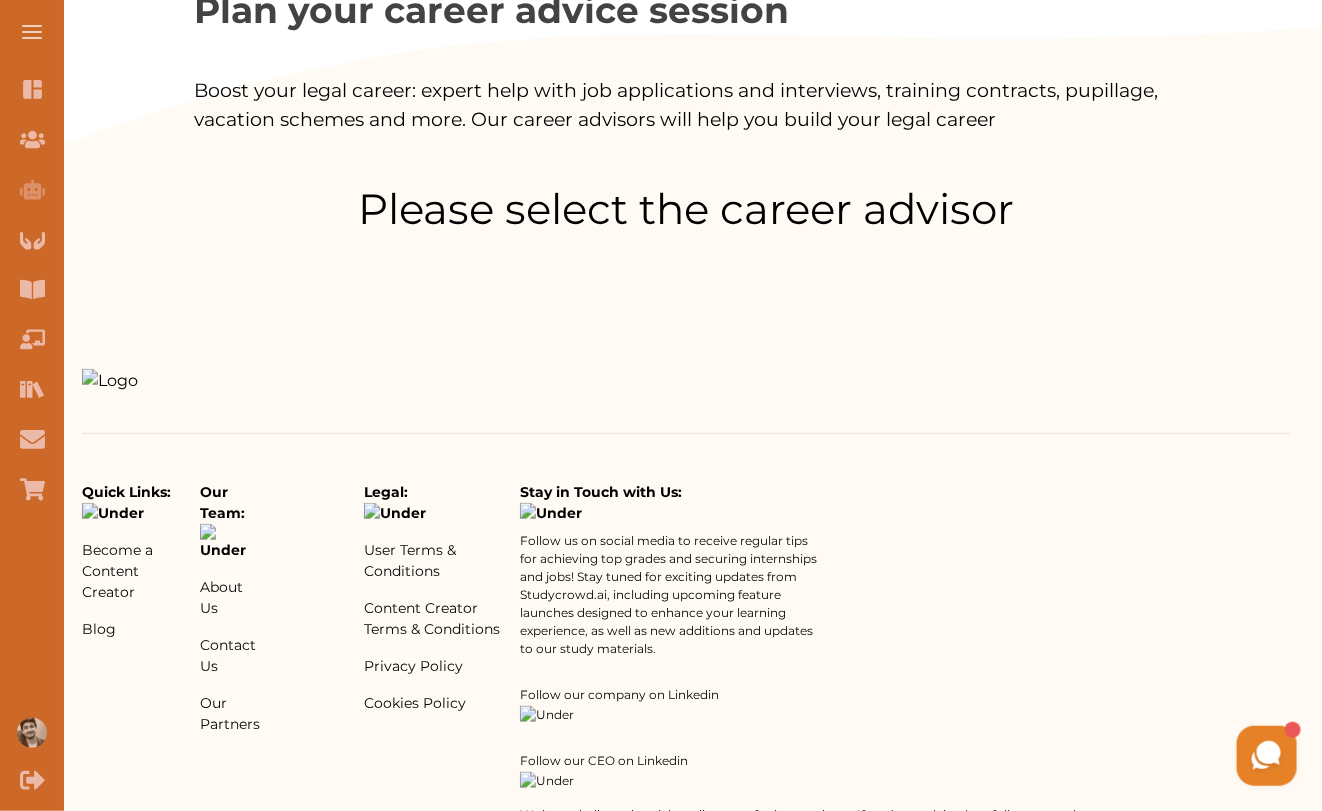 scroll, scrollTop: 0, scrollLeft: 0, axis: both 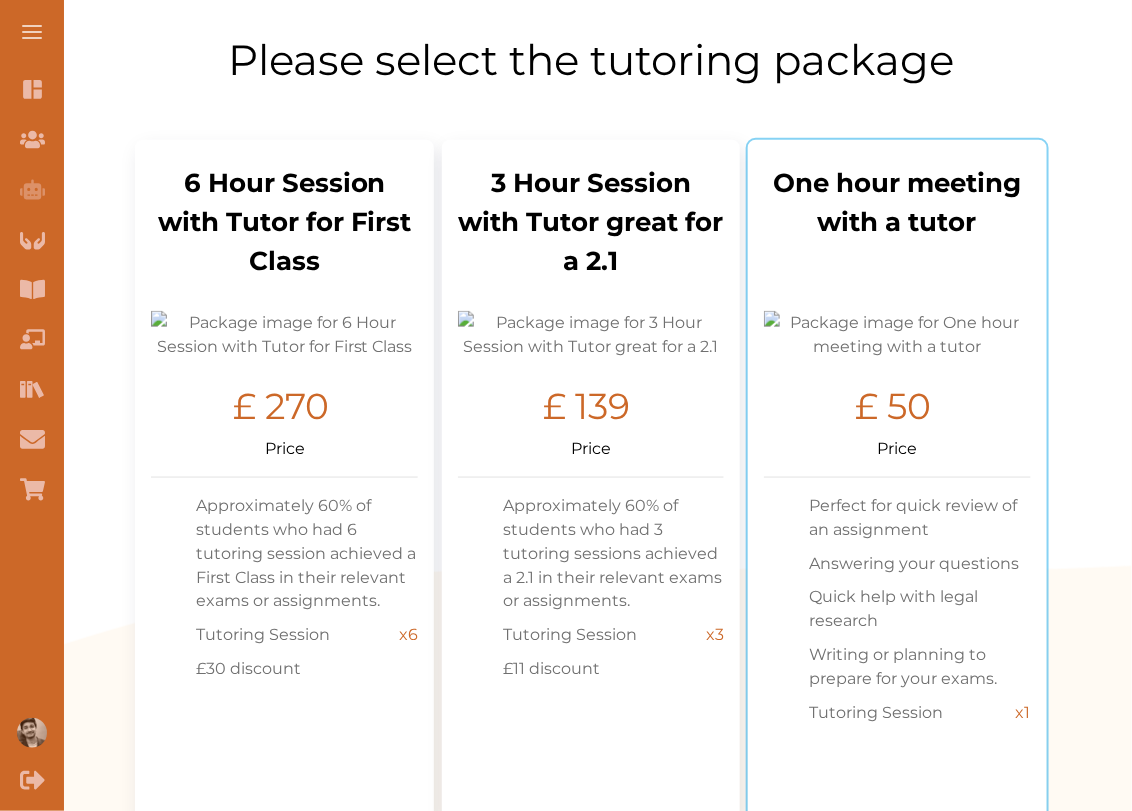 click at bounding box center (897, 335) 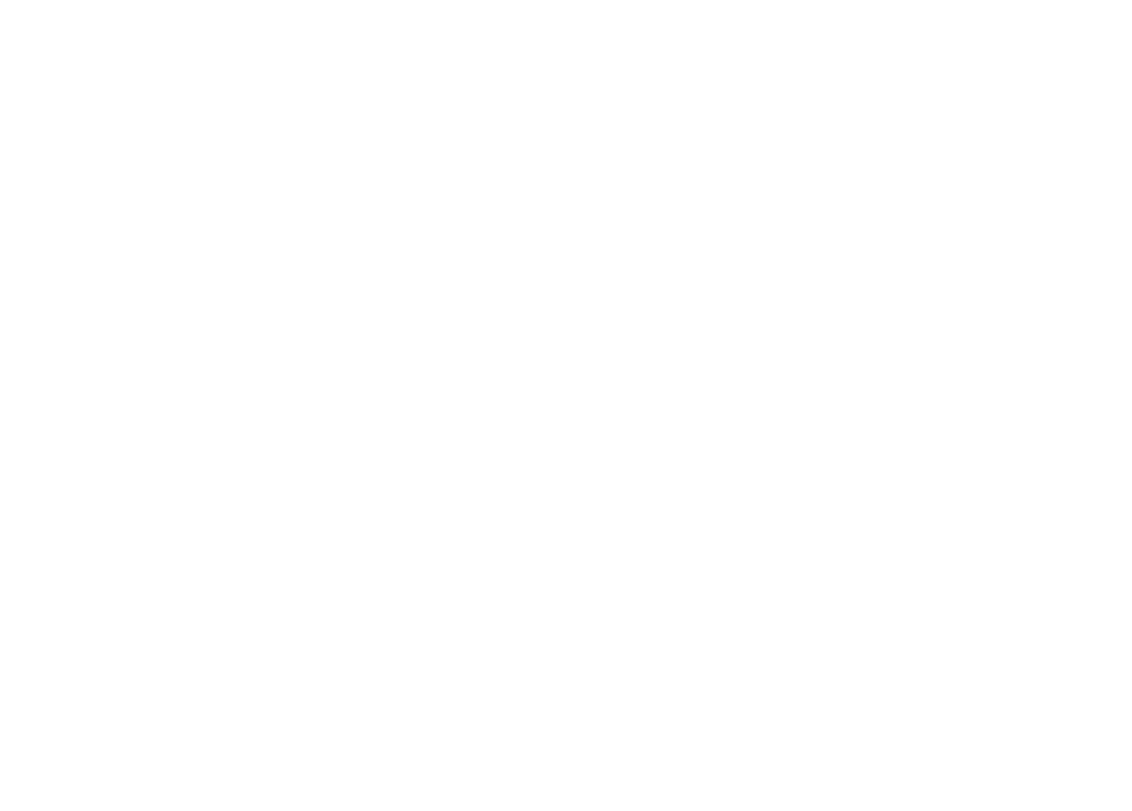 scroll, scrollTop: 0, scrollLeft: 0, axis: both 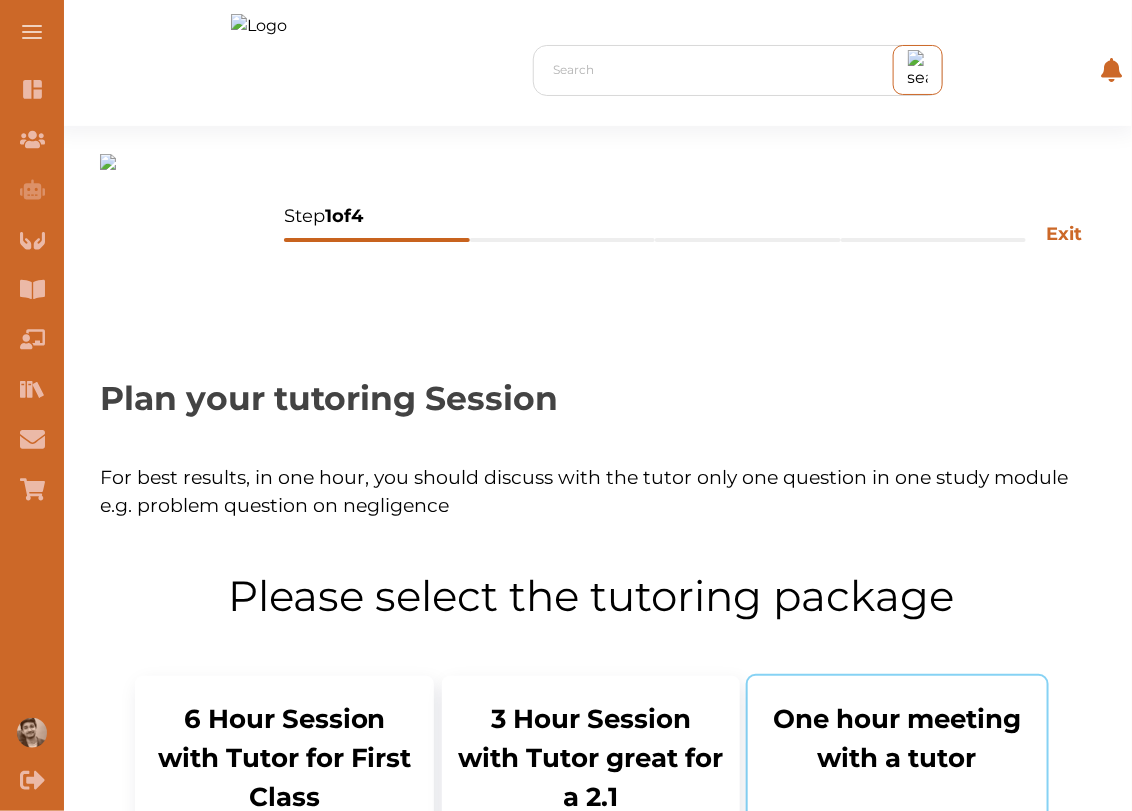 click at bounding box center [897, 871] 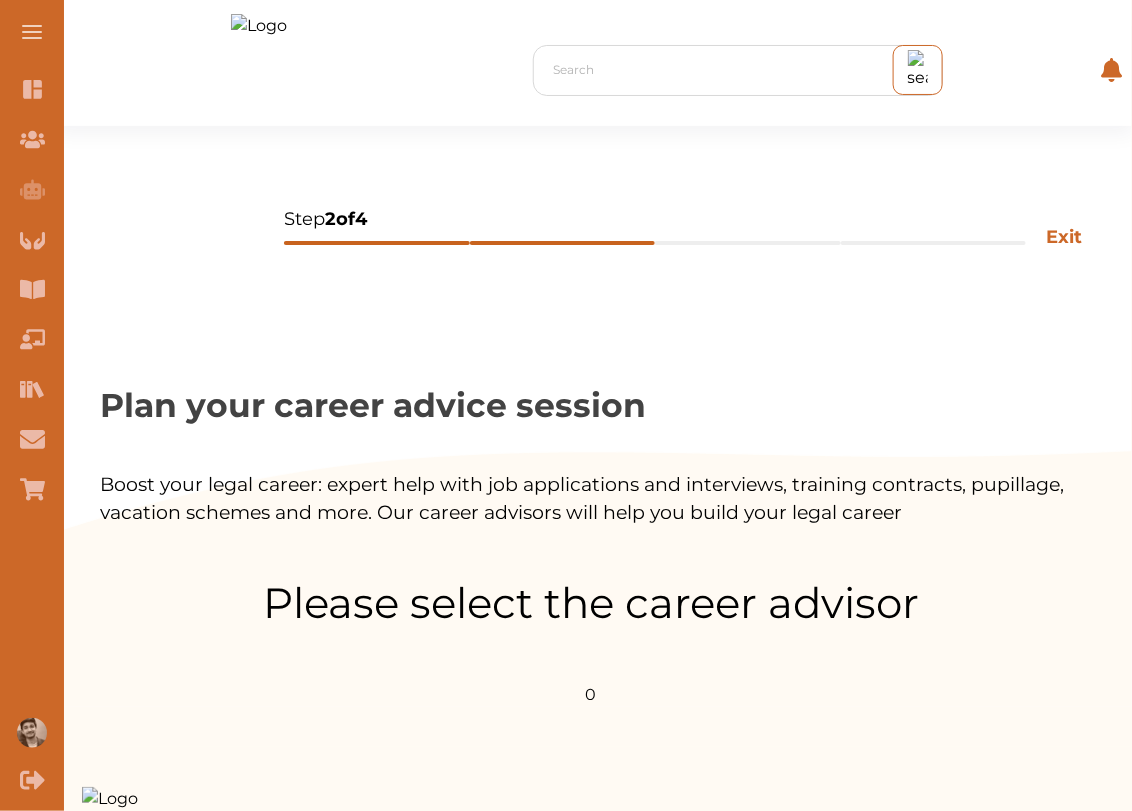 scroll, scrollTop: 335, scrollLeft: 0, axis: vertical 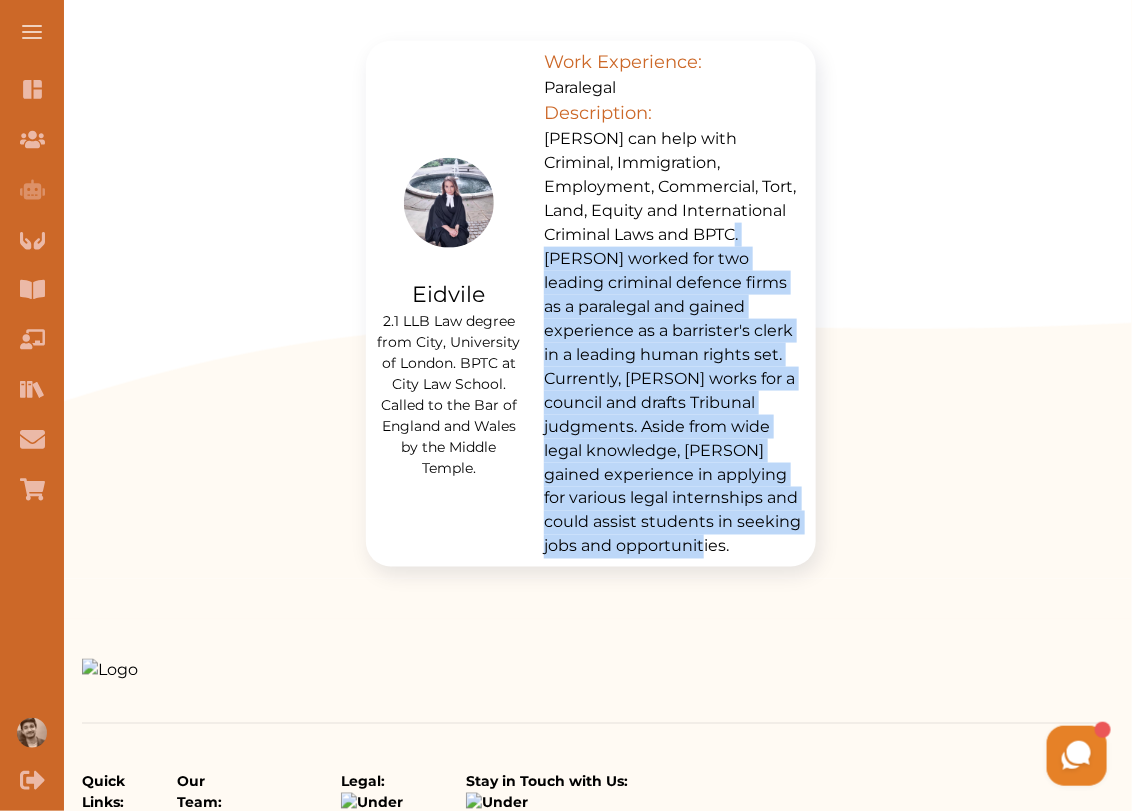 drag, startPoint x: 632, startPoint y: 547, endPoint x: 737, endPoint y: 528, distance: 106.7052 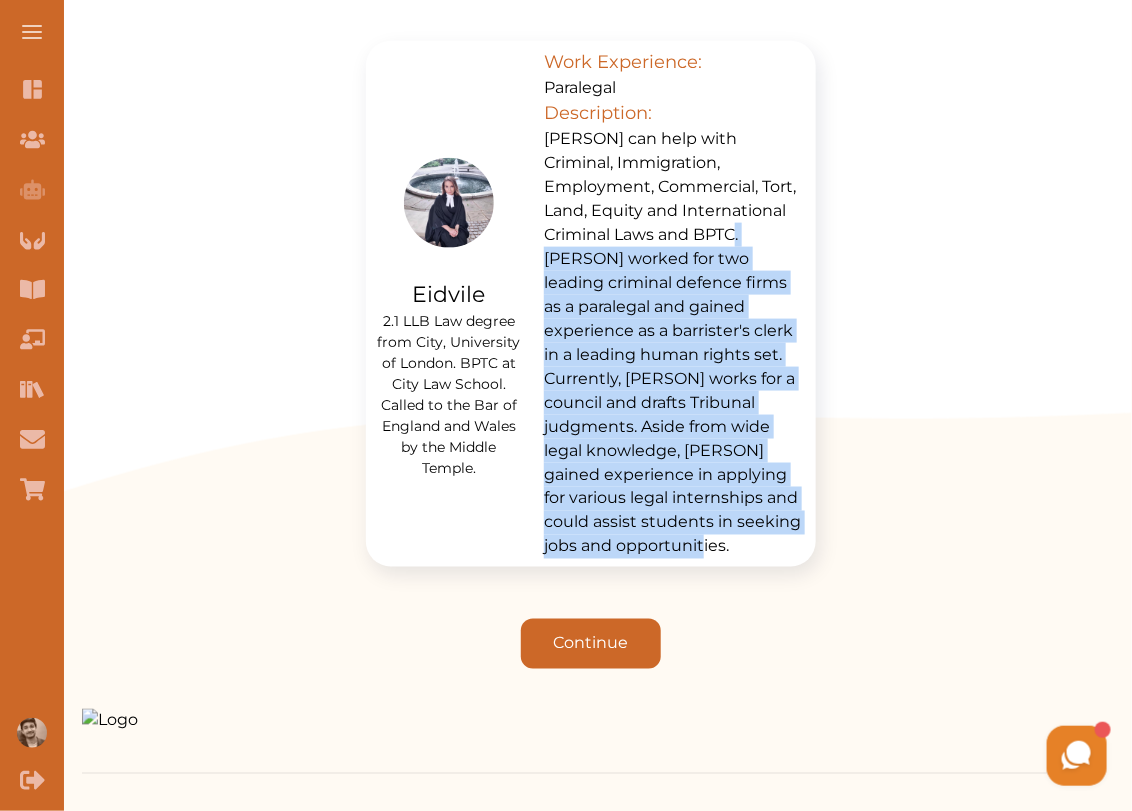 copy on "Eidvile worked for two leading criminal defence firms as a paralegal and gained experience as a barrister's clerk in a leading human rights set. Currently, Eidvile works for a council and drafts Tribunal judgments. Aside from wide legal knowledge, Eidvile gained experience in applying for various legal internships and could assist students in seeking jobs and opportunities." 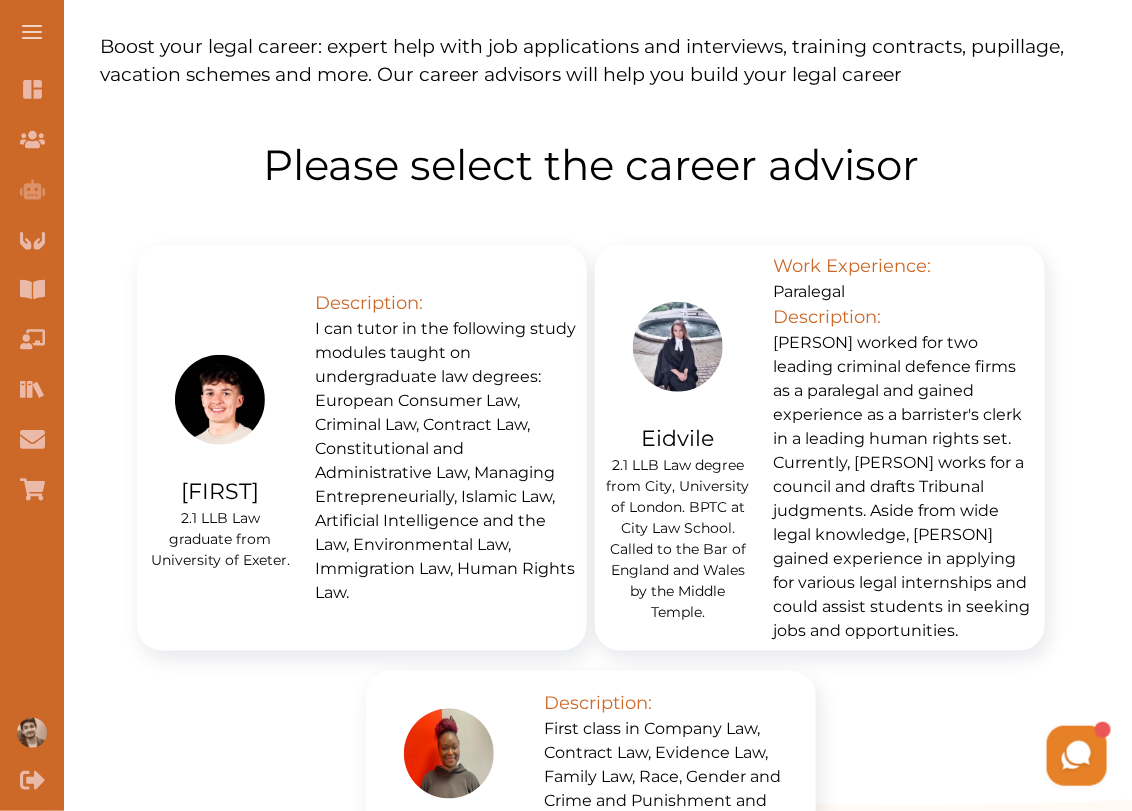 scroll, scrollTop: 441, scrollLeft: 0, axis: vertical 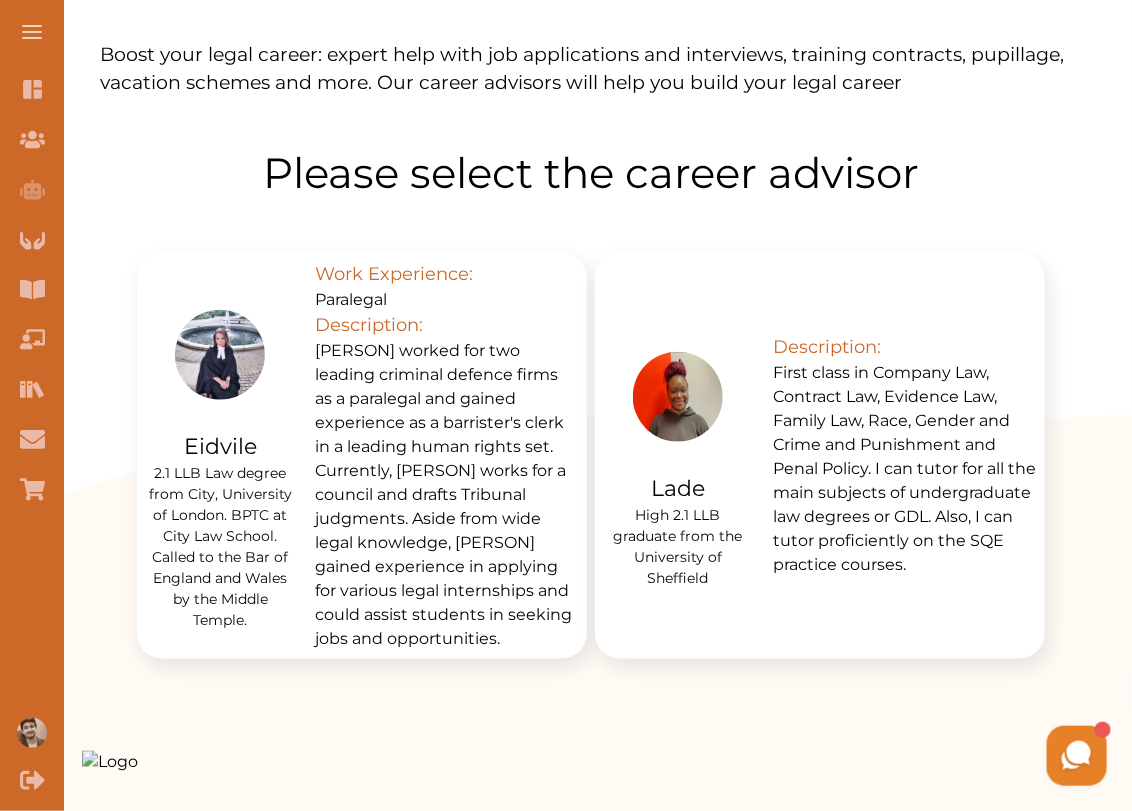 click on "Eidvile worked for two leading criminal defence firms as a paralegal and gained experience as a barrister's clerk in a leading human rights set. Currently, Eidvile works for a council and drafts Tribunal judgments. Aside from wide legal knowledge, Eidvile gained experience in applying for various legal internships and could assist students in seeking jobs and opportunities." at bounding box center (447, 495) 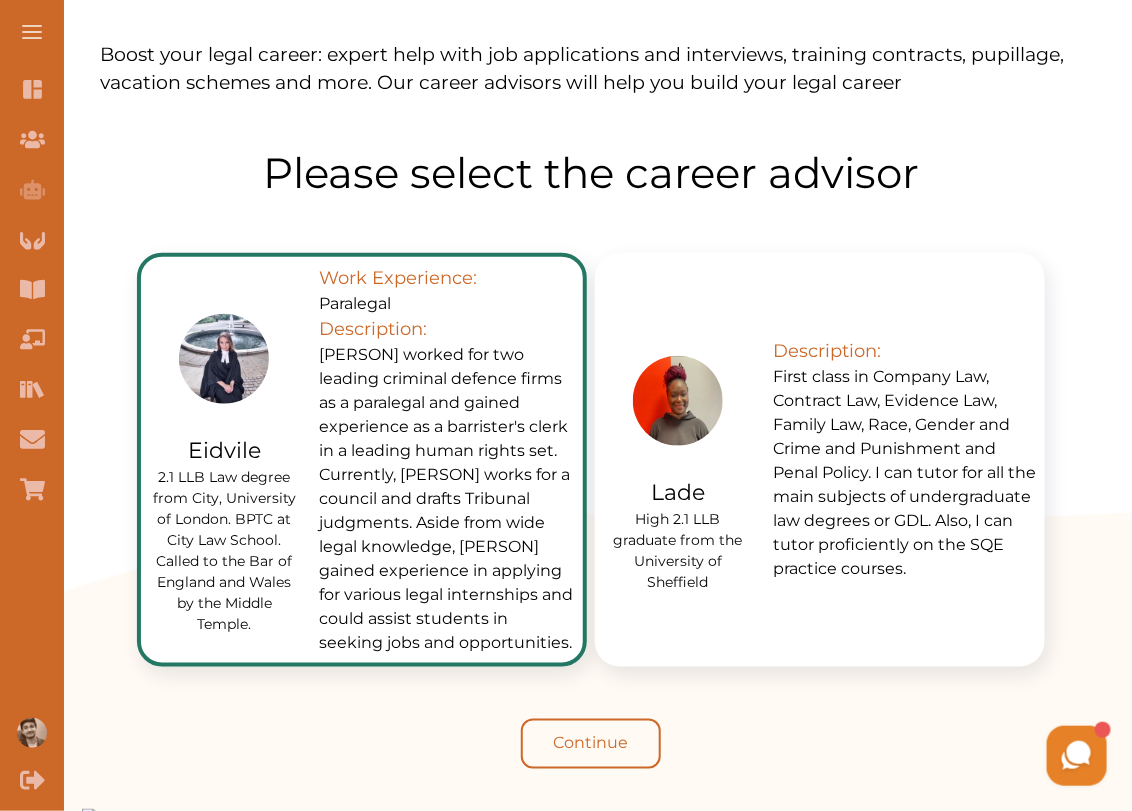 click on "Continue" at bounding box center (591, 744) 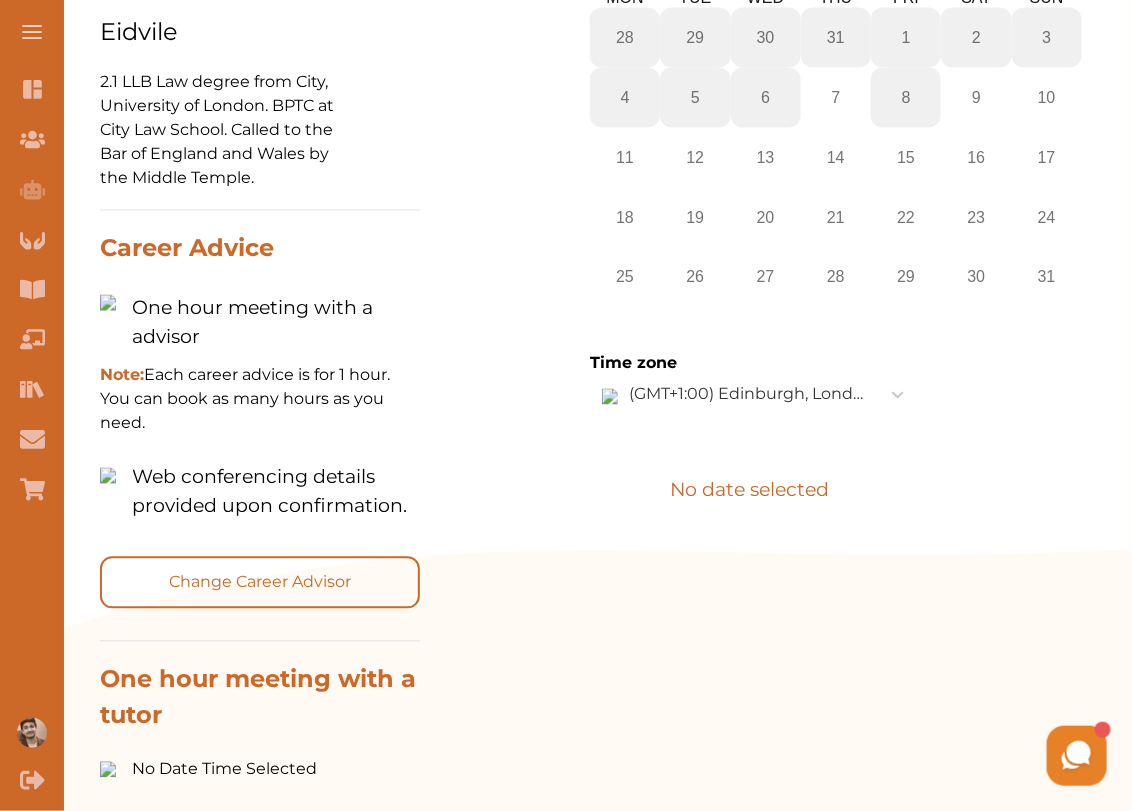 scroll, scrollTop: 887, scrollLeft: 0, axis: vertical 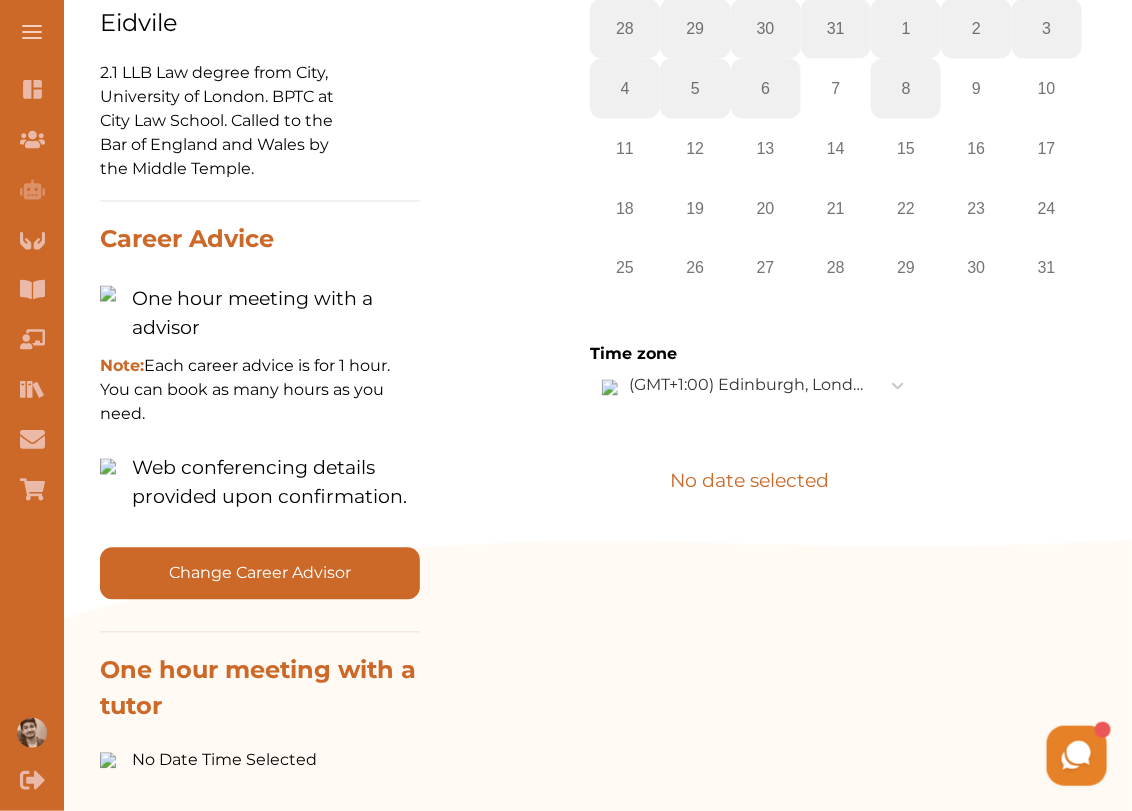 click on "Change Career Advisor" at bounding box center (260, 574) 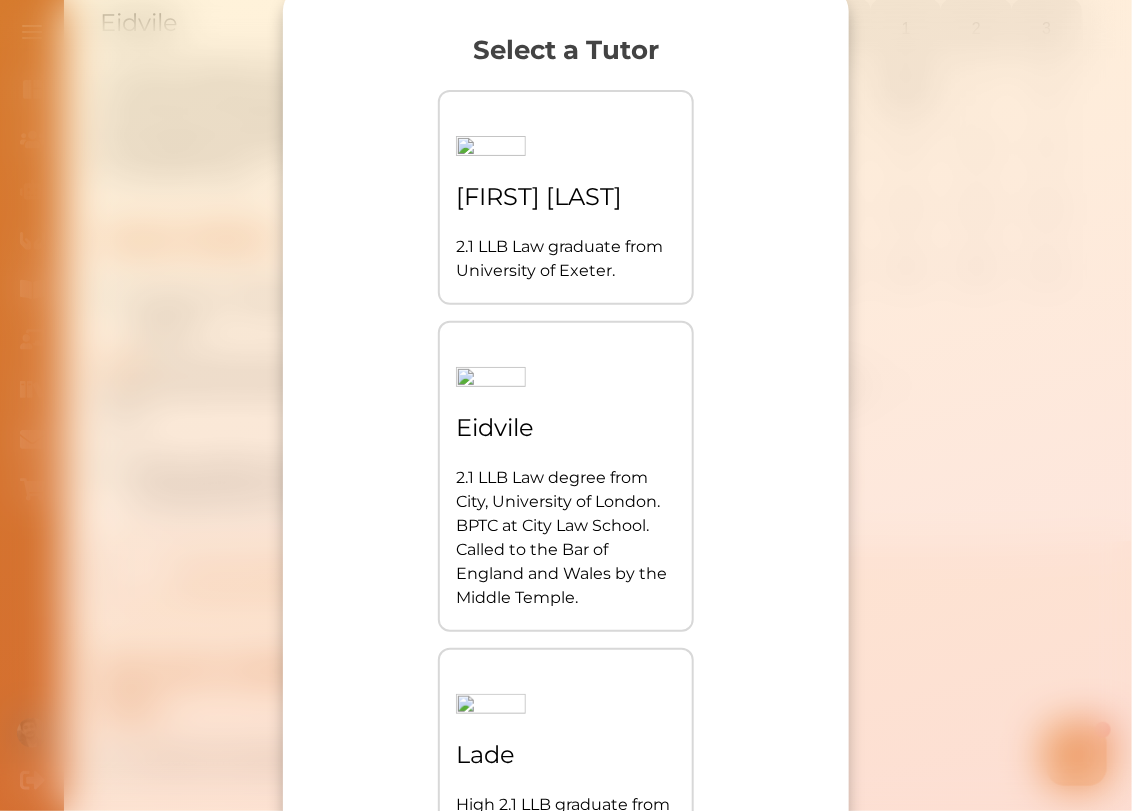 scroll, scrollTop: 23, scrollLeft: 0, axis: vertical 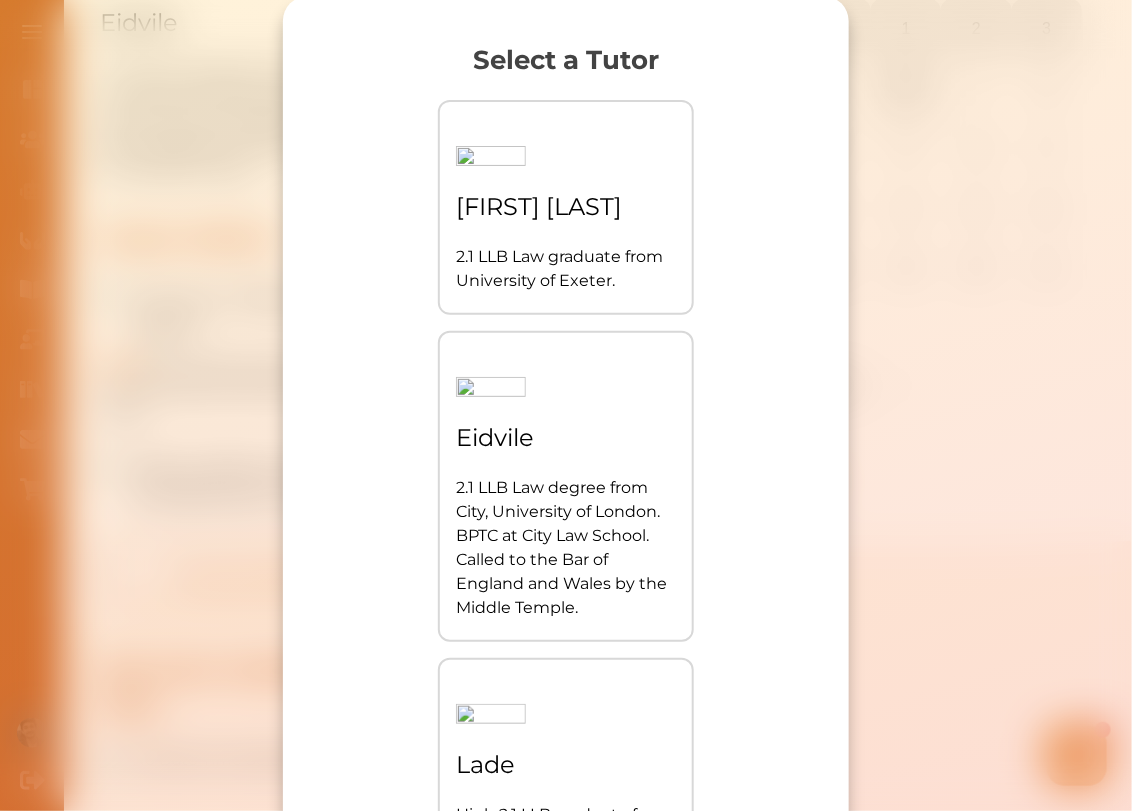 type 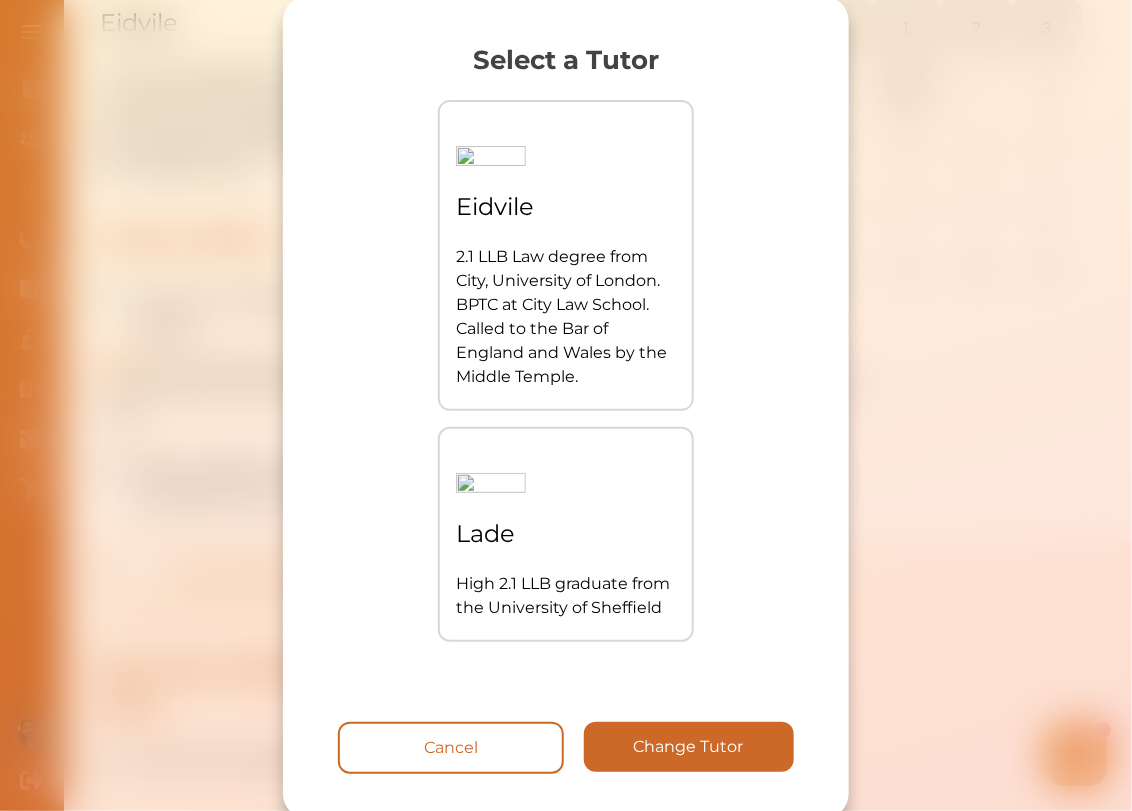scroll, scrollTop: 0, scrollLeft: 0, axis: both 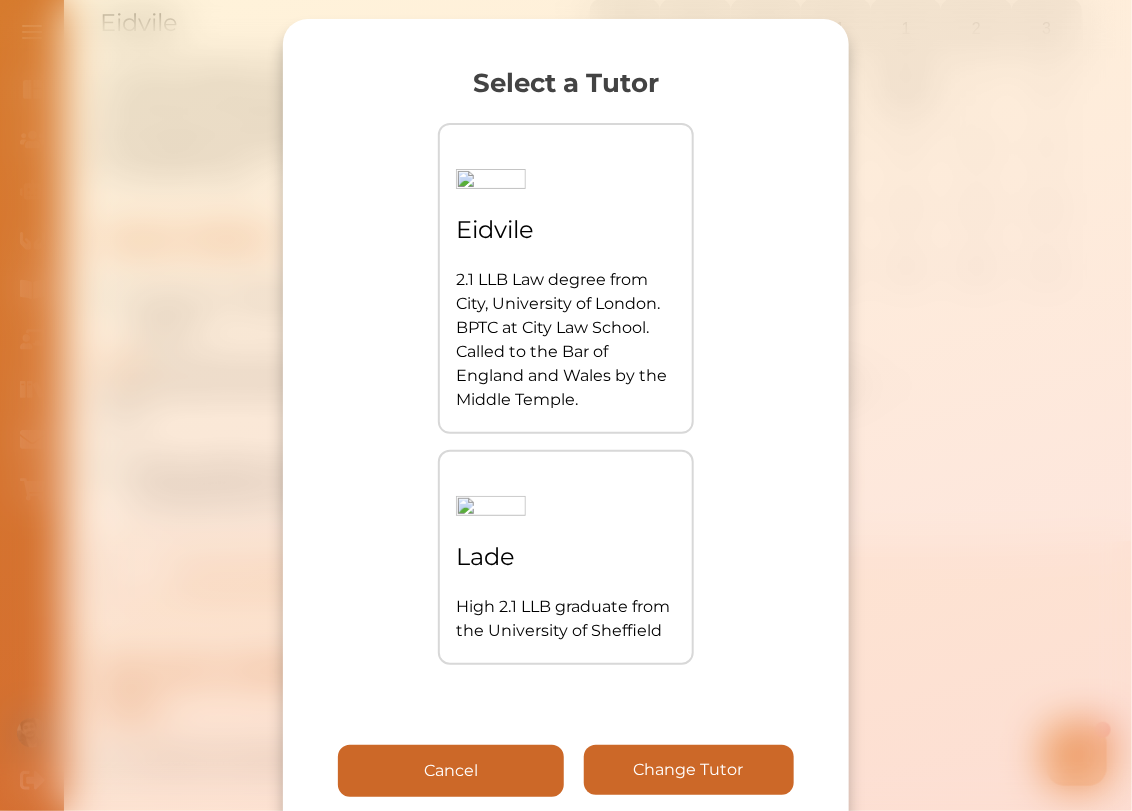 click on "Cancel" at bounding box center [451, 771] 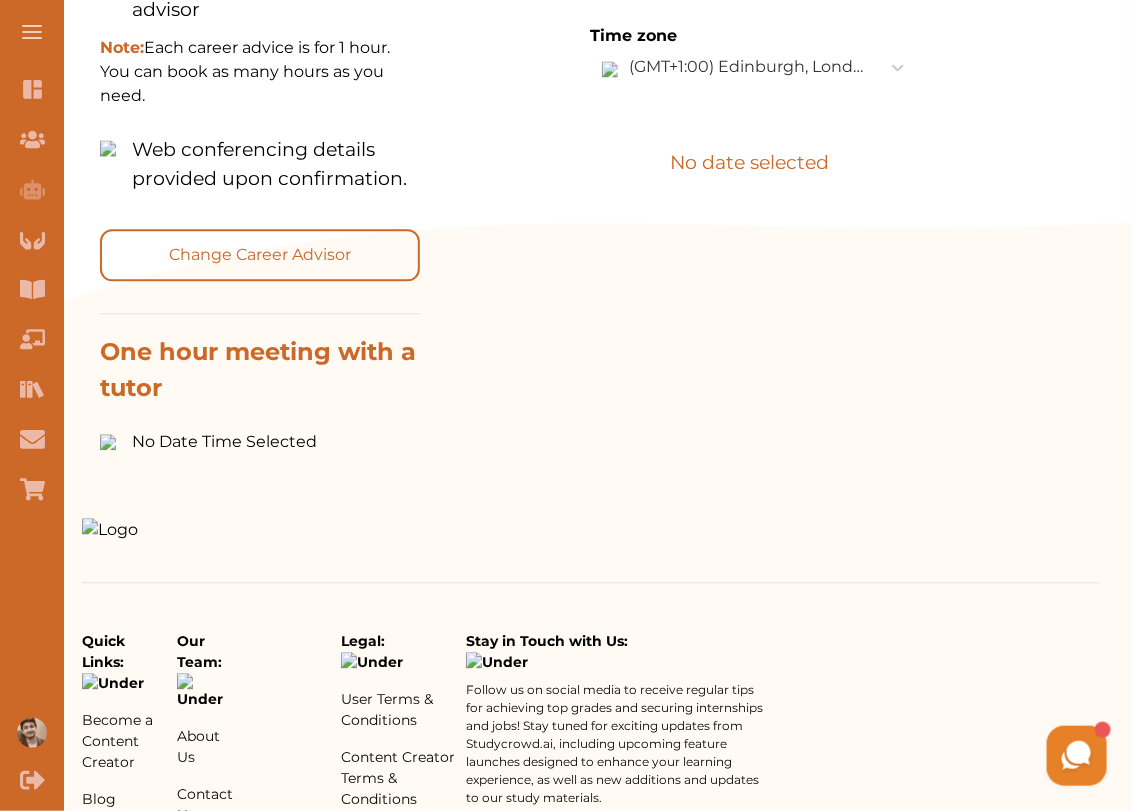 scroll, scrollTop: 1208, scrollLeft: 0, axis: vertical 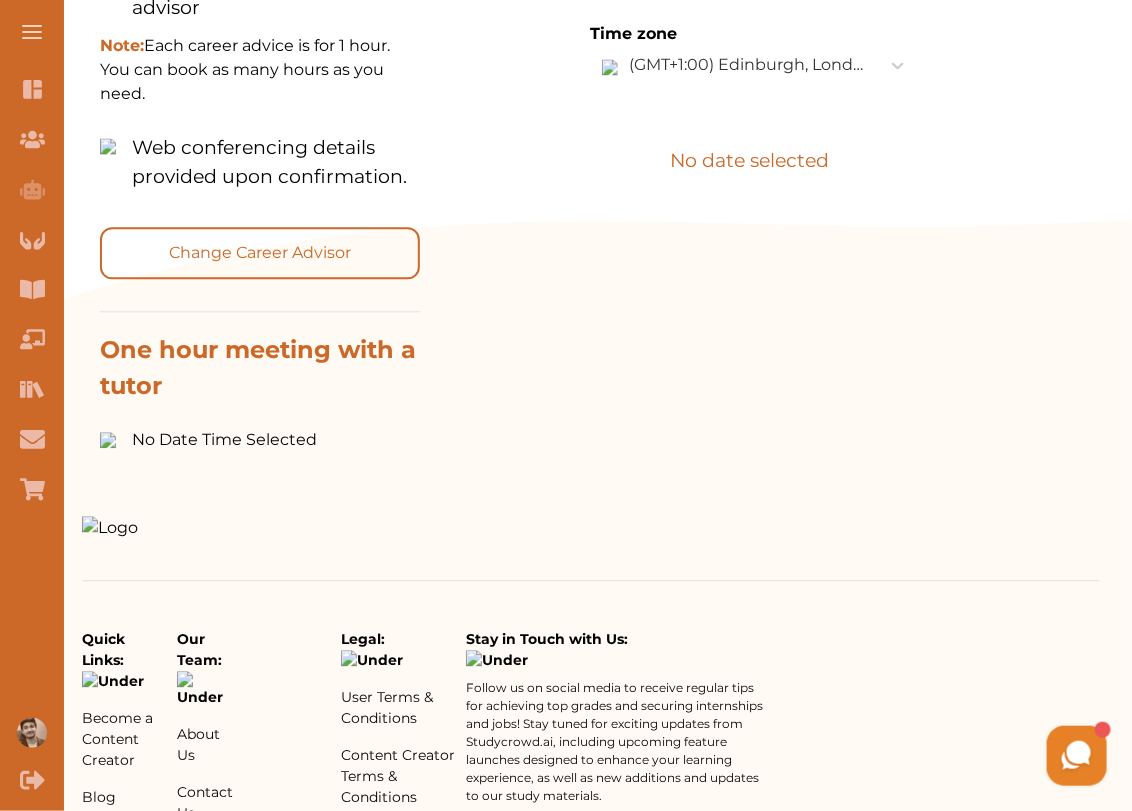 type 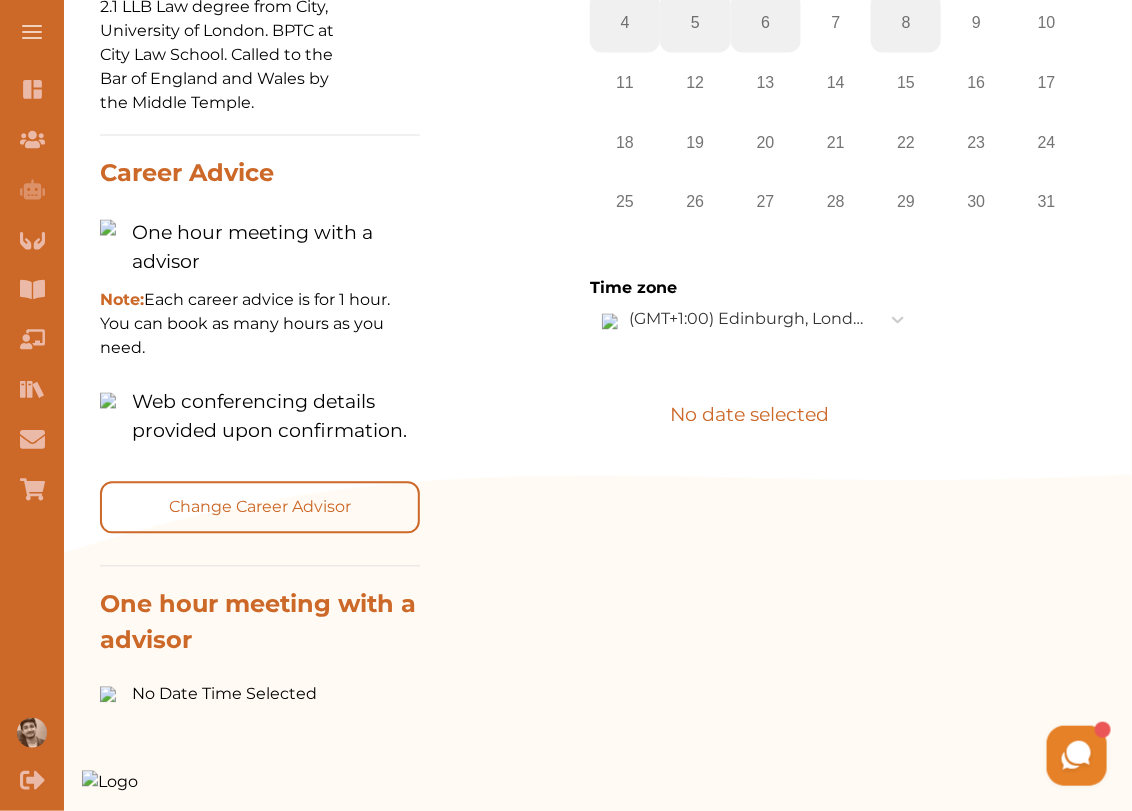 scroll, scrollTop: 768, scrollLeft: 0, axis: vertical 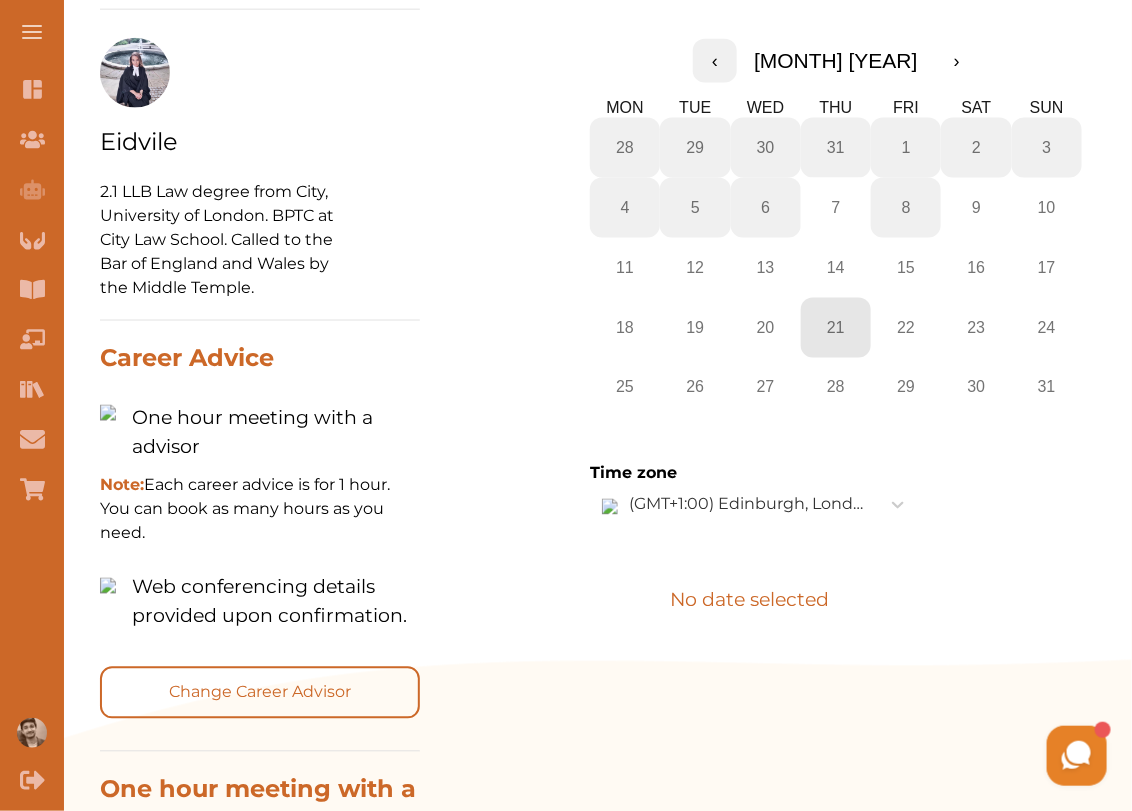 click on "21" at bounding box center (836, 328) 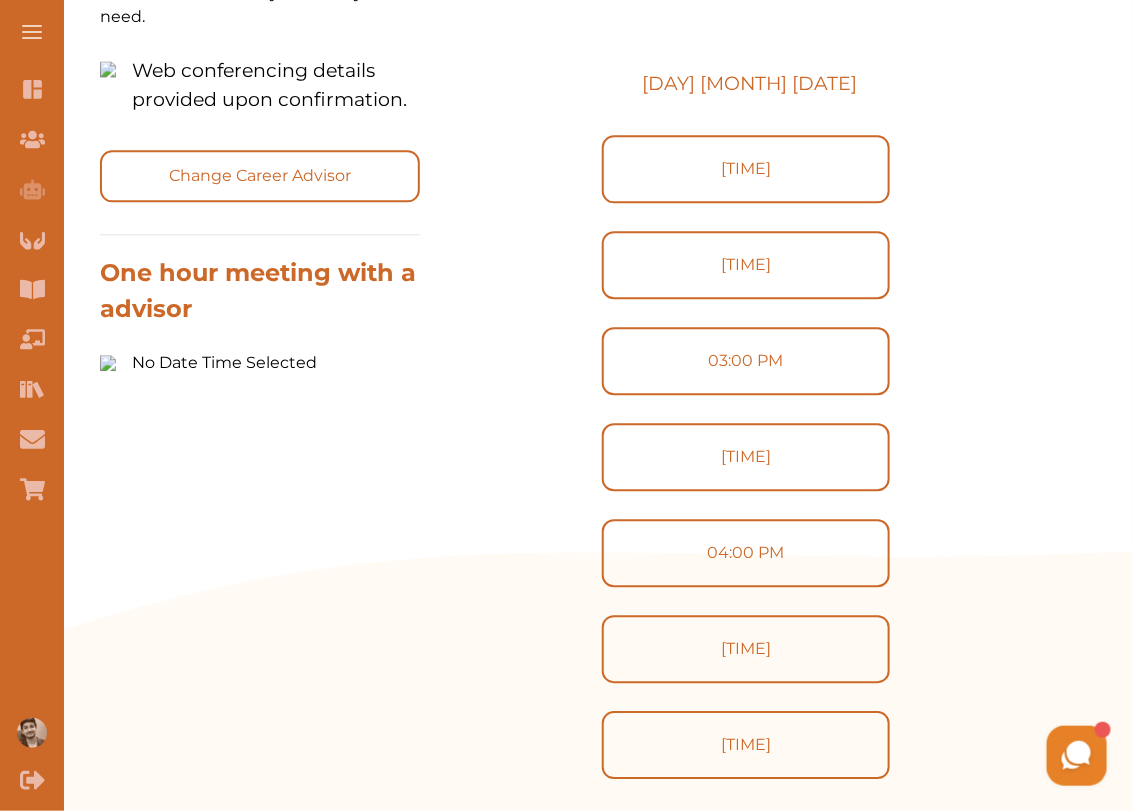 scroll, scrollTop: 1288, scrollLeft: 0, axis: vertical 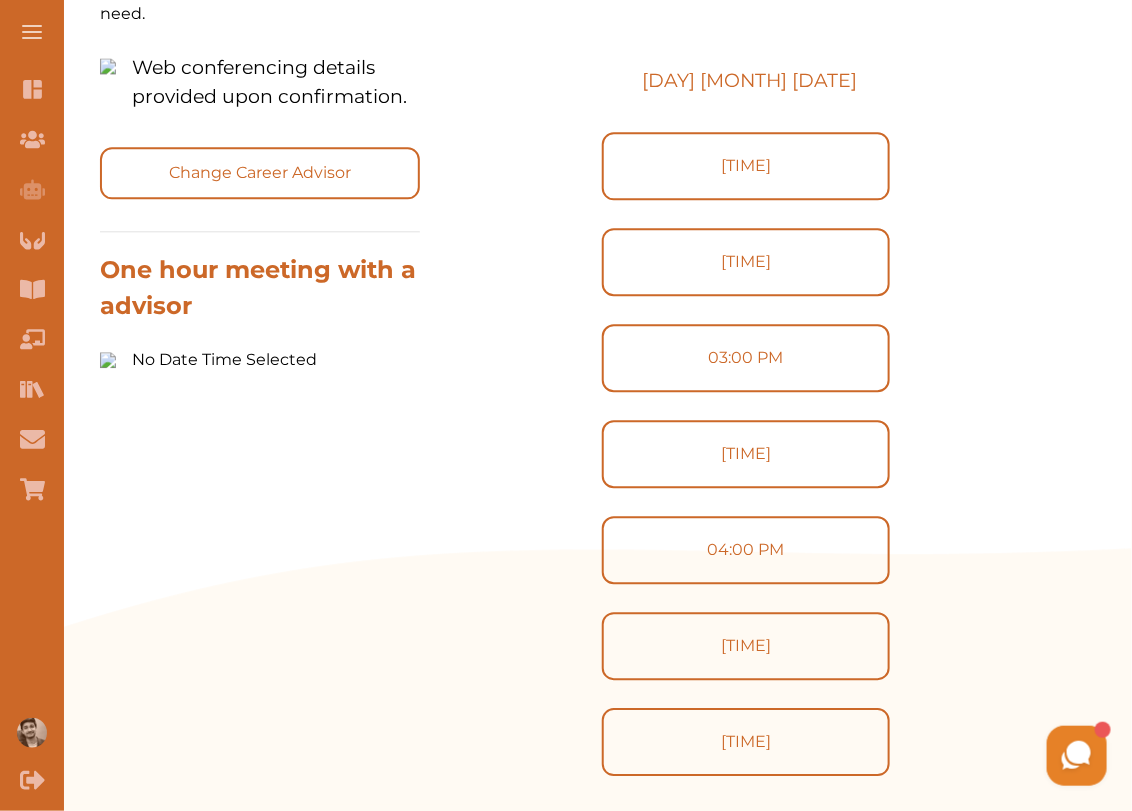 click on "02:00 PM" at bounding box center (746, 166) 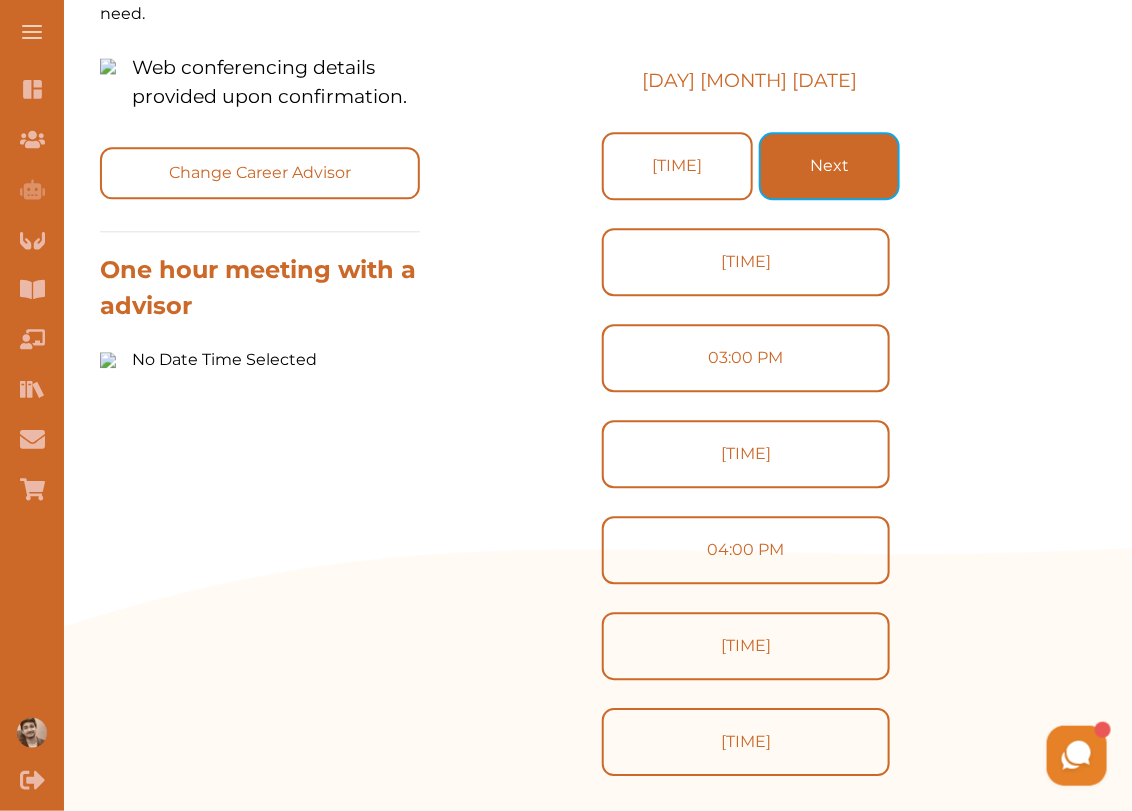 click on "Next" at bounding box center [829, 166] 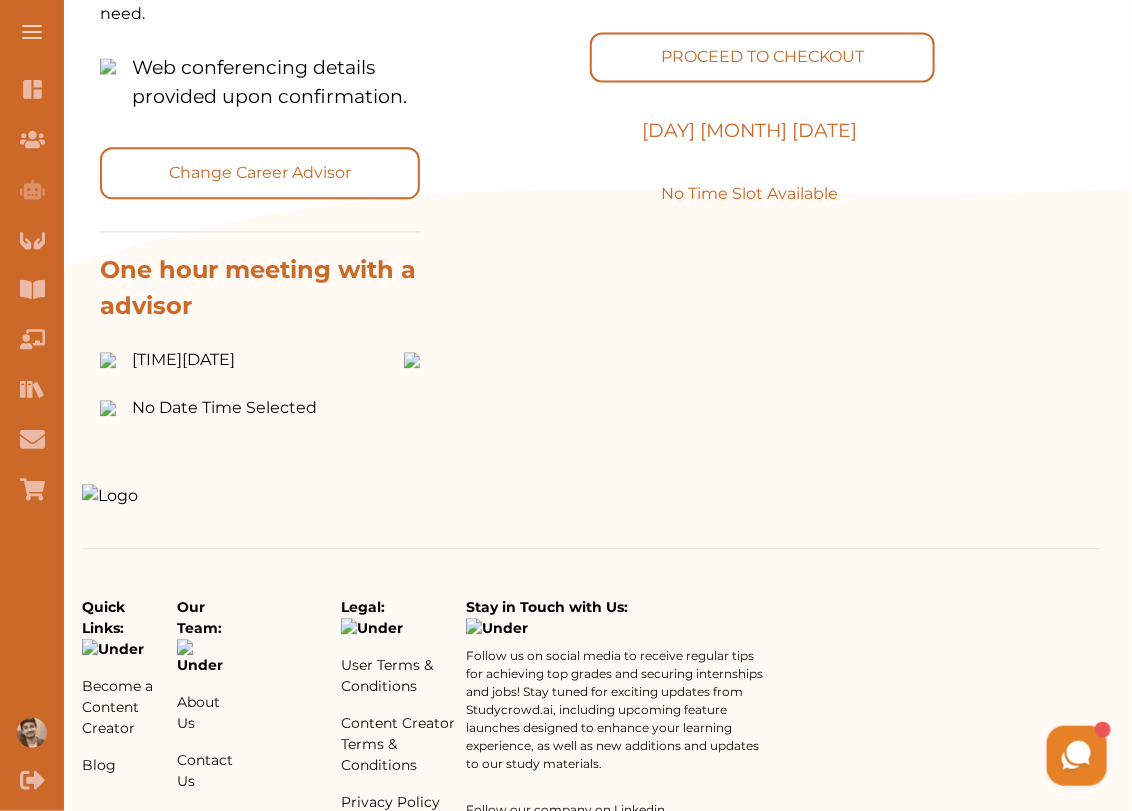 click on "PROCEED TO CHECKOUT" at bounding box center [762, 57] 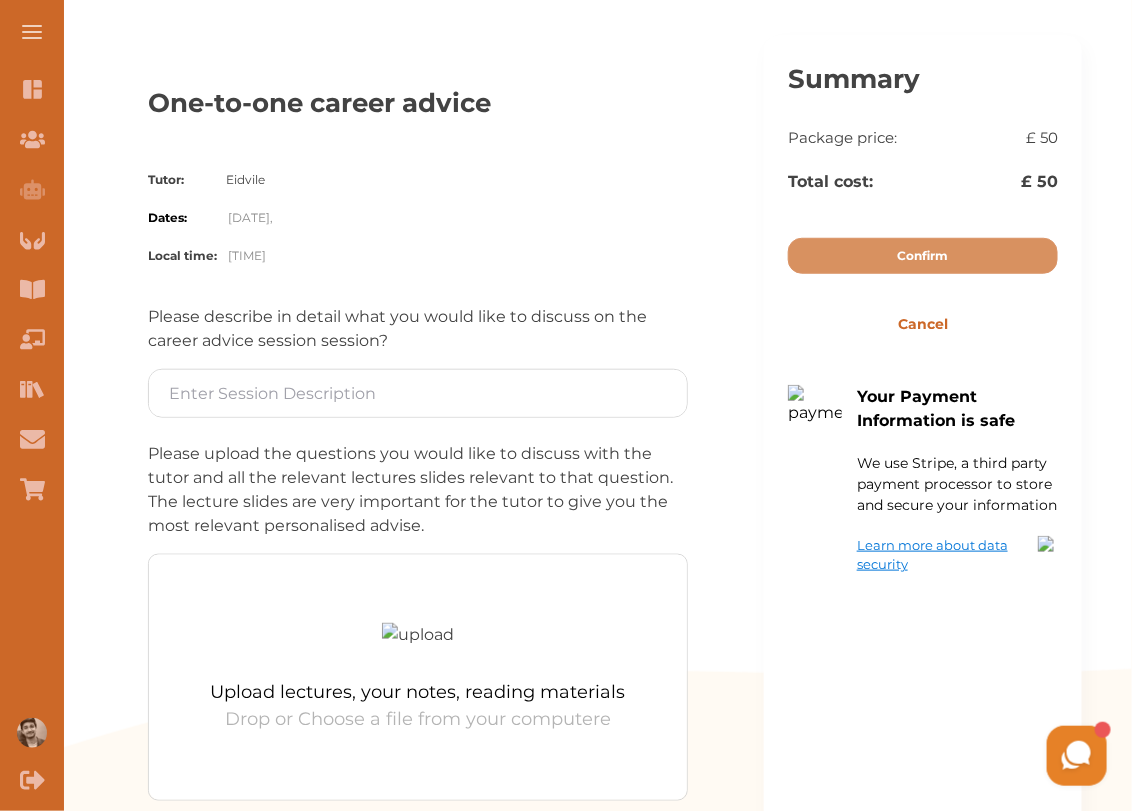scroll, scrollTop: 308, scrollLeft: 0, axis: vertical 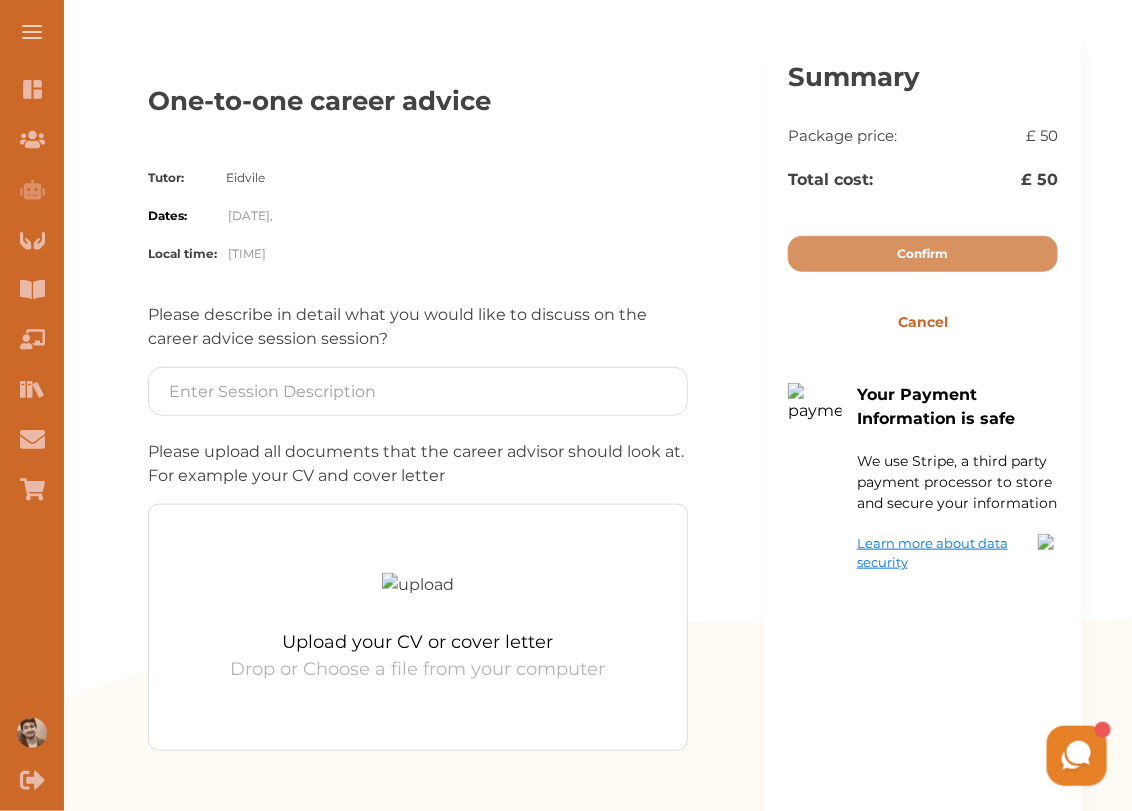click on "Please describe in detail what you would like to discuss on the career advice session session? Please upload all documents that the career advisor should look at. For example your CV and cover letter Upload your CV or cover letter Drop or Choose a file from your computer" at bounding box center (418, 527) 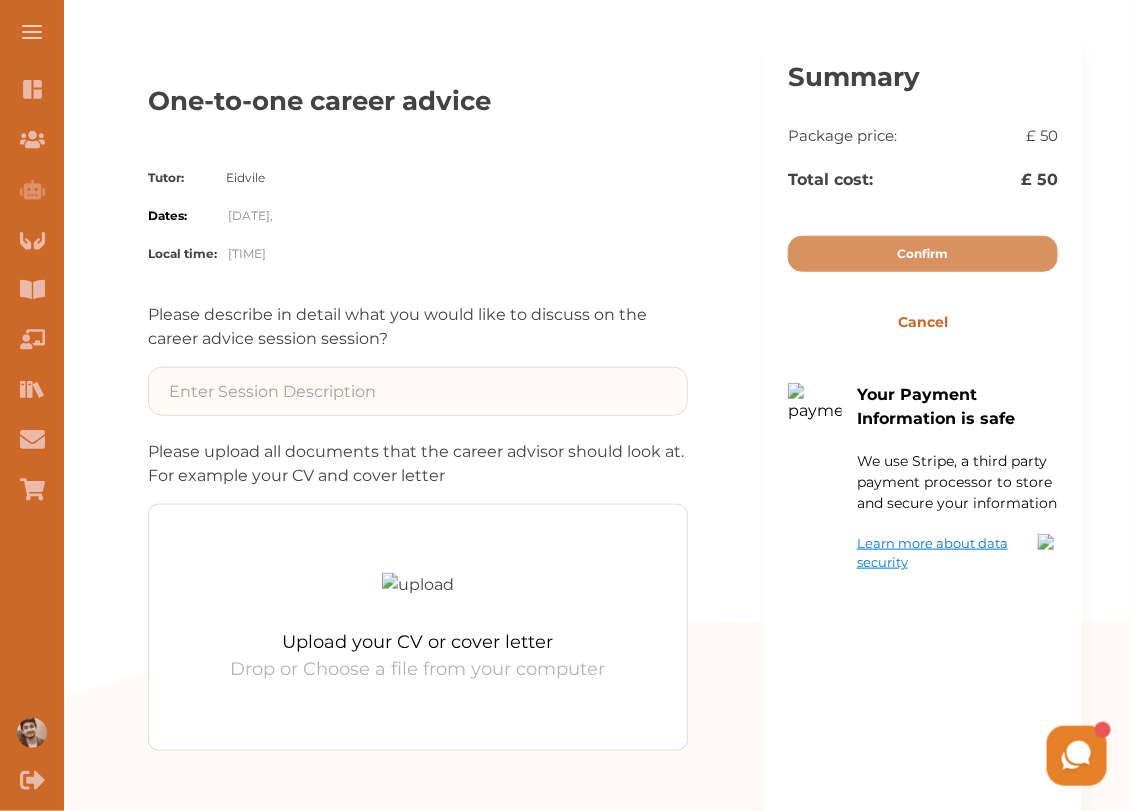click at bounding box center [418, 391] 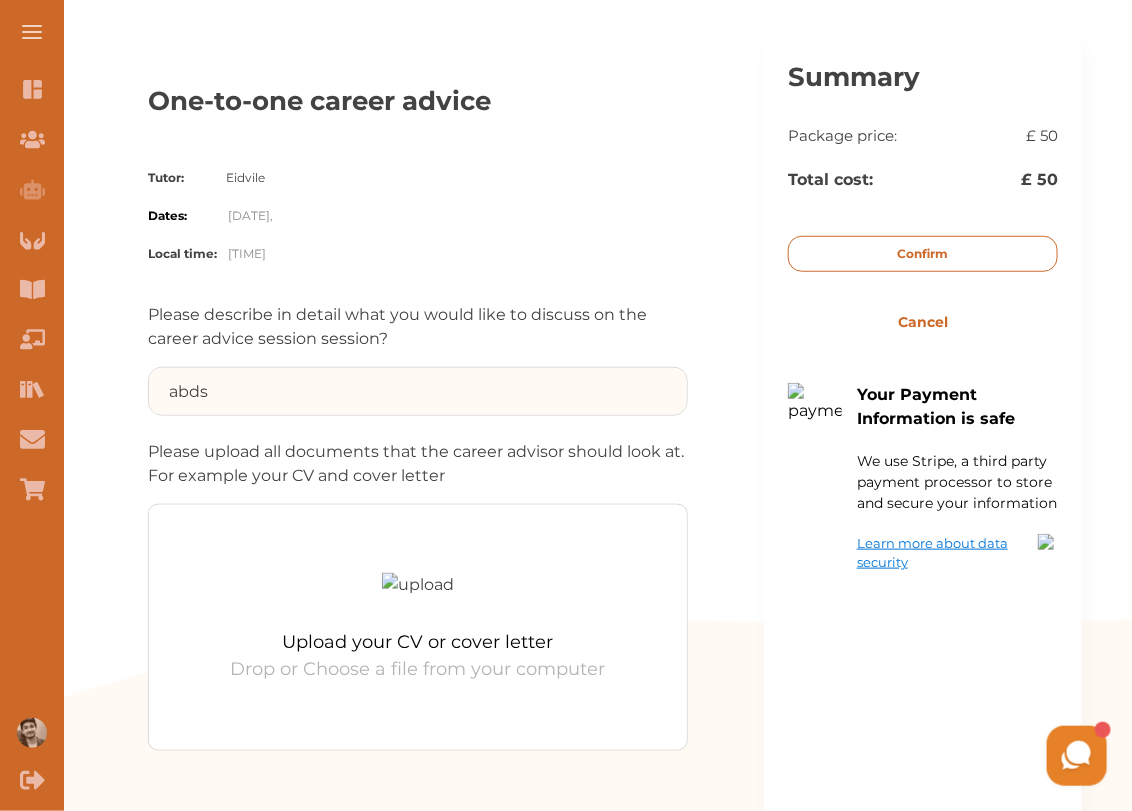 type on "abds" 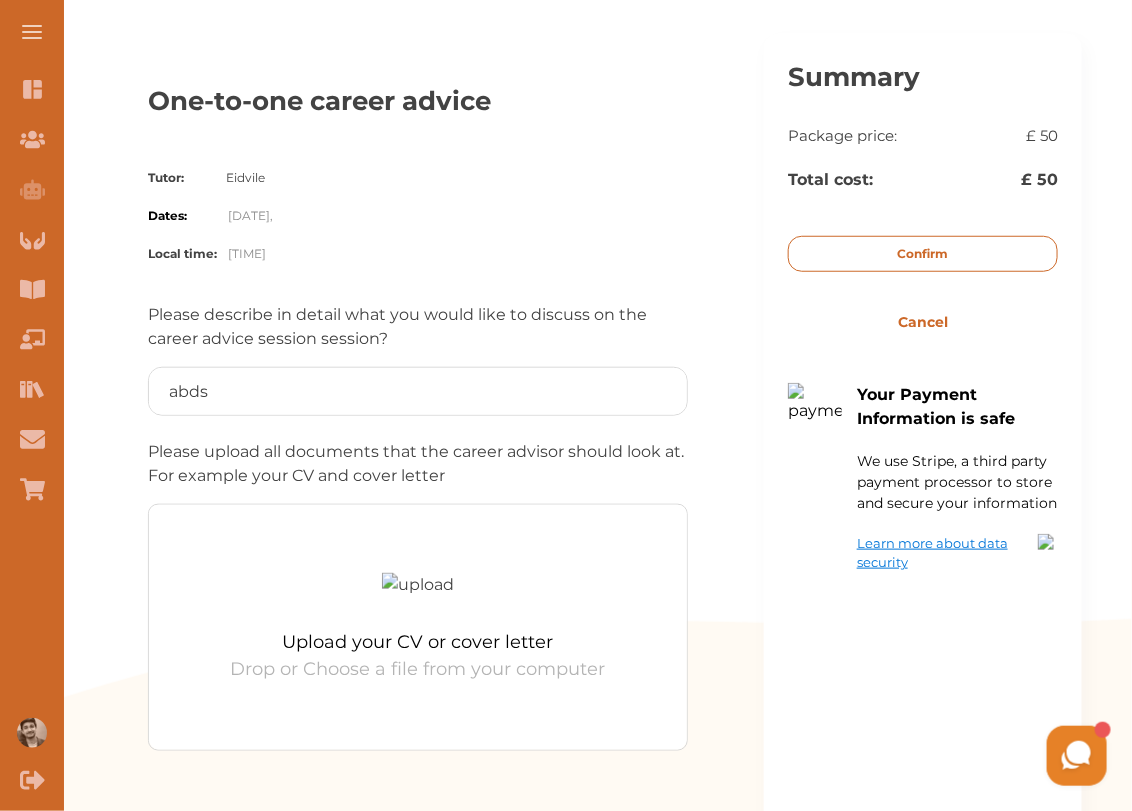 click on "Confirm" at bounding box center [923, 254] 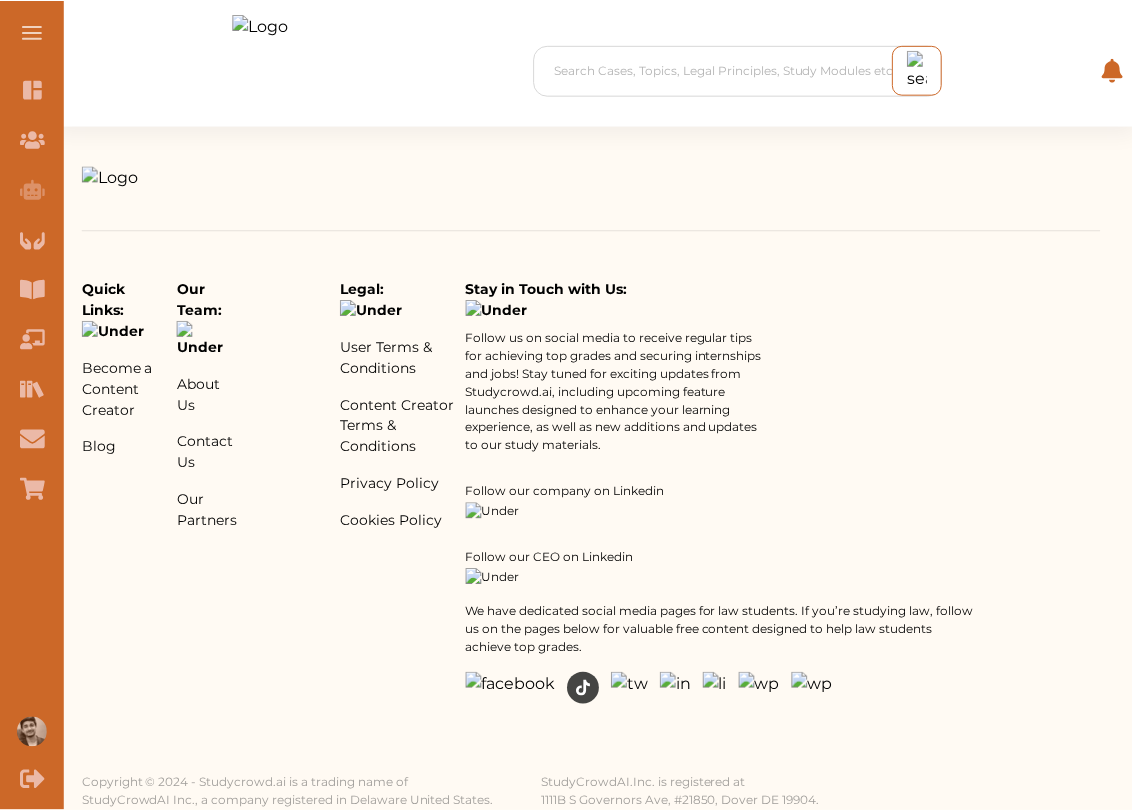 scroll, scrollTop: 0, scrollLeft: 0, axis: both 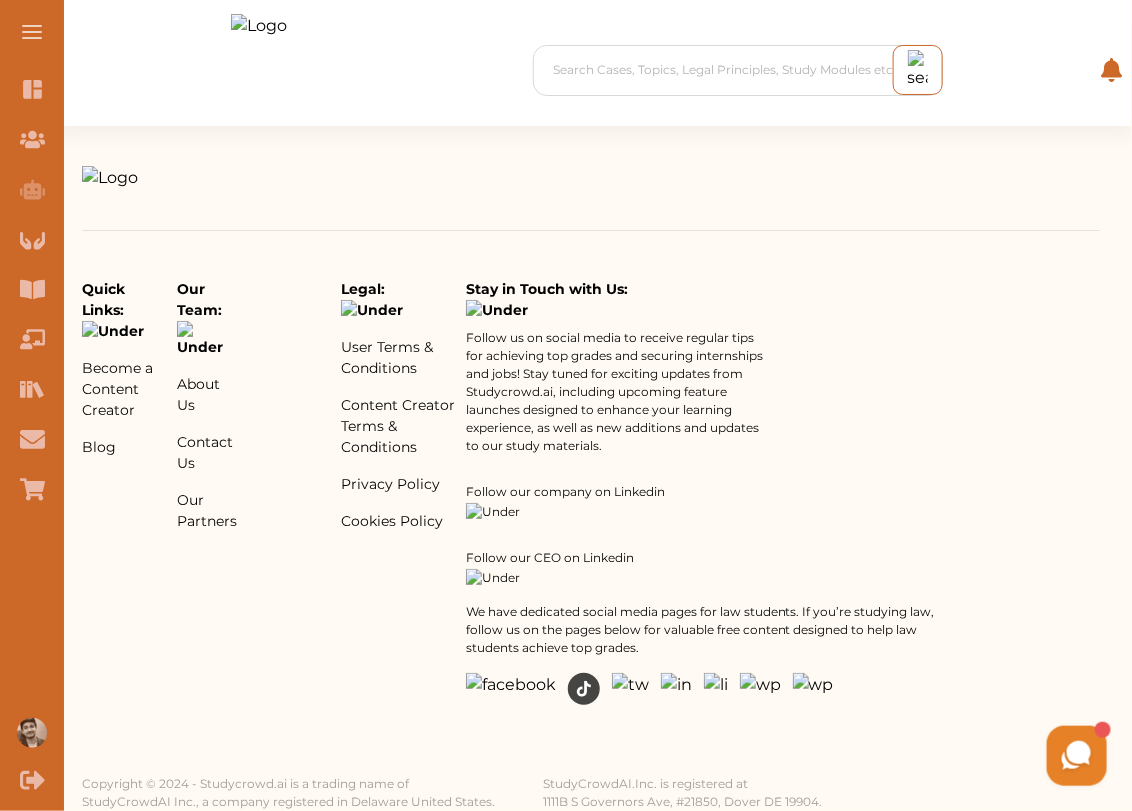 click at bounding box center (295, 70) 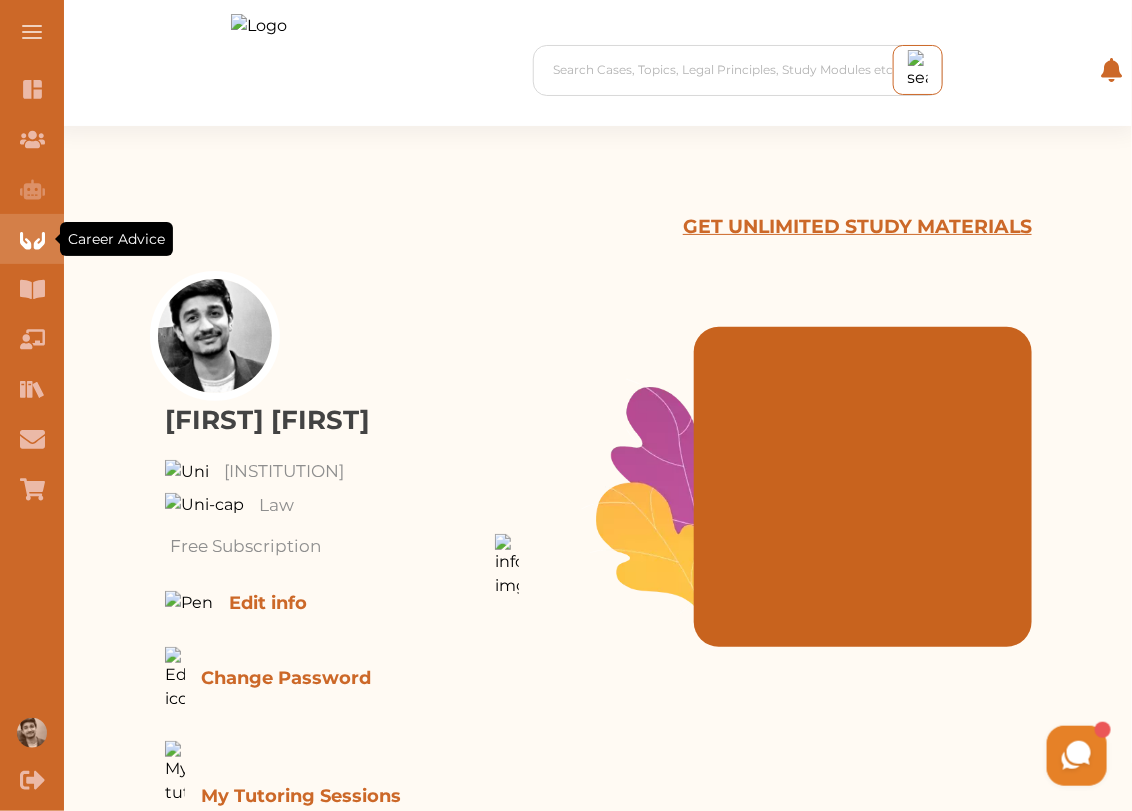 click at bounding box center [32, 239] 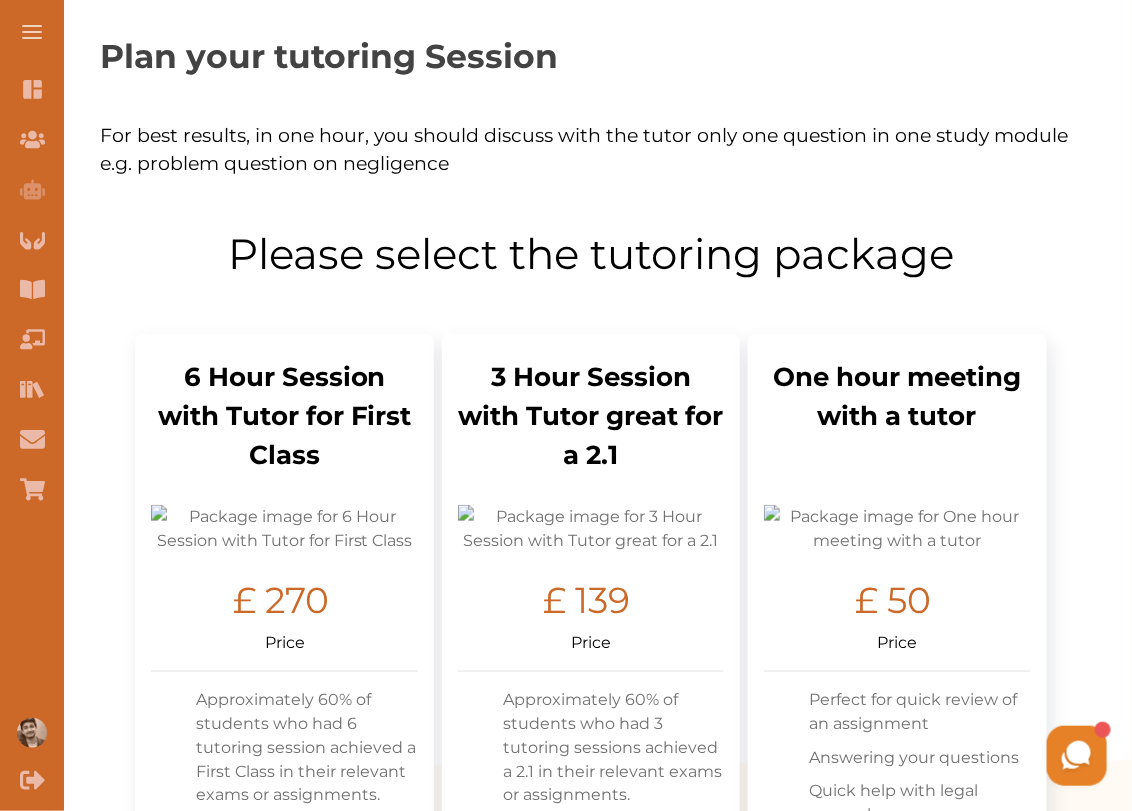 scroll, scrollTop: 292, scrollLeft: 0, axis: vertical 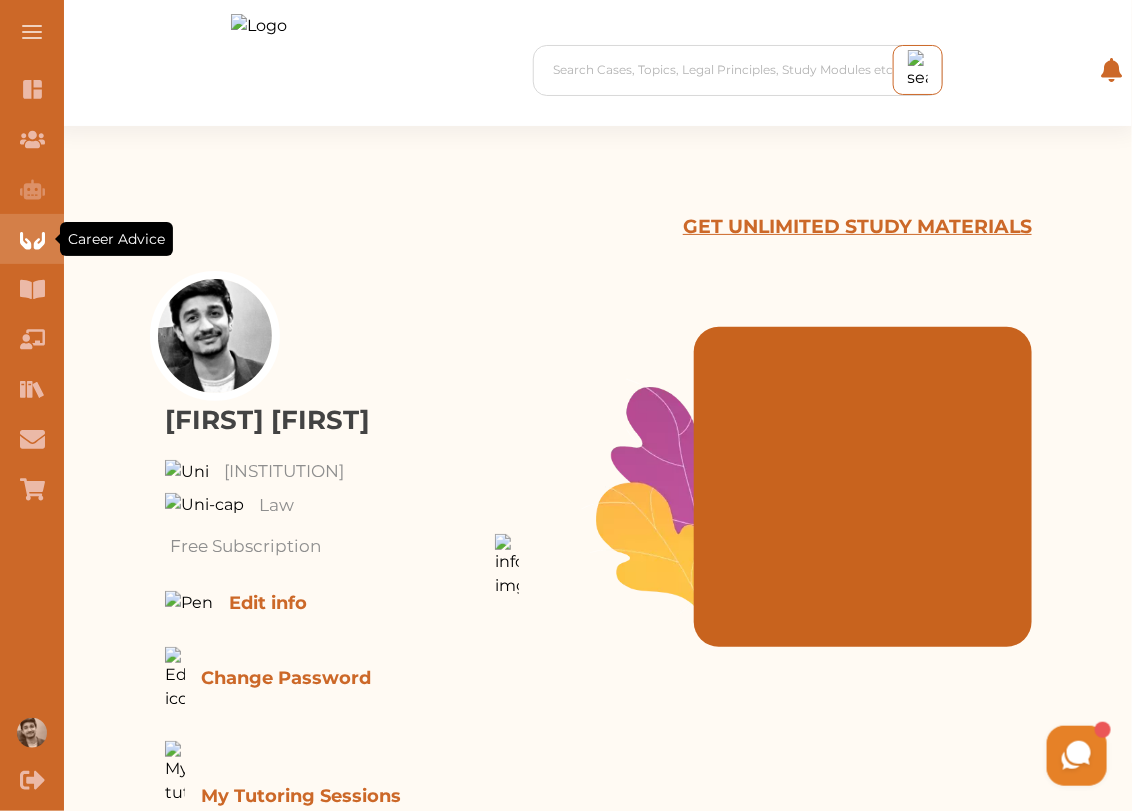 click 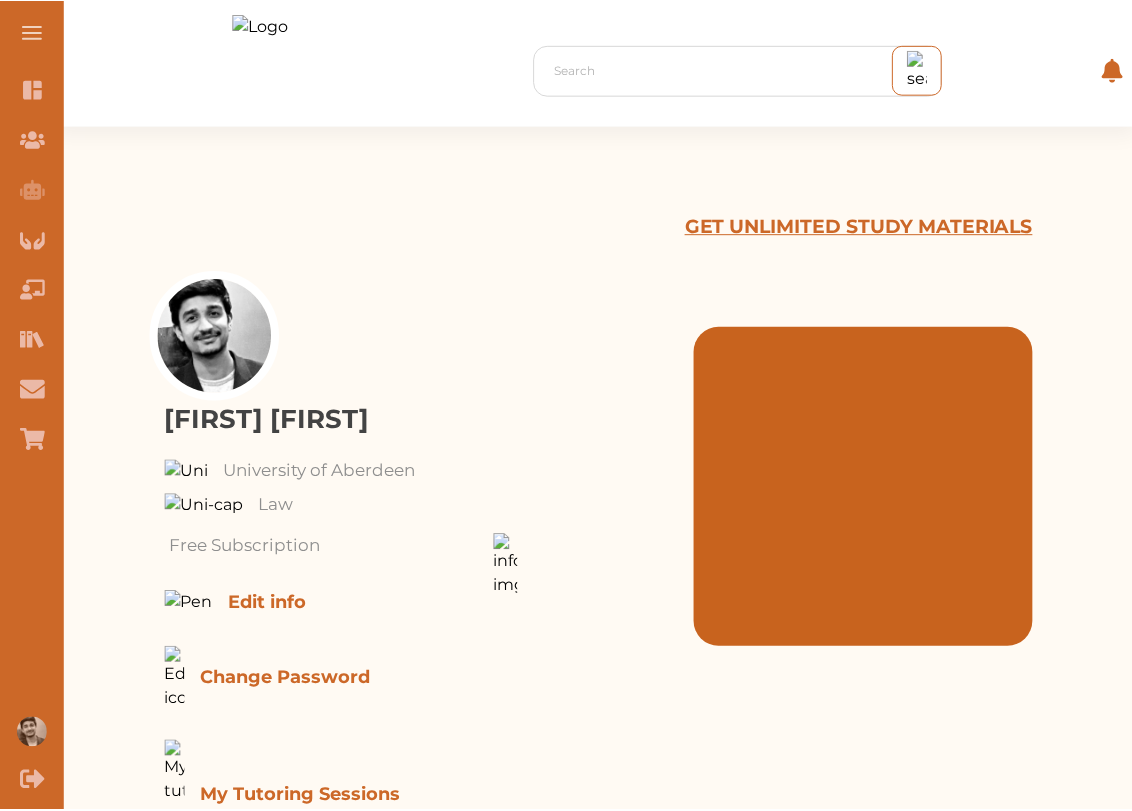 scroll, scrollTop: 0, scrollLeft: 0, axis: both 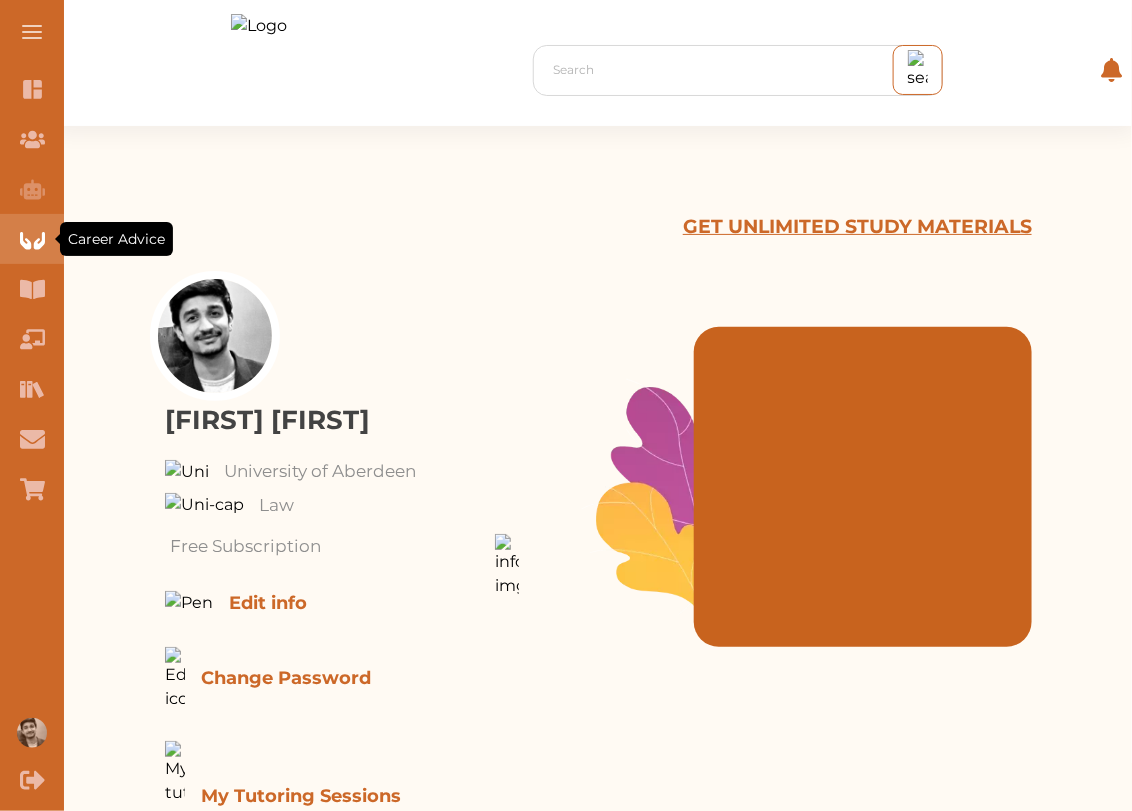 click at bounding box center [32, 239] 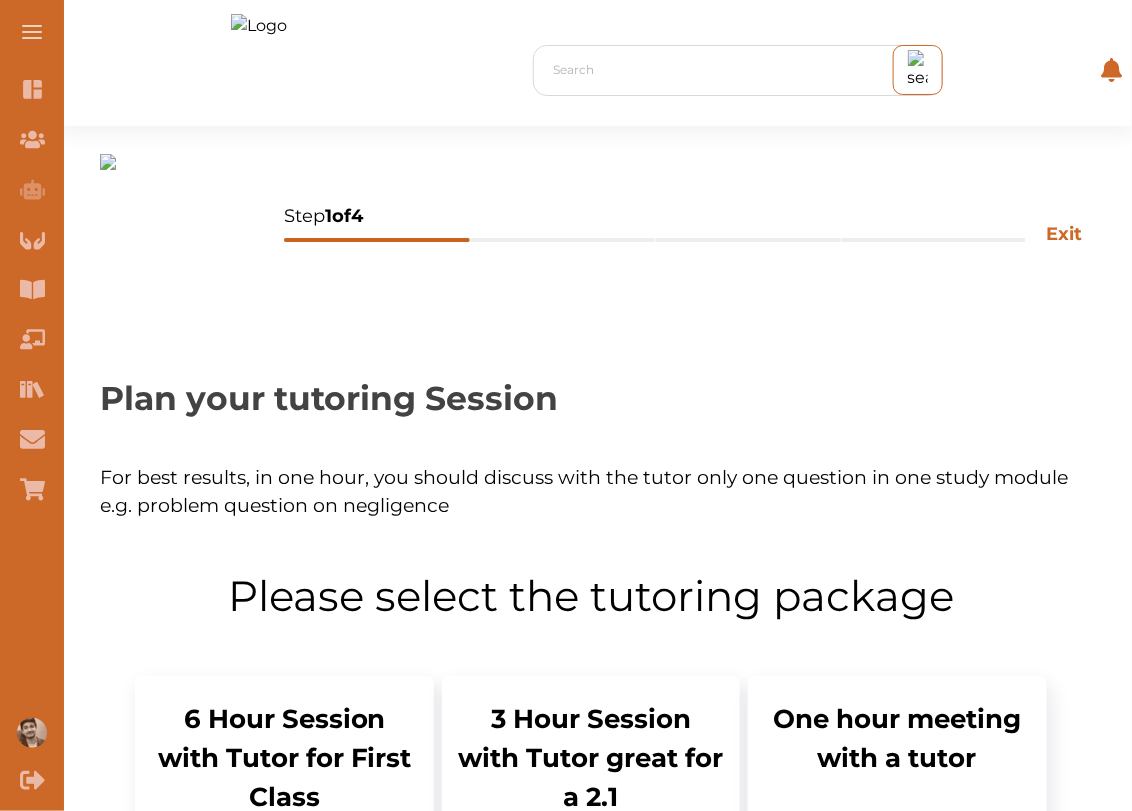 scroll, scrollTop: 131, scrollLeft: 0, axis: vertical 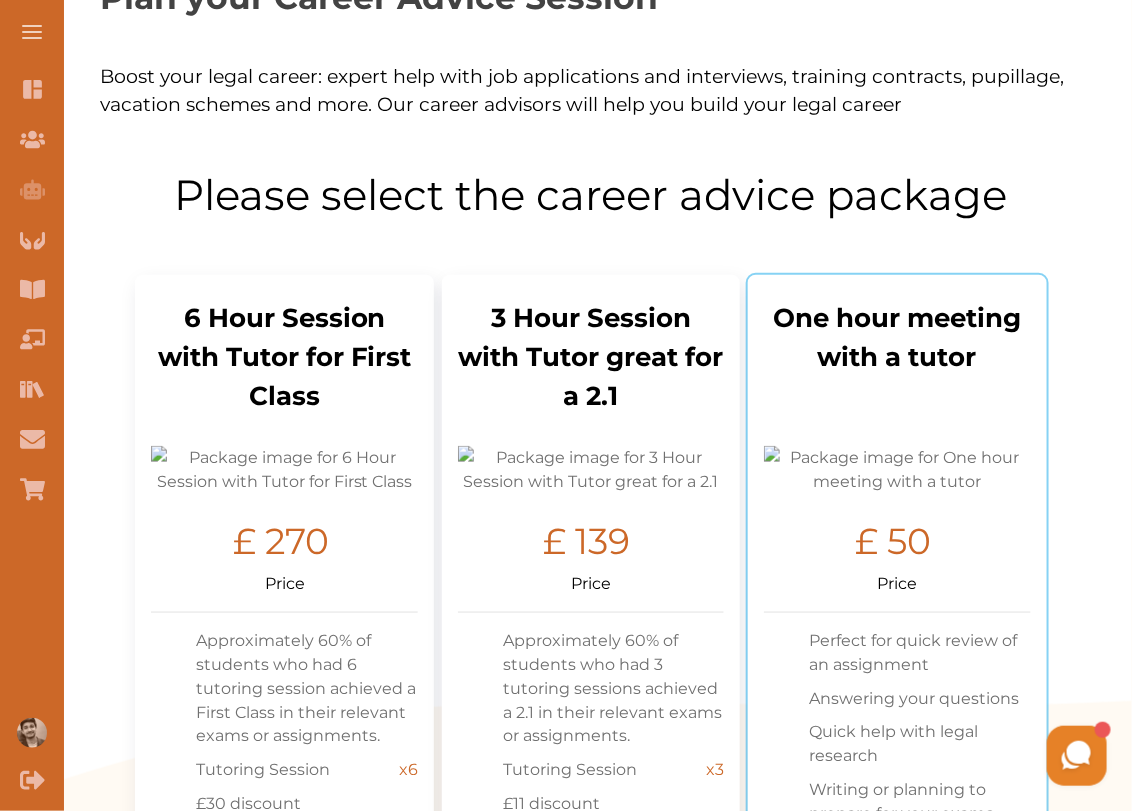 click at bounding box center [897, 470] 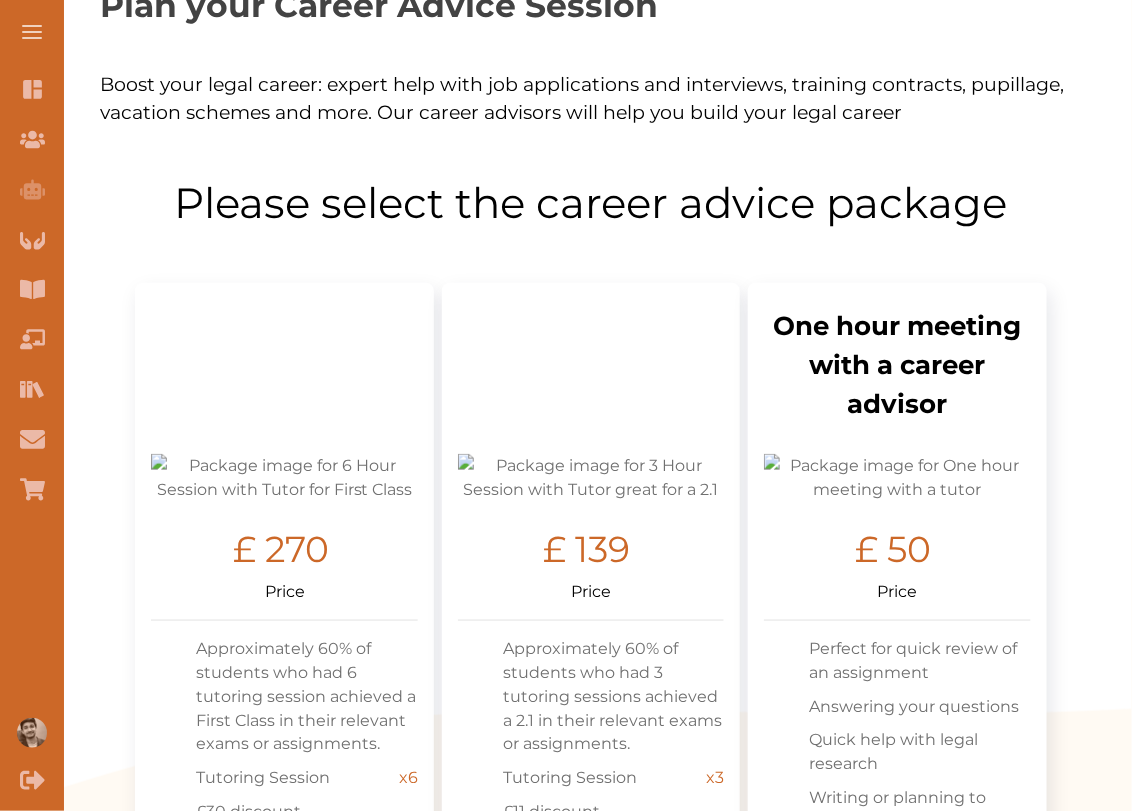 scroll, scrollTop: 393, scrollLeft: 0, axis: vertical 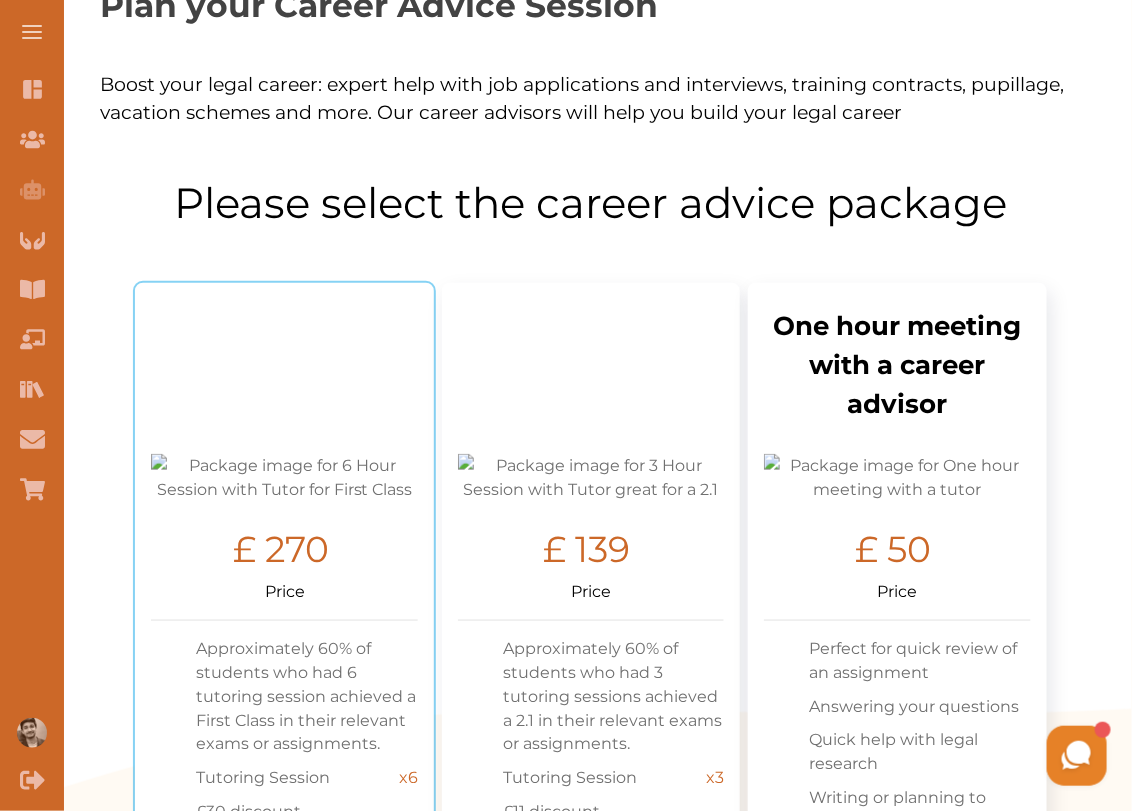 click at bounding box center (284, 478) 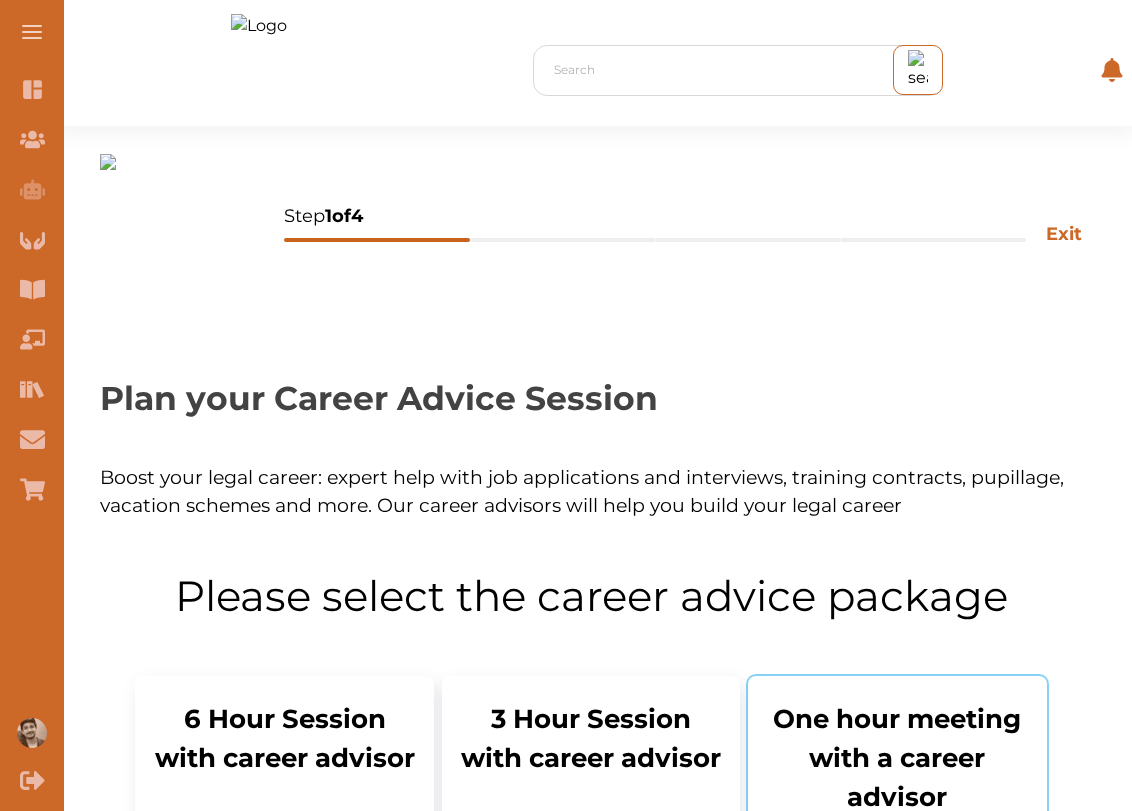 click on "Perfect for quick review of an assignment" at bounding box center [919, 1054] 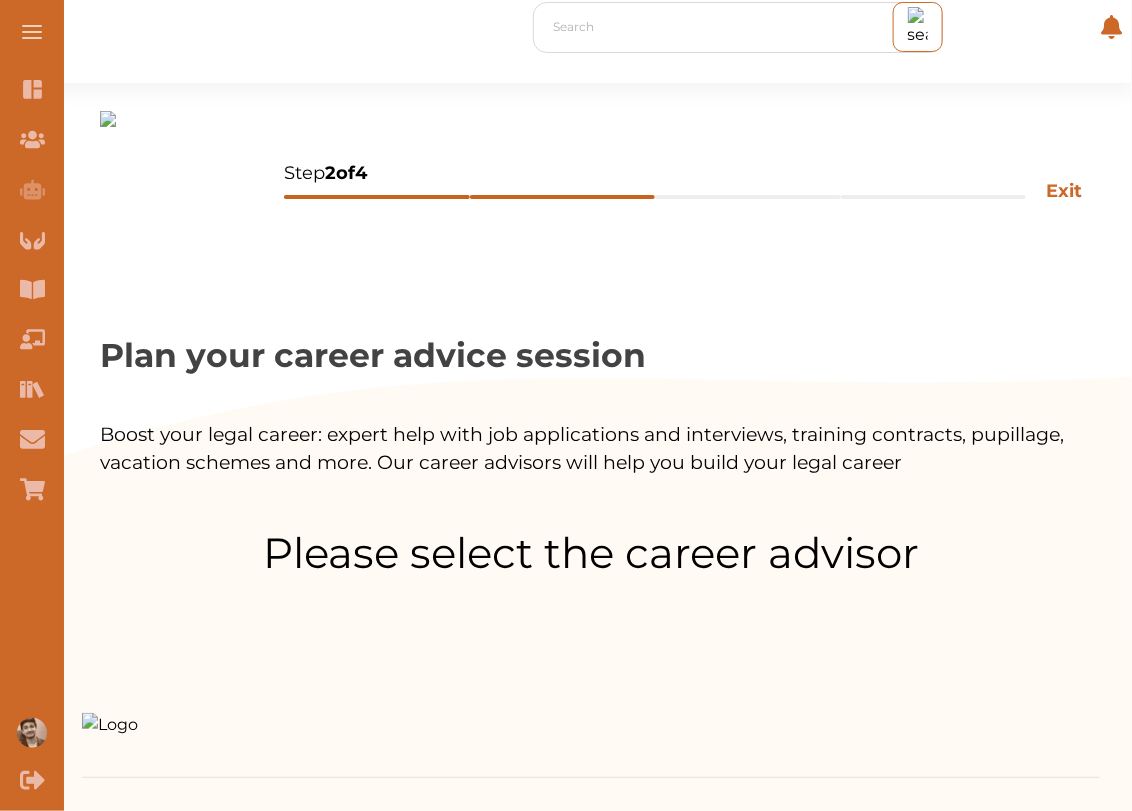 scroll, scrollTop: 385, scrollLeft: 0, axis: vertical 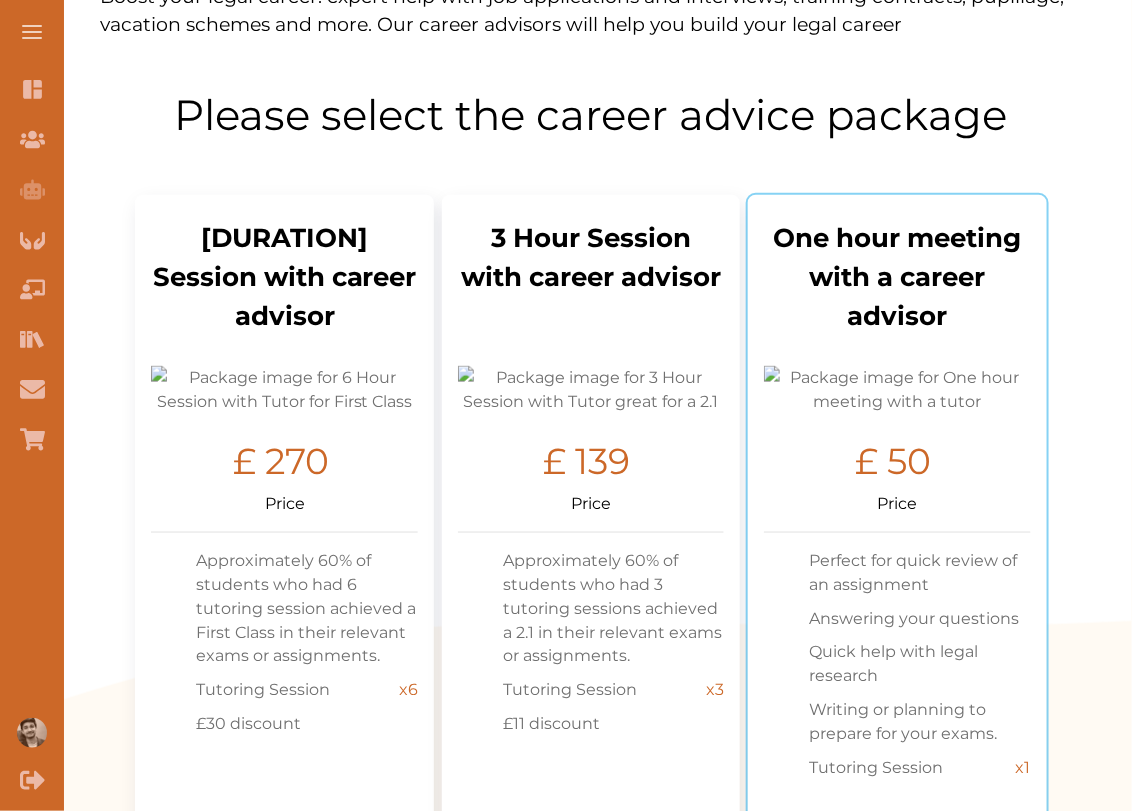 click at bounding box center (897, 390) 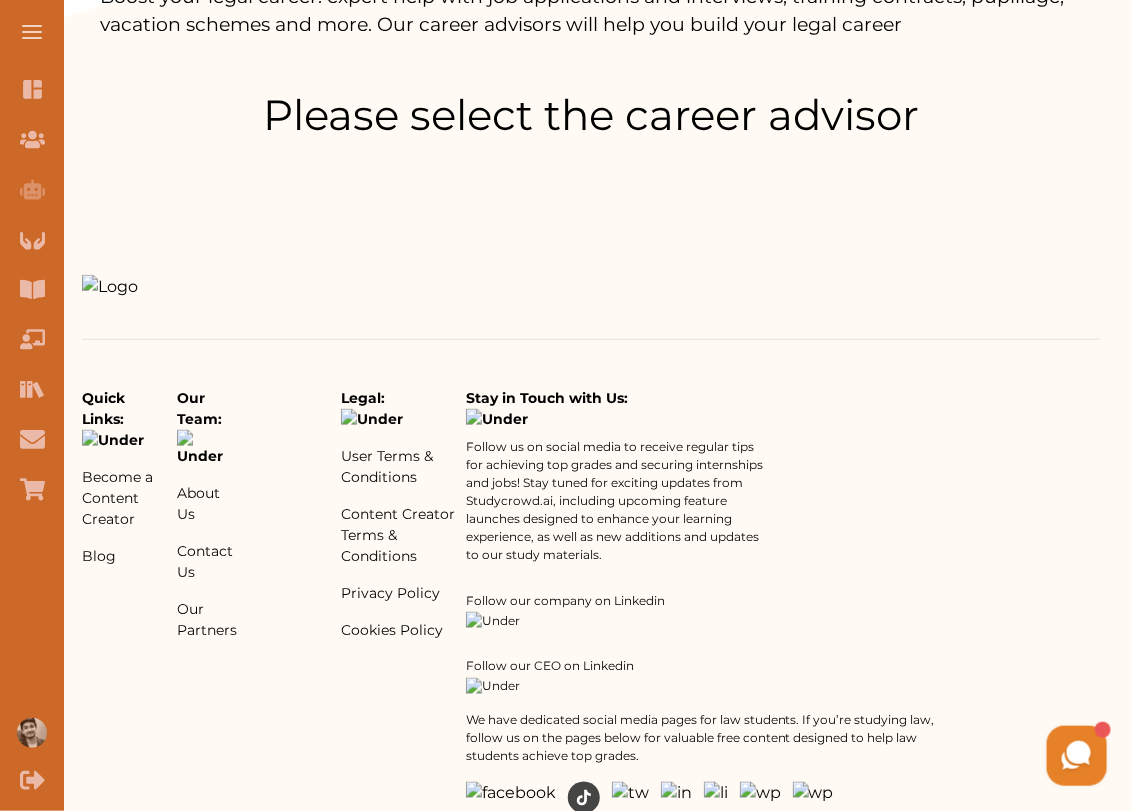 scroll, scrollTop: 0, scrollLeft: 0, axis: both 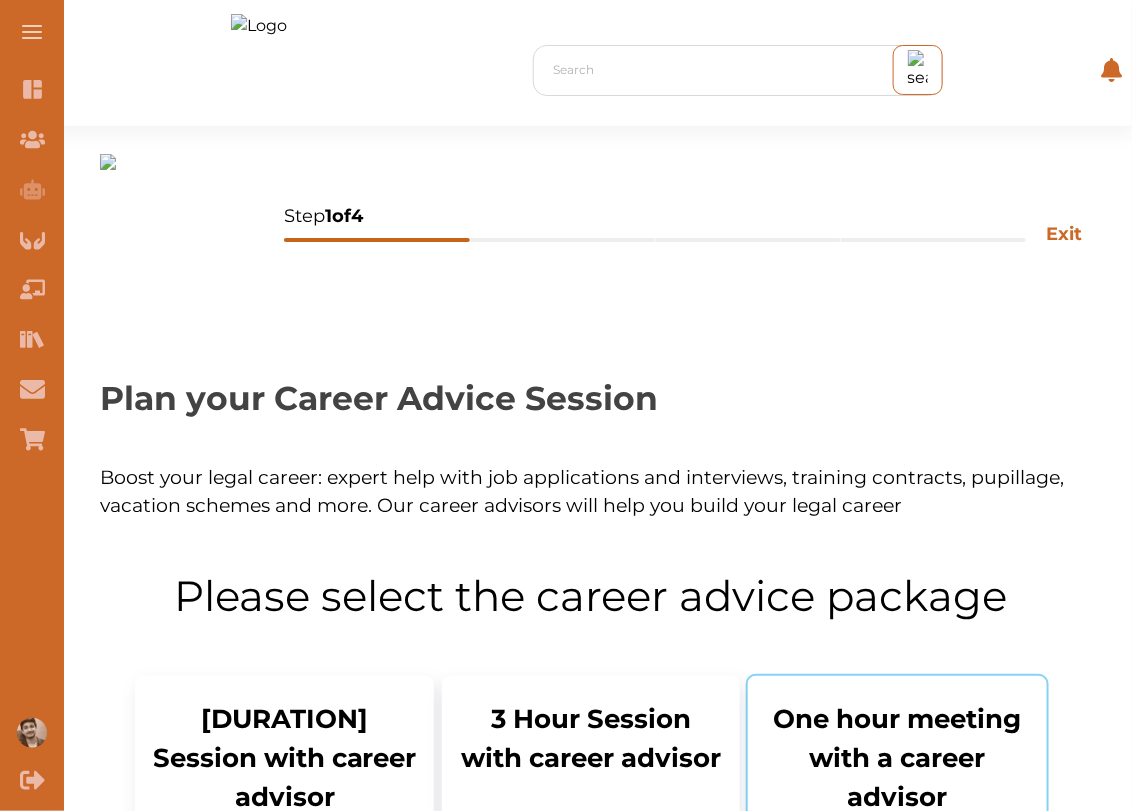 click on "Perfect for quick review of an assignment" at bounding box center (919, 1054) 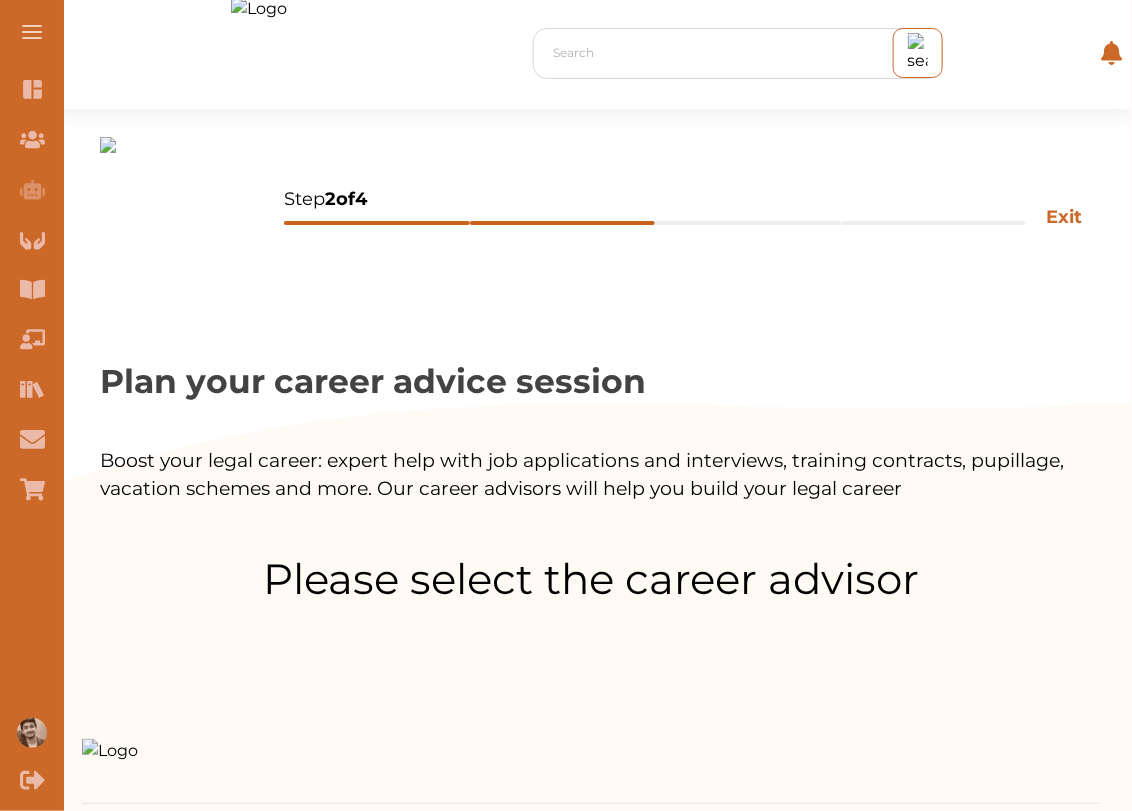 scroll, scrollTop: 447, scrollLeft: 0, axis: vertical 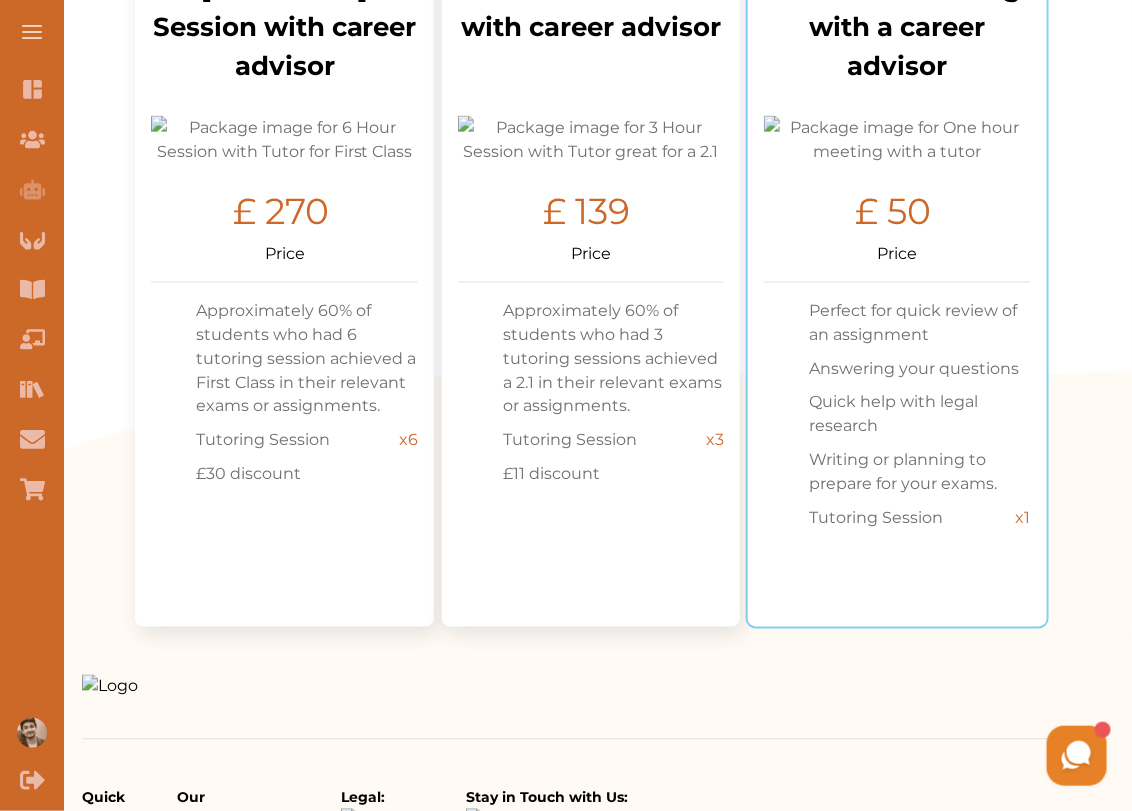 click on "£   50" at bounding box center (893, 211) 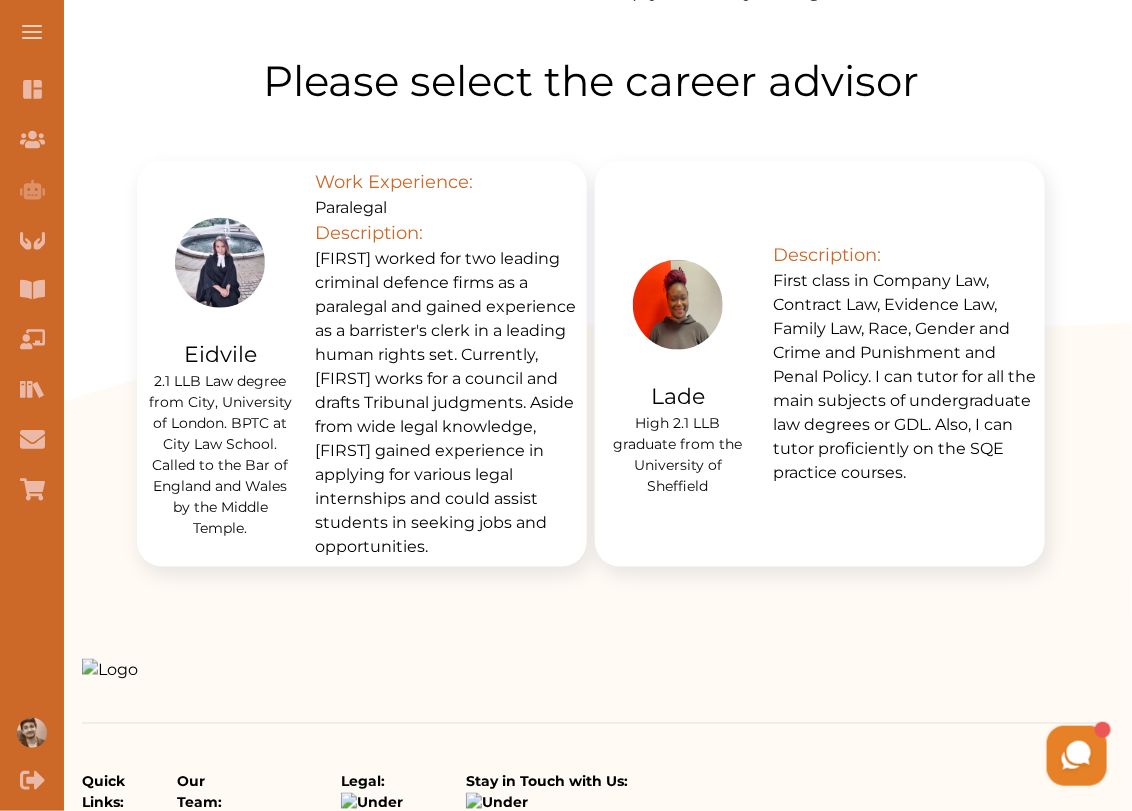 scroll, scrollTop: 916, scrollLeft: 0, axis: vertical 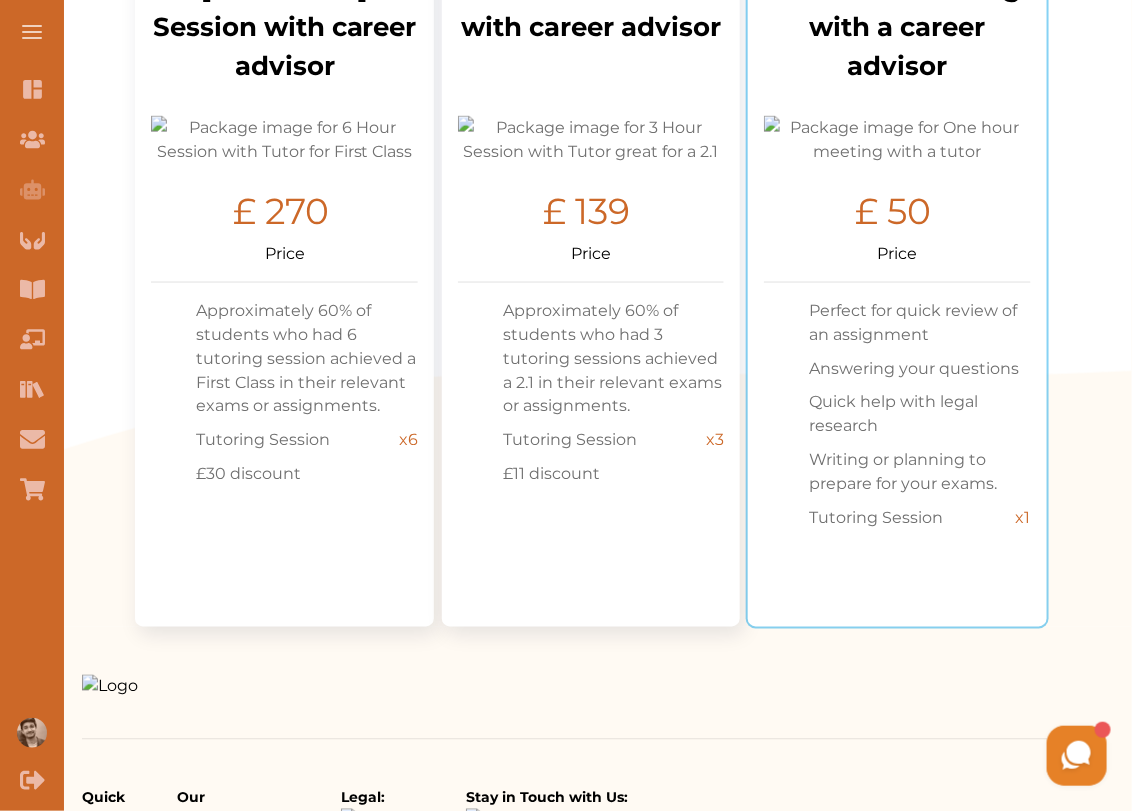 click on "£   50" at bounding box center (897, 209) 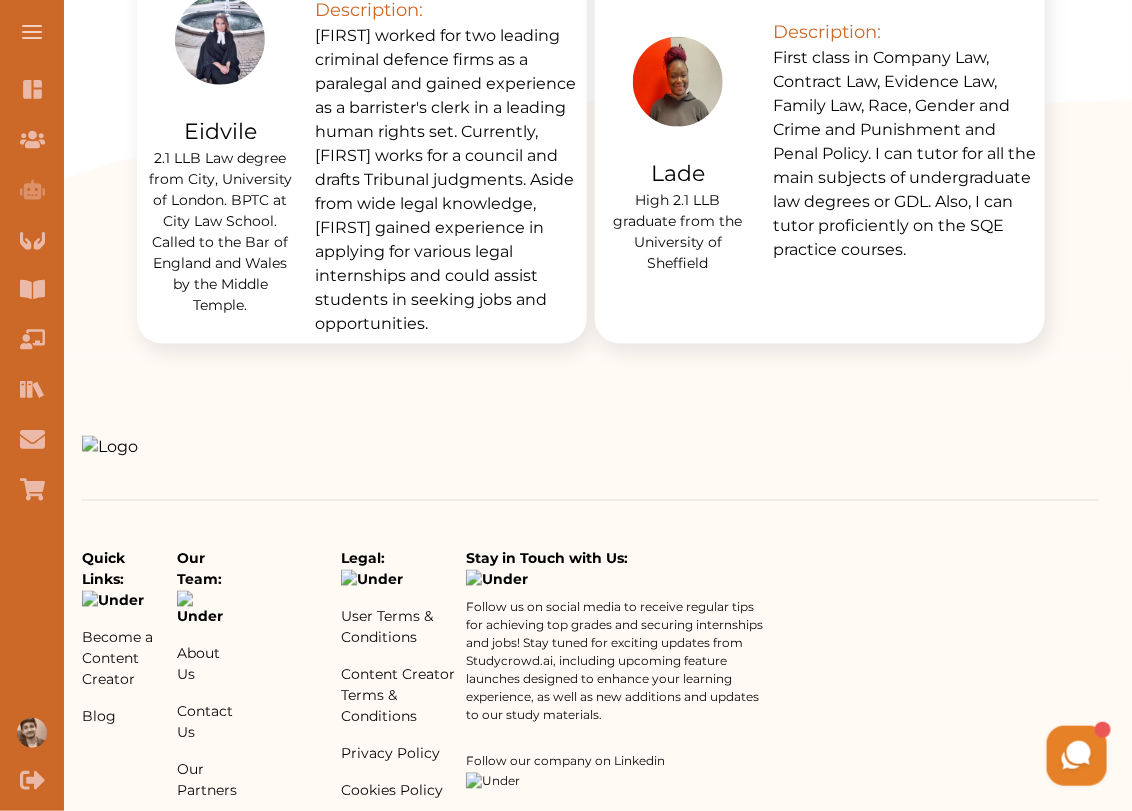 scroll, scrollTop: 435, scrollLeft: 0, axis: vertical 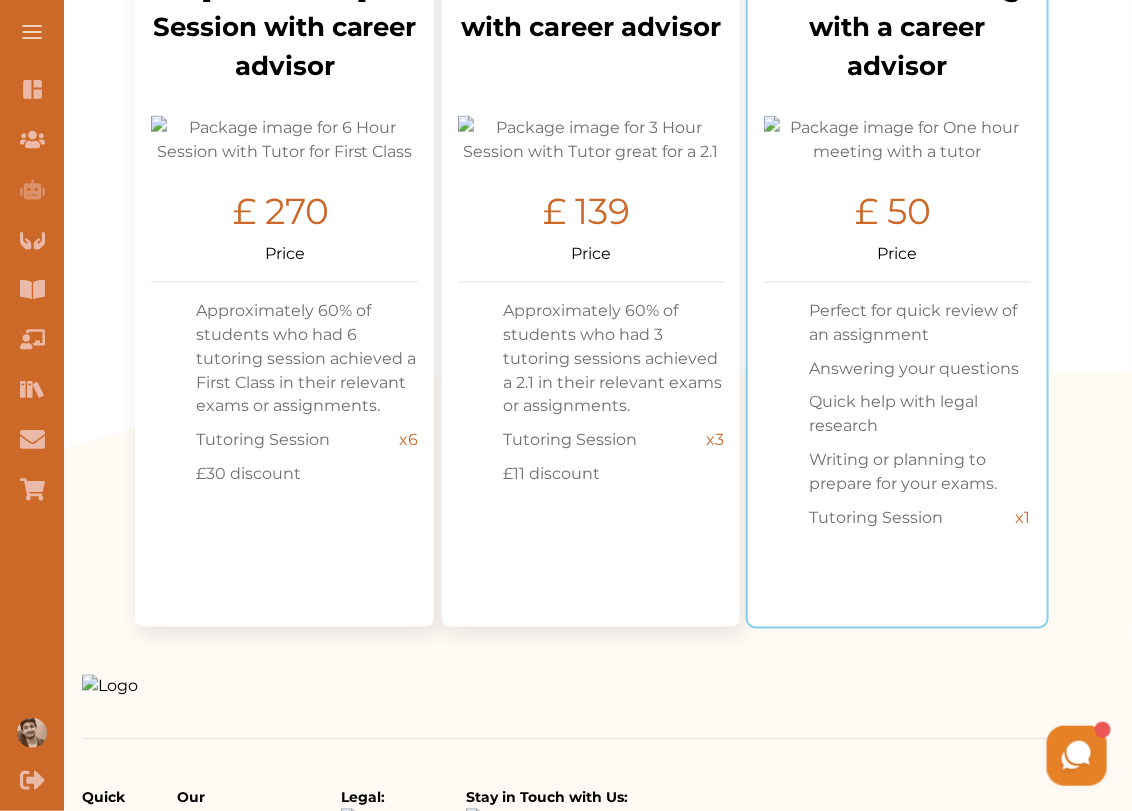 click on "£   50" at bounding box center [897, 209] 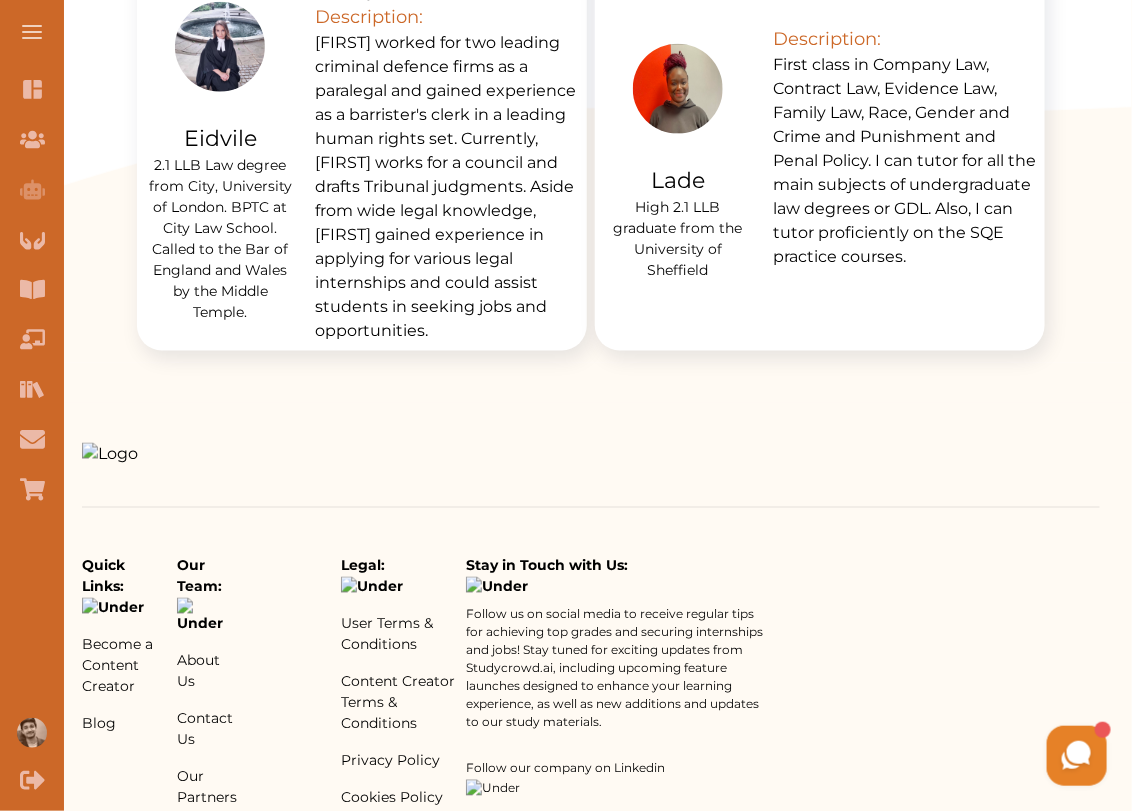 scroll, scrollTop: 435, scrollLeft: 0, axis: vertical 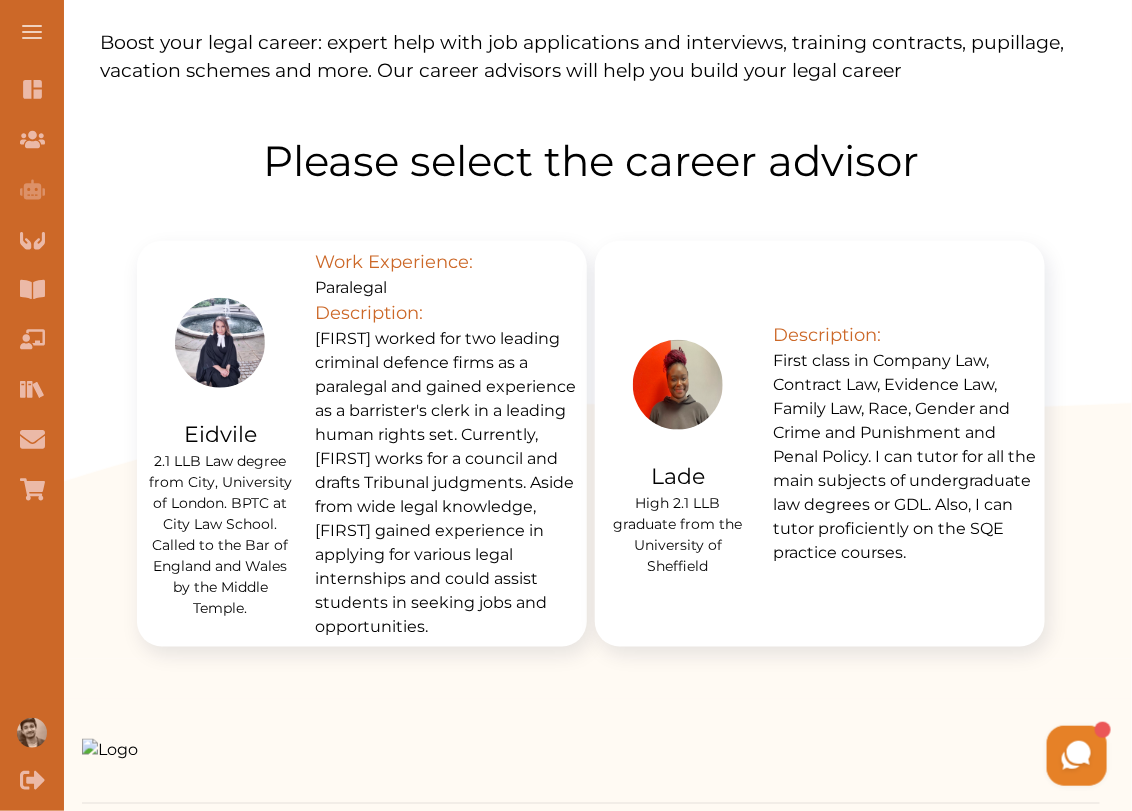 click on "Eidvile worked for two leading criminal defence firms as a paralegal and gained experience as a barrister's clerk in a leading human rights set. Currently, Eidvile works for a council and drafts Tribunal judgments. Aside from wide legal knowledge, Eidvile gained experience in applying for various legal internships and could assist students in seeking jobs and opportunities." at bounding box center (447, 483) 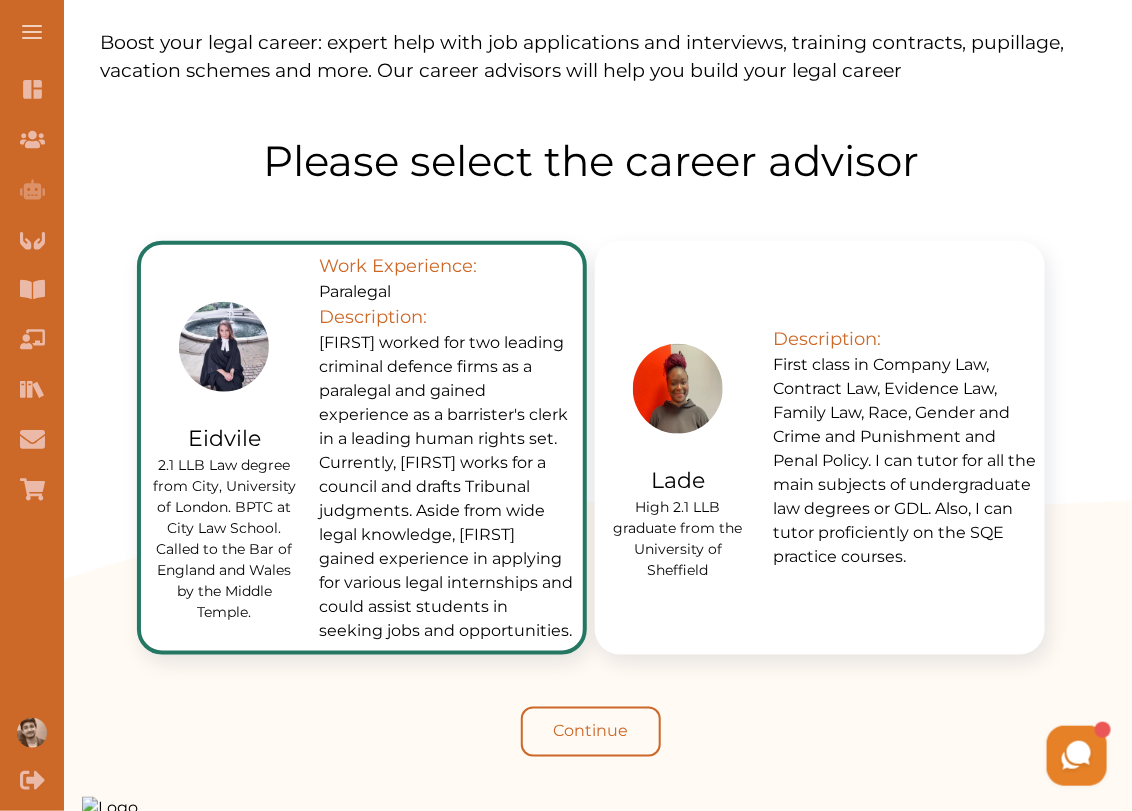 click on "Continue" at bounding box center [591, 732] 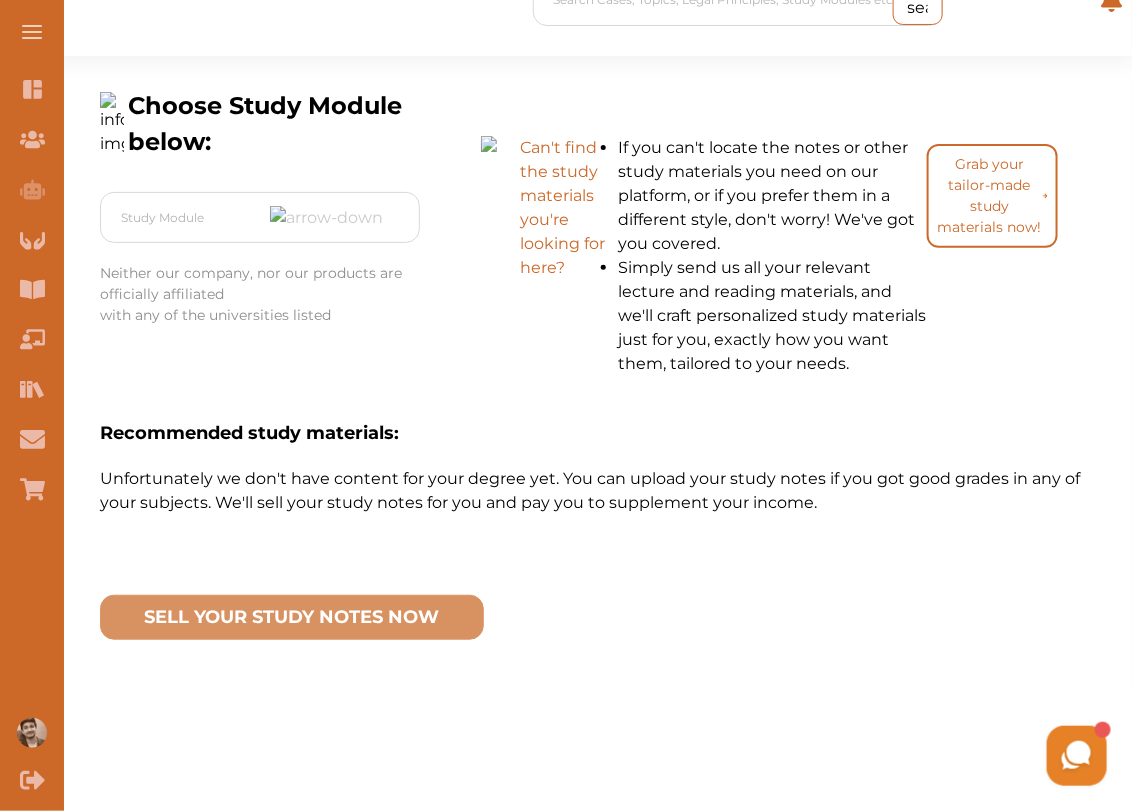scroll, scrollTop: 0, scrollLeft: 0, axis: both 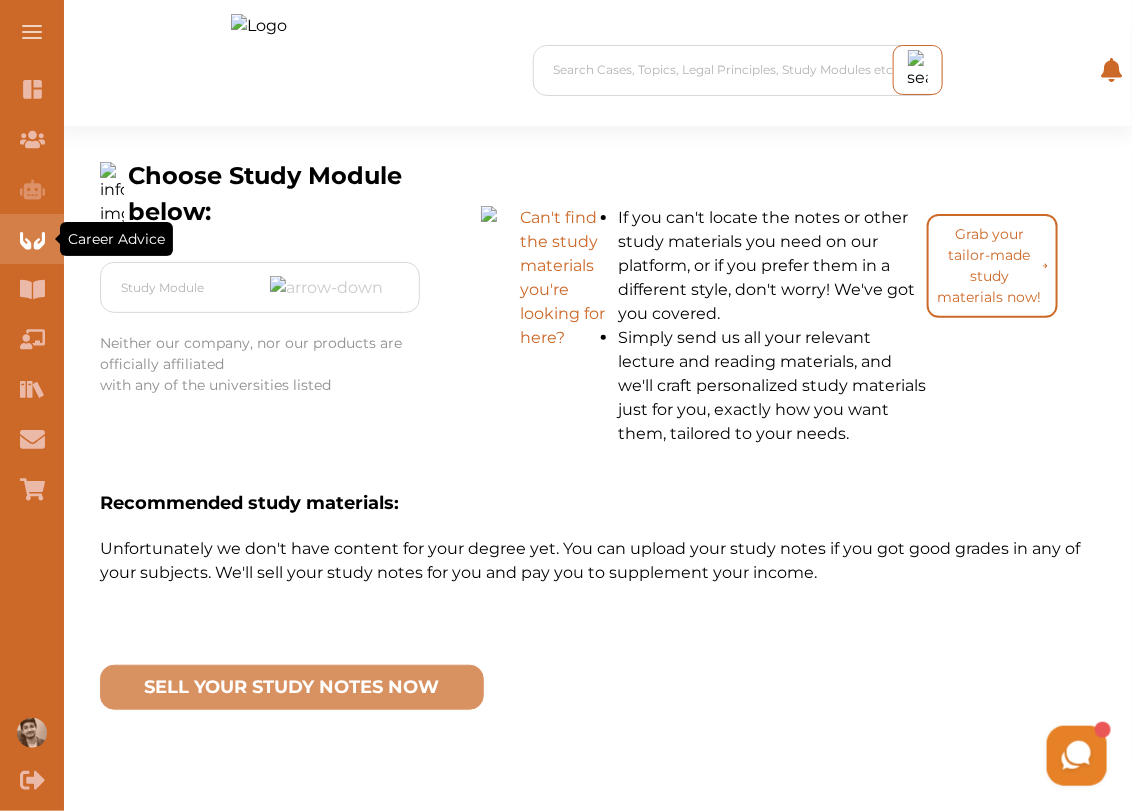 click 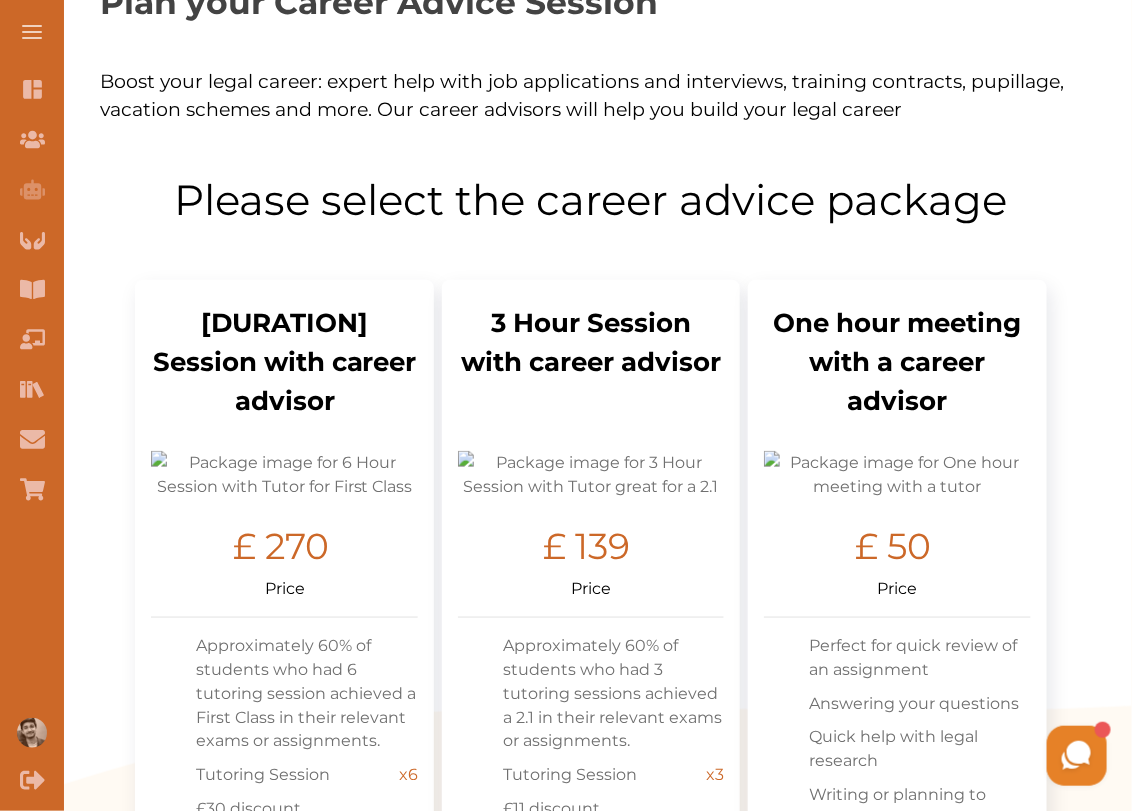 scroll, scrollTop: 1103, scrollLeft: 0, axis: vertical 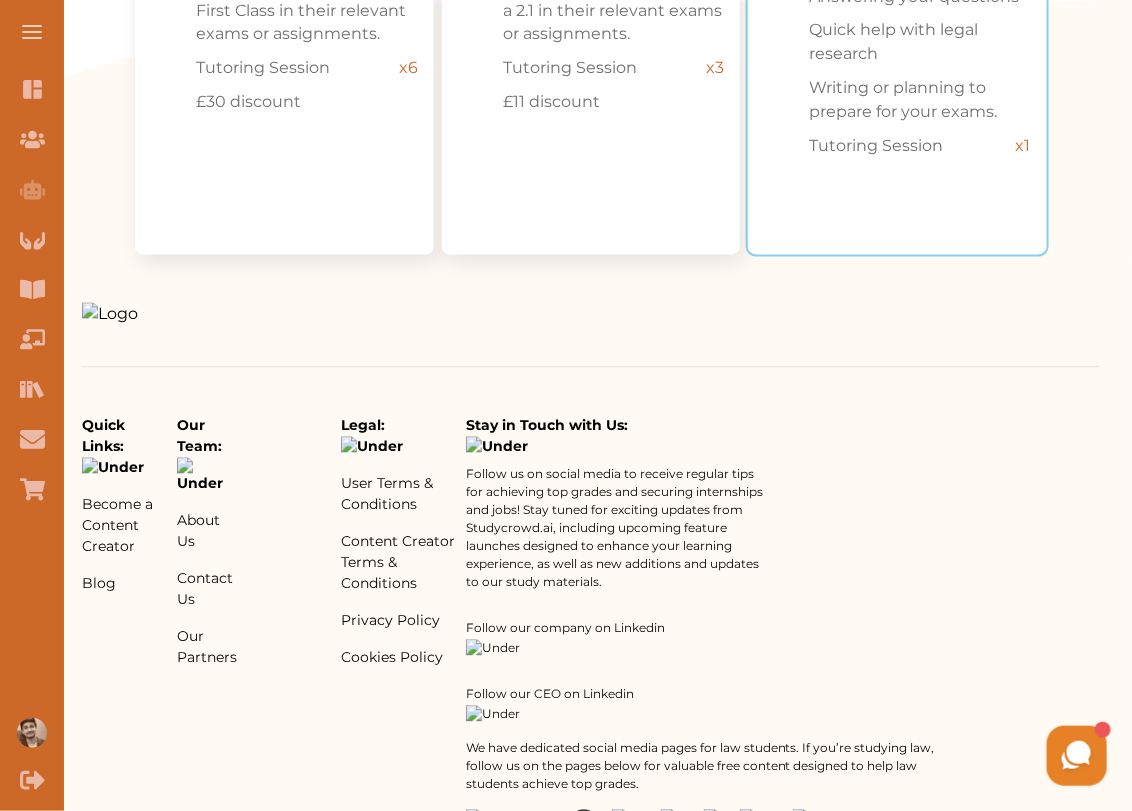 click on "One hour meeting with a career advisor £   50 Price
Perfect for quick review of an assignment
Answering your questions
Quick help with legal research
Writing or planning to prepare for your exams.
Tutoring Session x1" at bounding box center (897, -86) 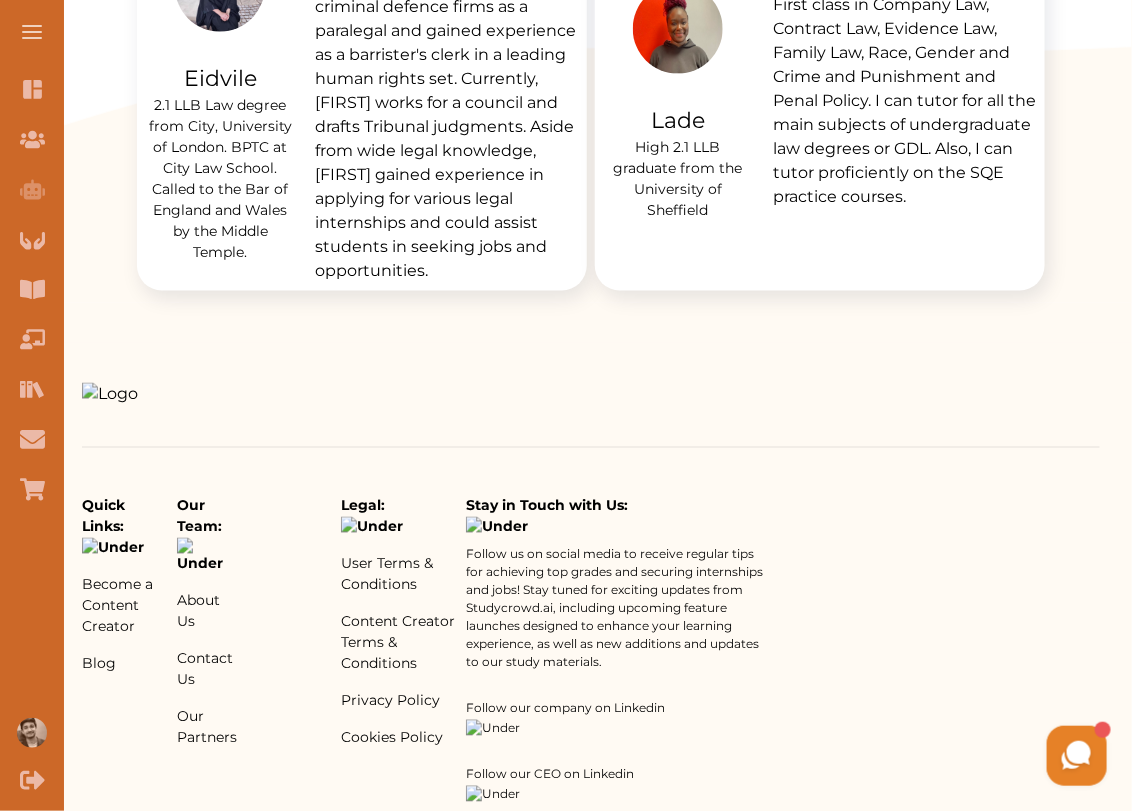 click on "Eidvile worked for two leading criminal defence firms as a paralegal and gained experience as a barrister's clerk in a leading human rights set. Currently, Eidvile works for a council and drafts Tribunal judgments. Aside from wide legal knowledge, Eidvile gained experience in applying for various legal internships and could assist students in seeking jobs and opportunities." at bounding box center [447, 127] 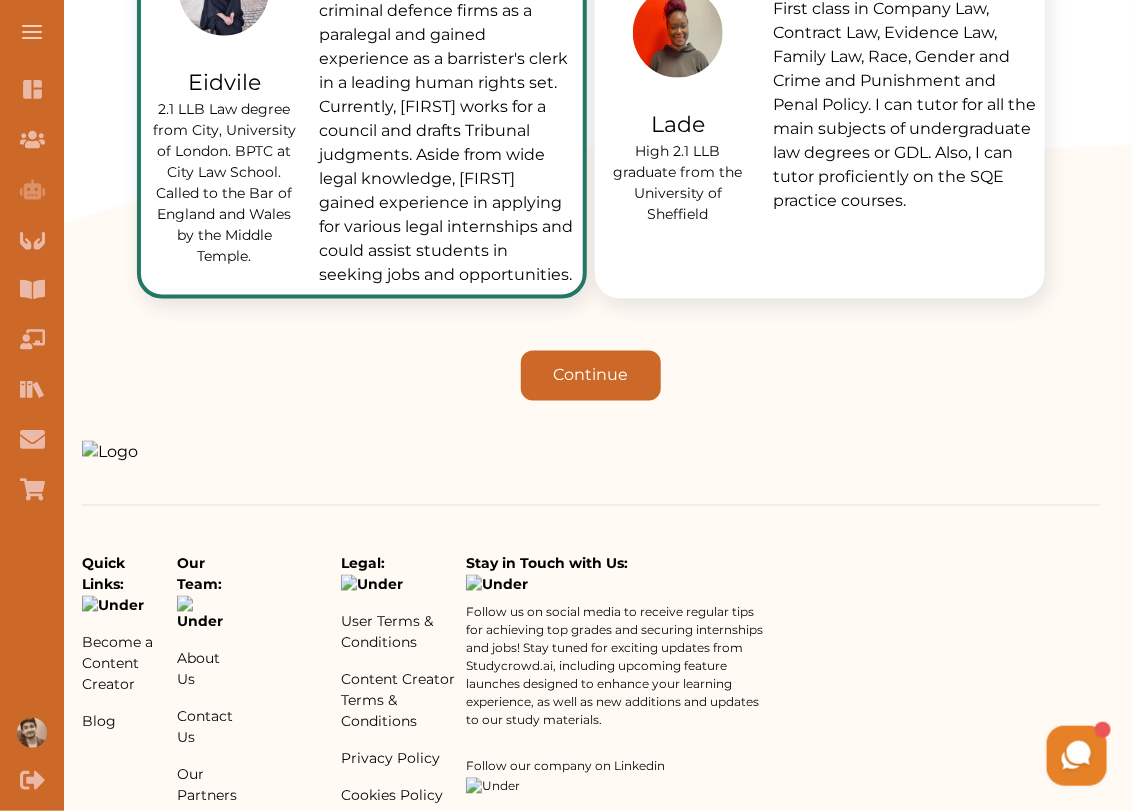 scroll, scrollTop: 802, scrollLeft: 0, axis: vertical 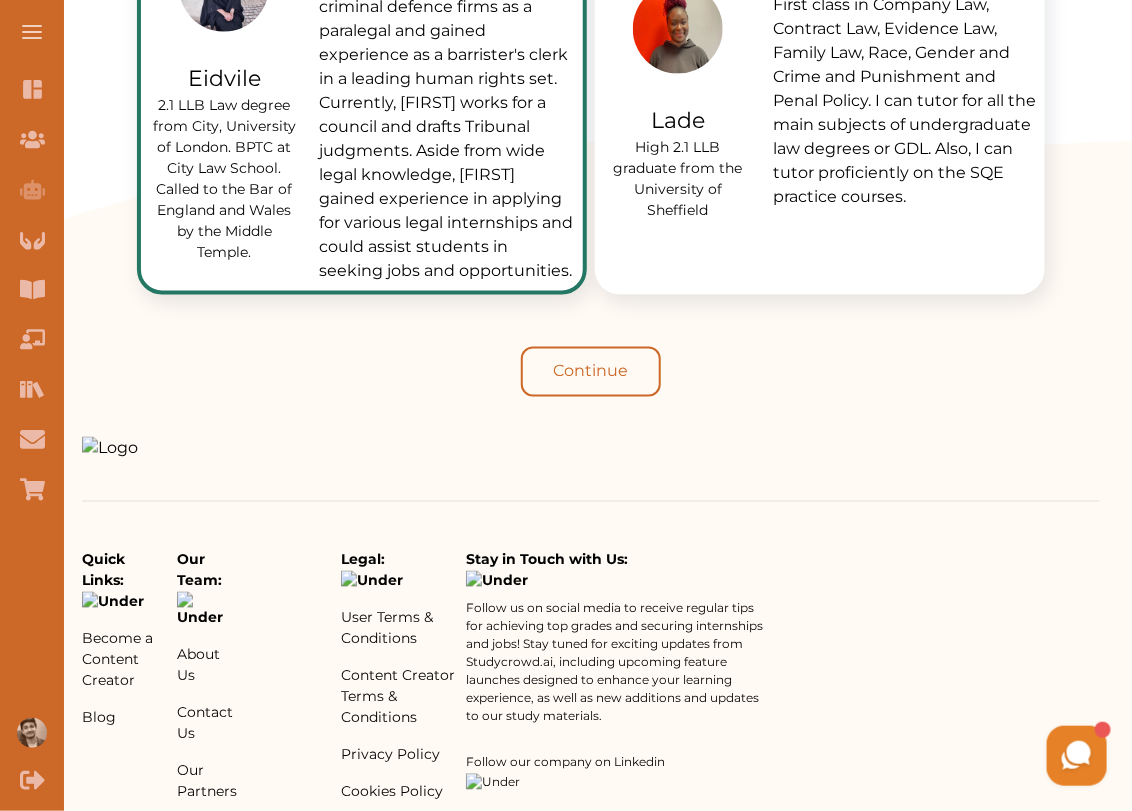 click on "Continue" at bounding box center [591, 372] 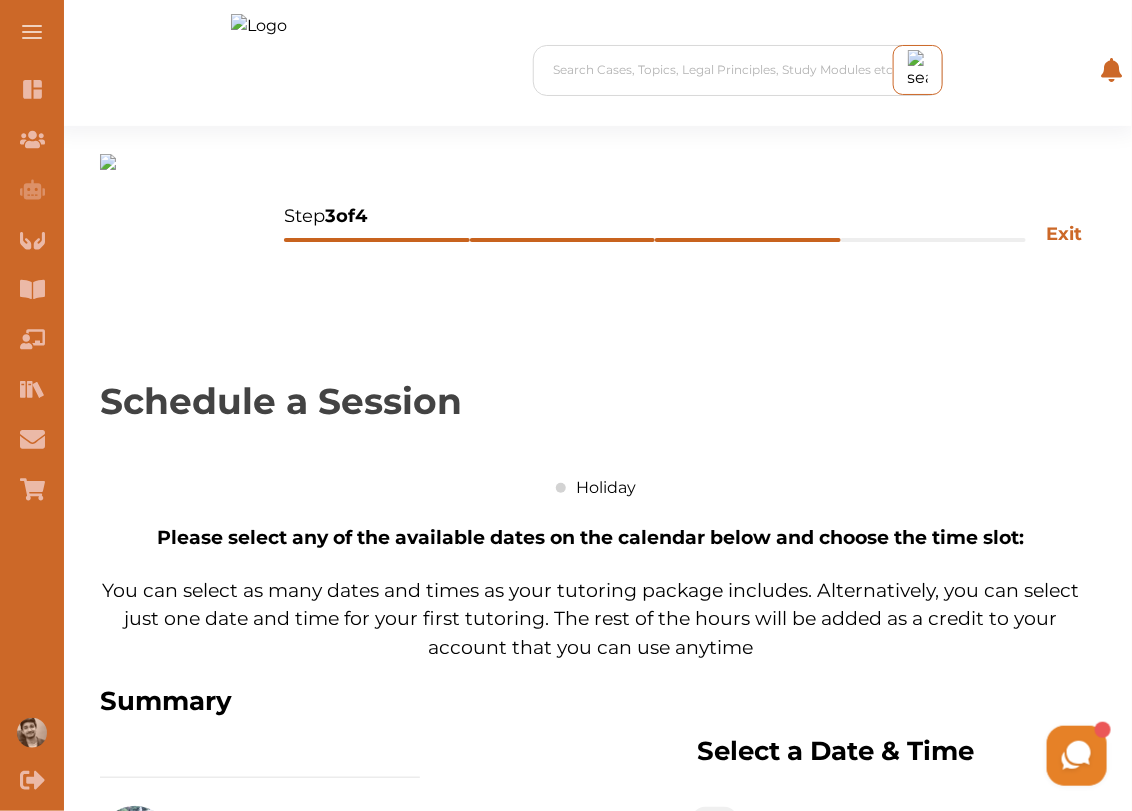 scroll, scrollTop: 1702, scrollLeft: 0, axis: vertical 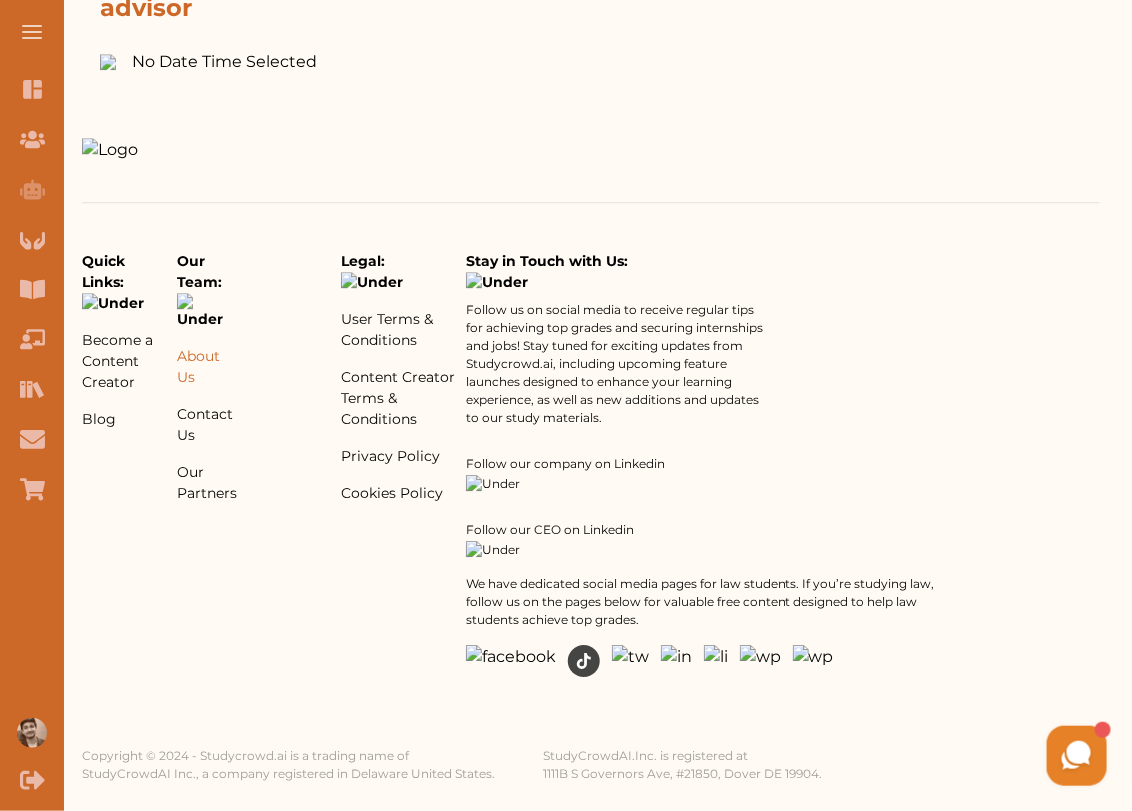 click on "About Us" at bounding box center (207, 367) 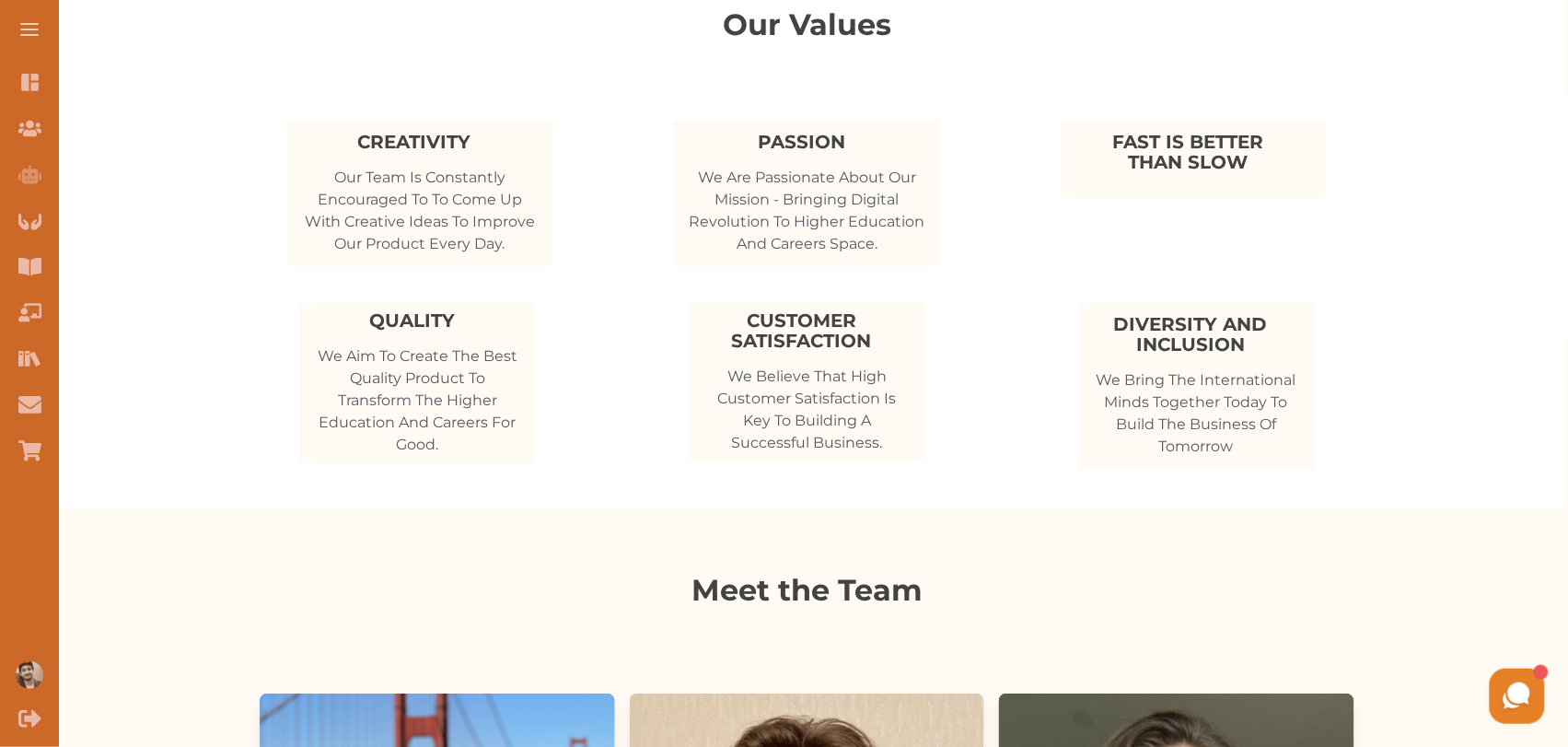 scroll, scrollTop: 1782, scrollLeft: 0, axis: vertical 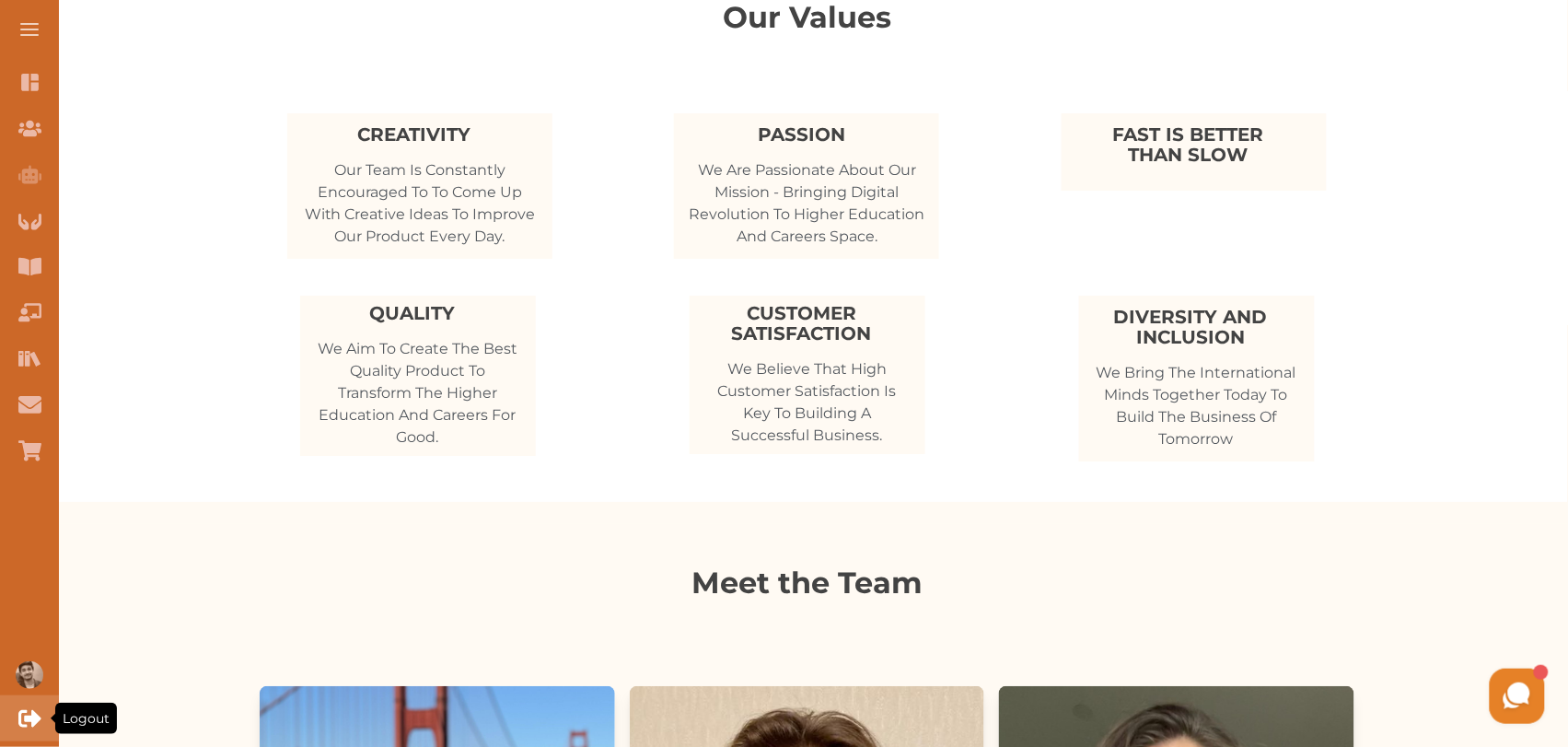 click 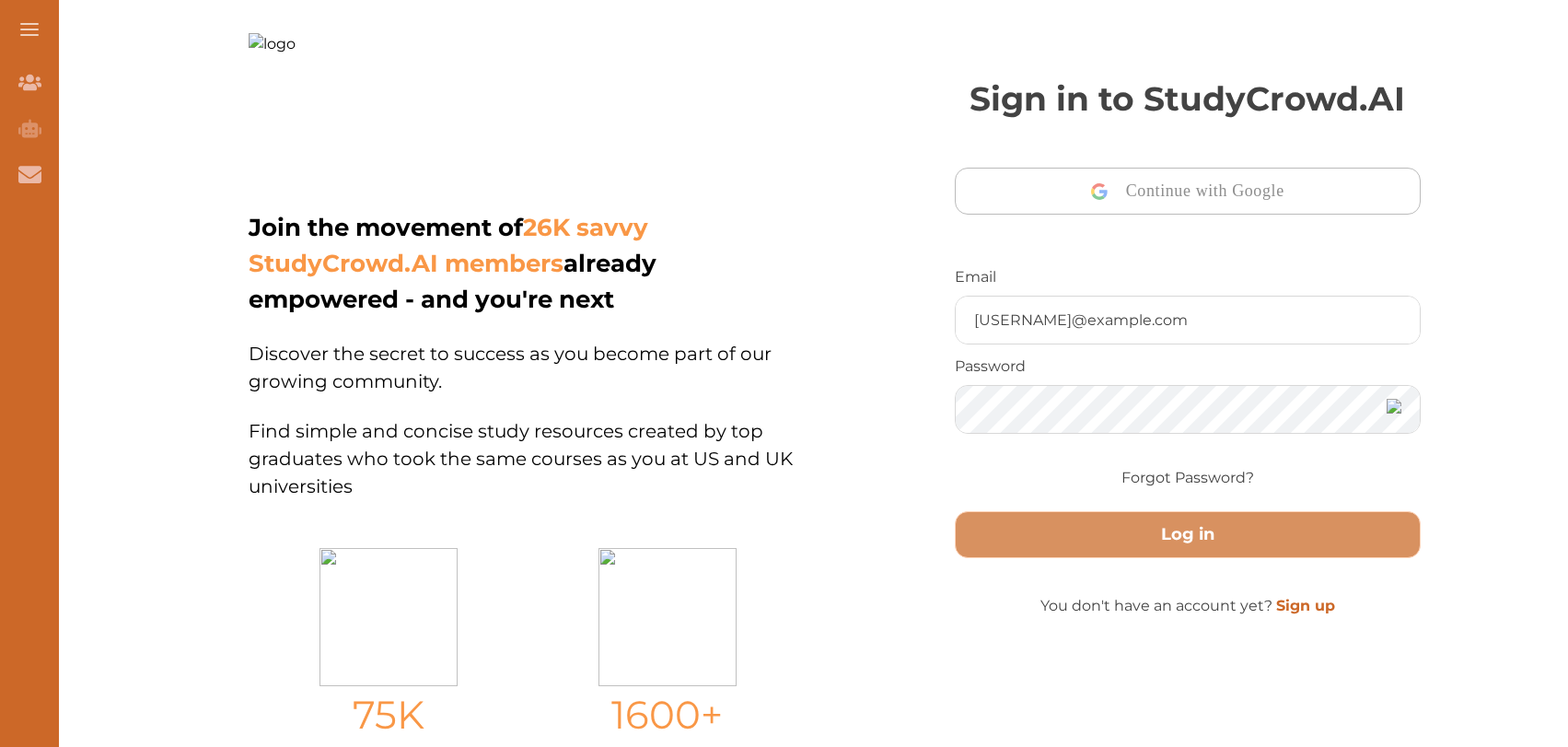 click at bounding box center [315, 85] 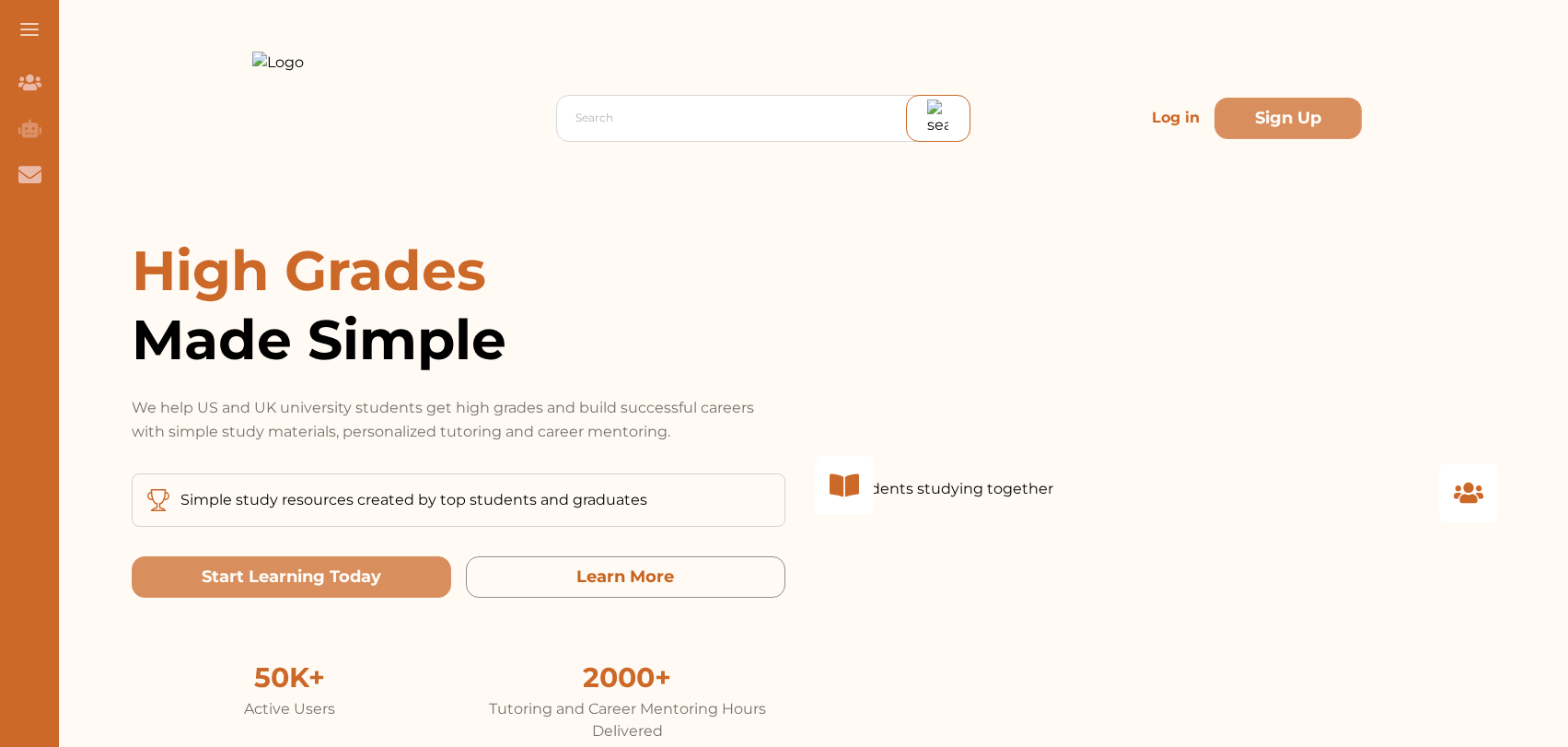 scroll, scrollTop: 0, scrollLeft: 0, axis: both 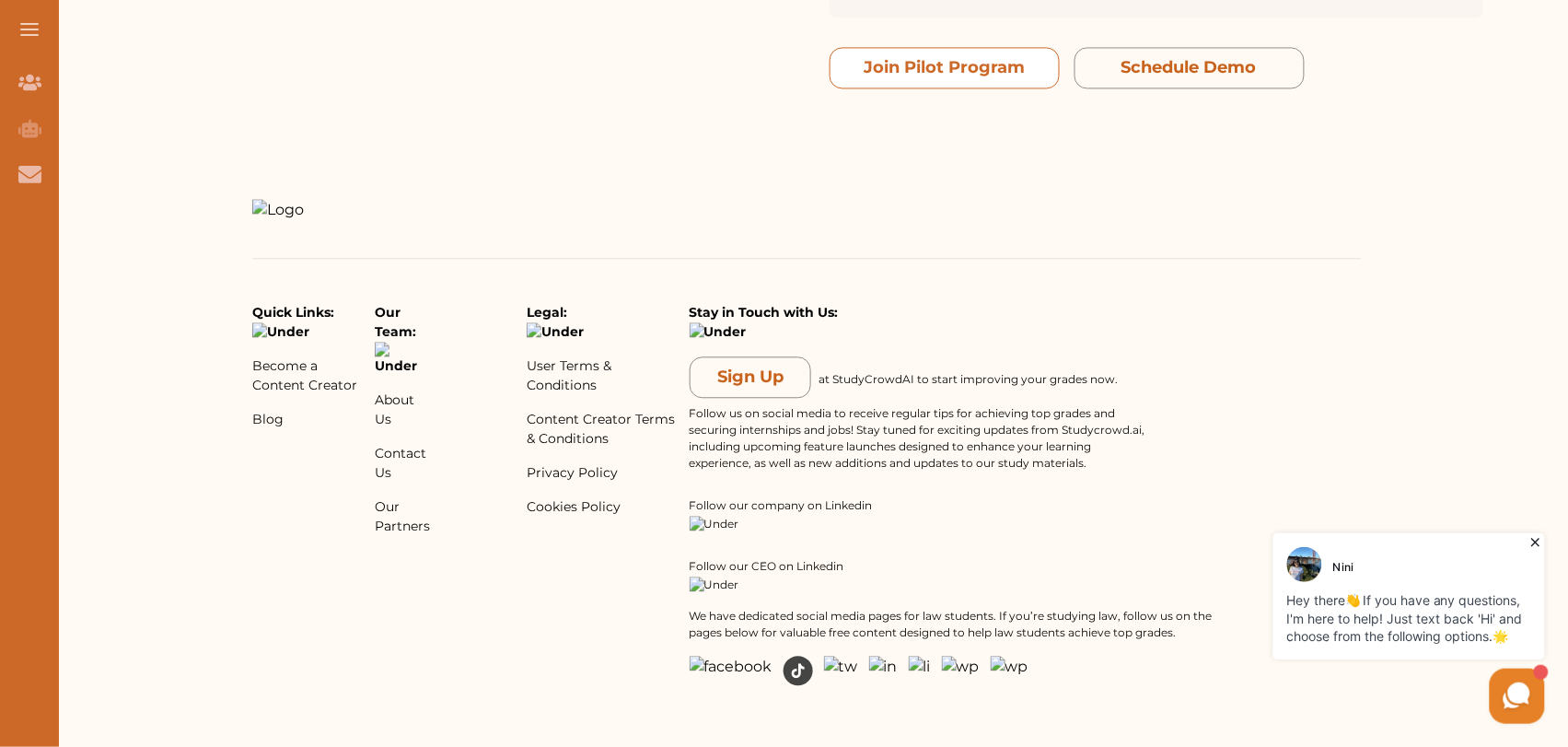 click on "Join Pilot Program" at bounding box center [945, 67] 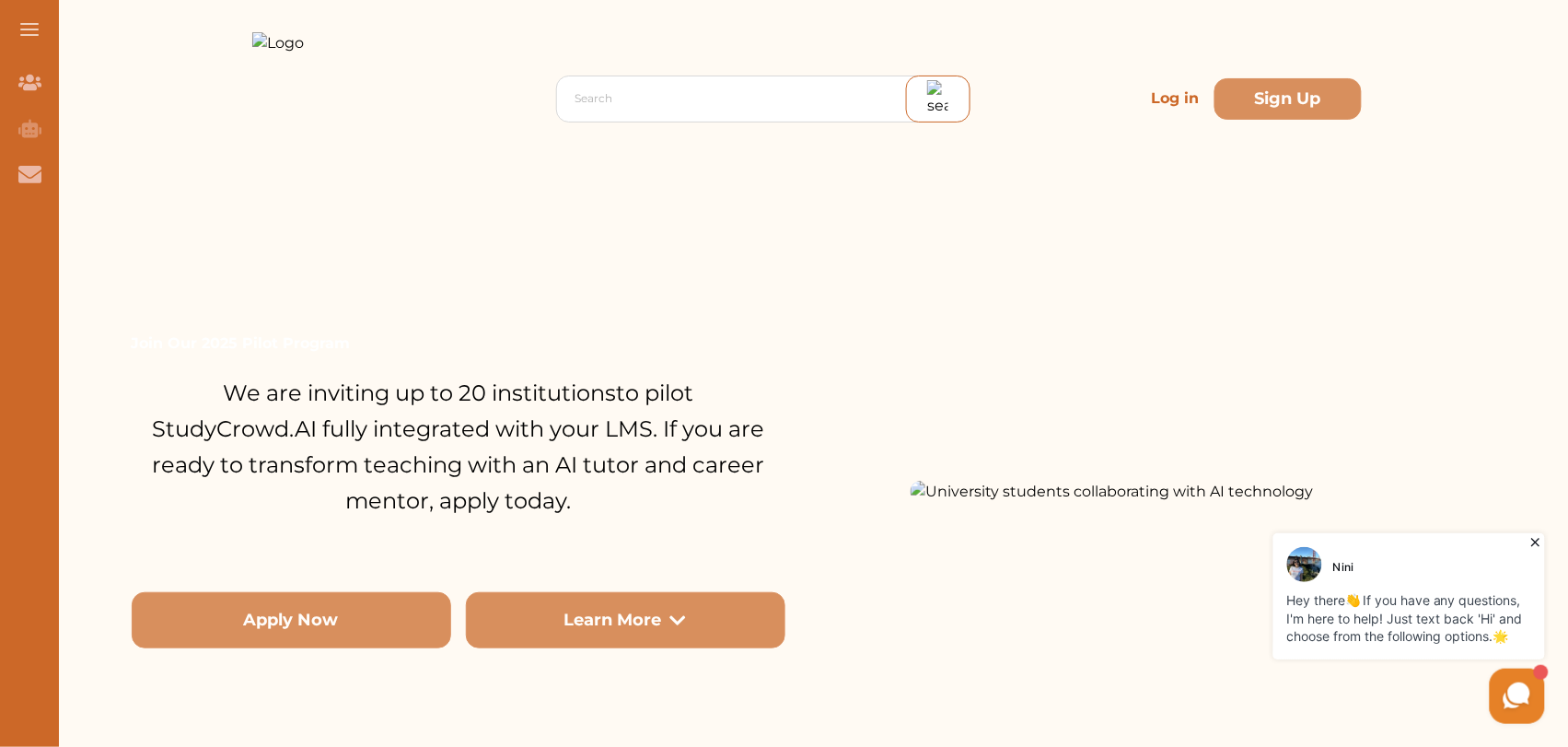 scroll, scrollTop: 0, scrollLeft: 0, axis: both 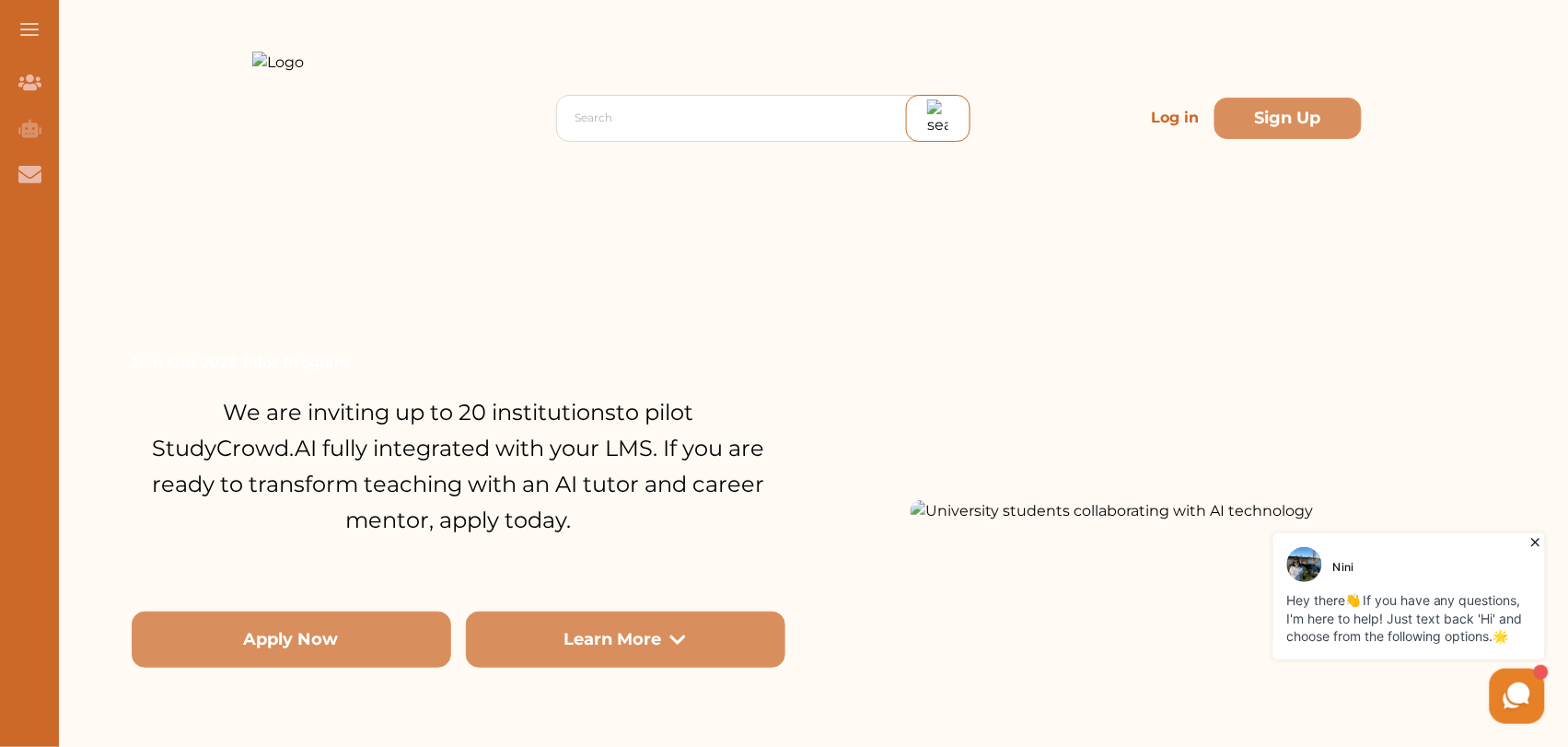 drag, startPoint x: 684, startPoint y: 328, endPoint x: 256, endPoint y: 269, distance: 432.04745 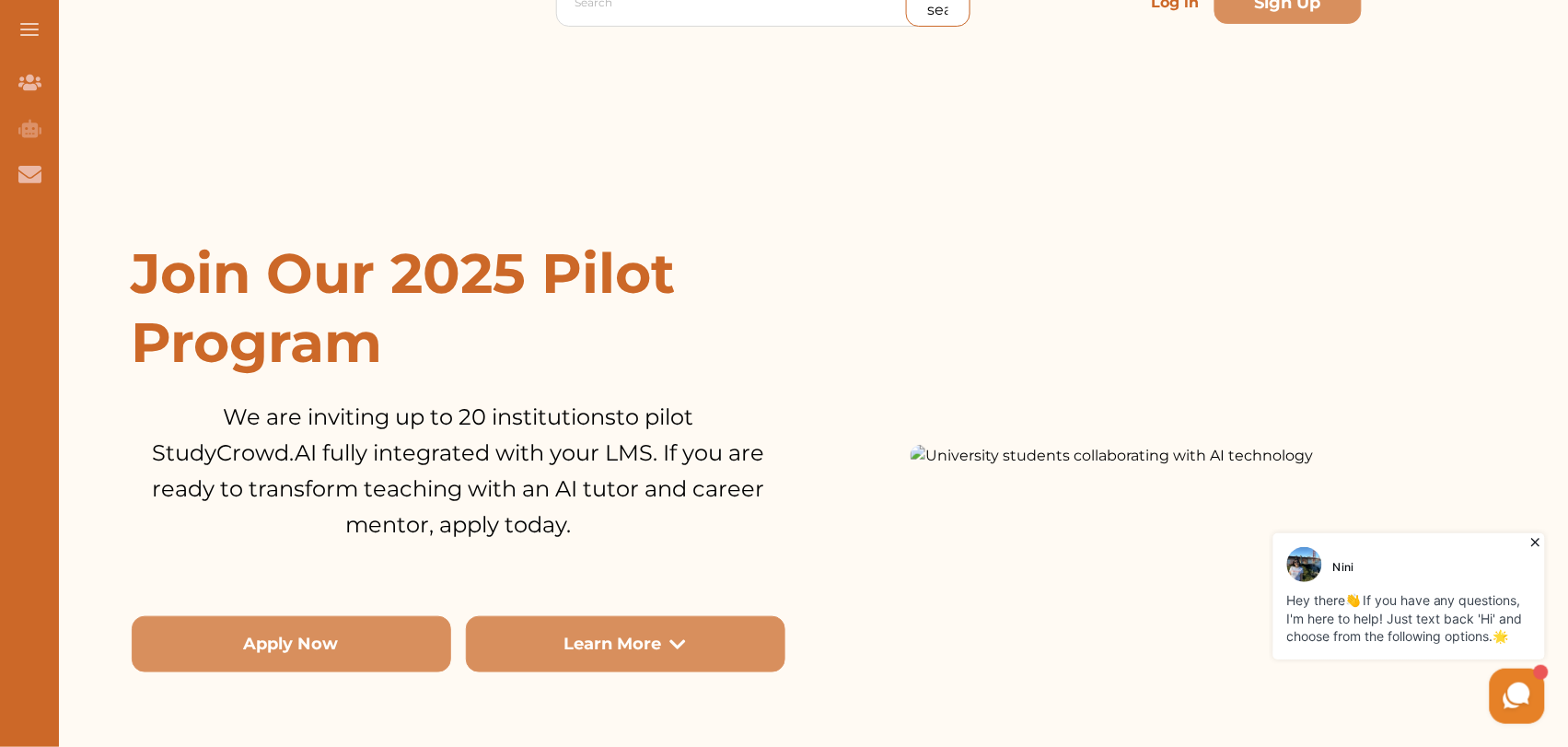 scroll, scrollTop: 0, scrollLeft: 0, axis: both 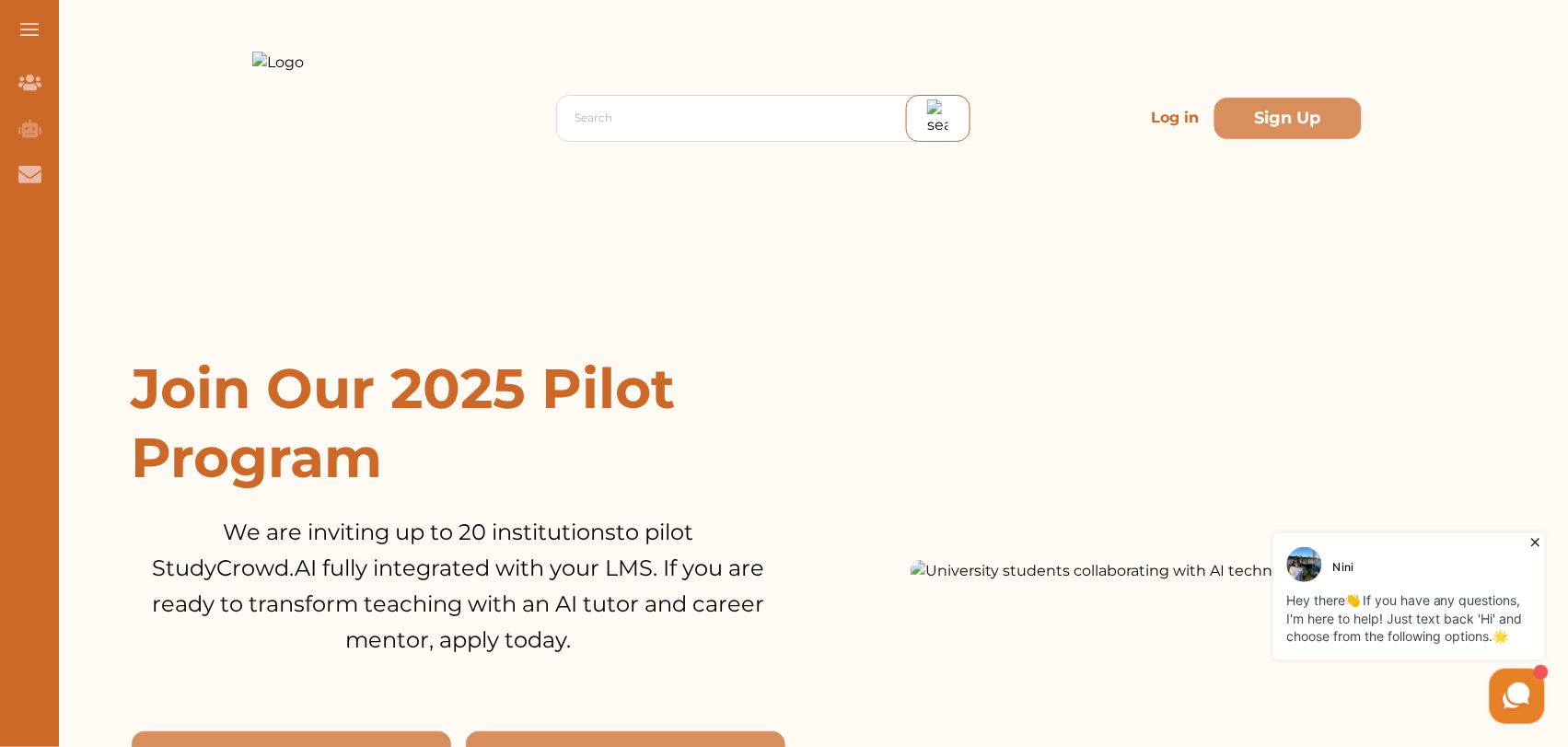 click at bounding box center (319, 118) 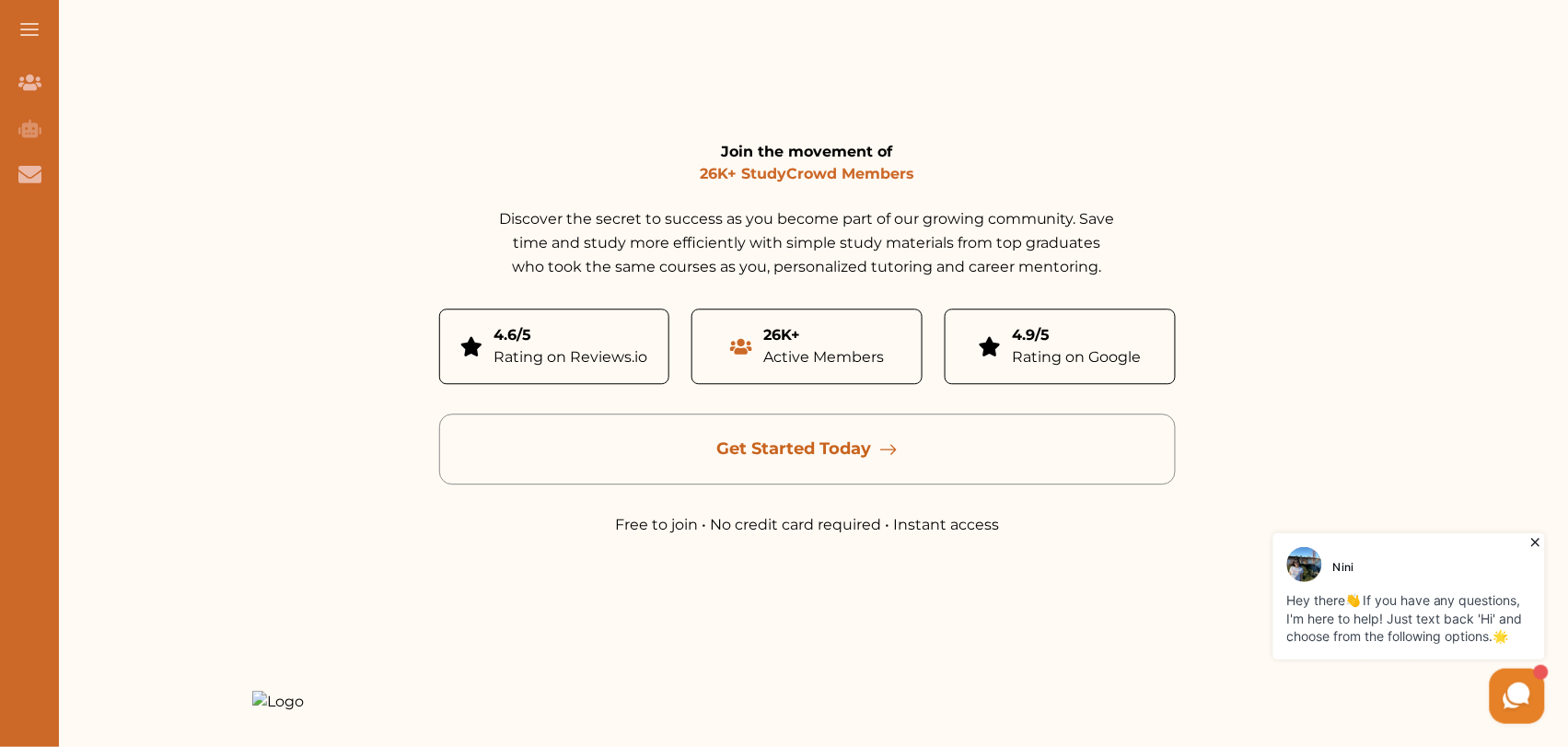 scroll, scrollTop: 3334, scrollLeft: 0, axis: vertical 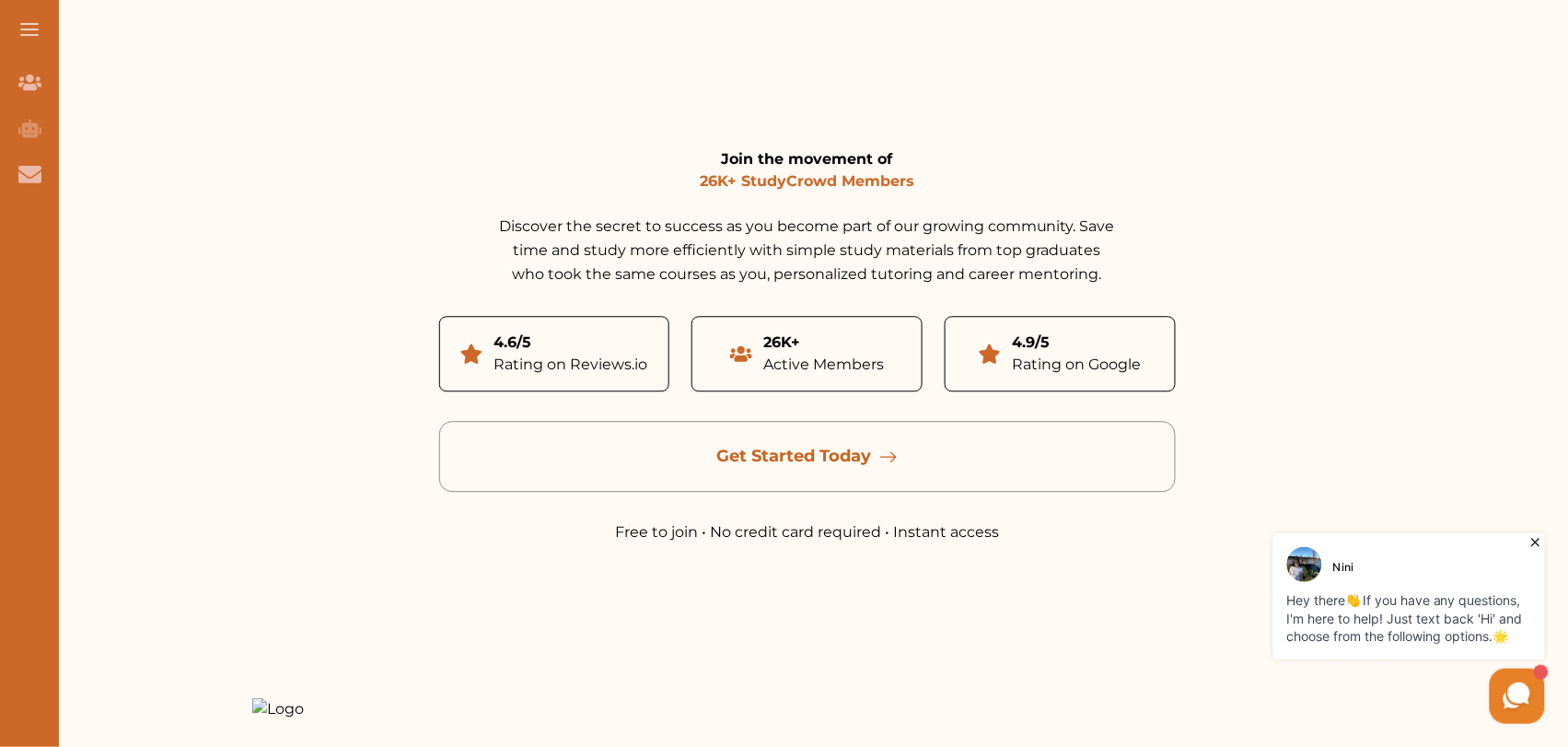 click on "4.6/5" at bounding box center (570, 343) 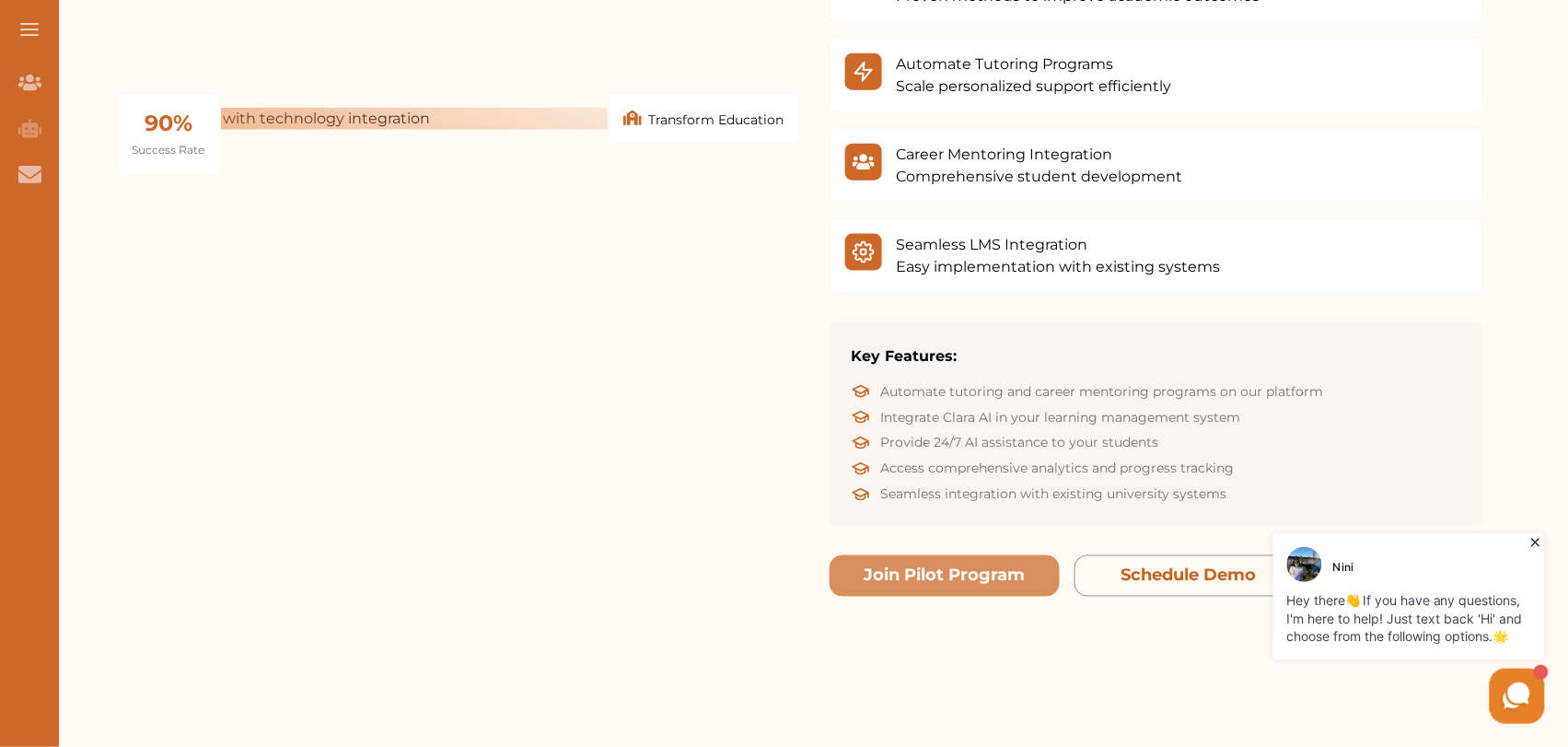 scroll, scrollTop: 2733, scrollLeft: 0, axis: vertical 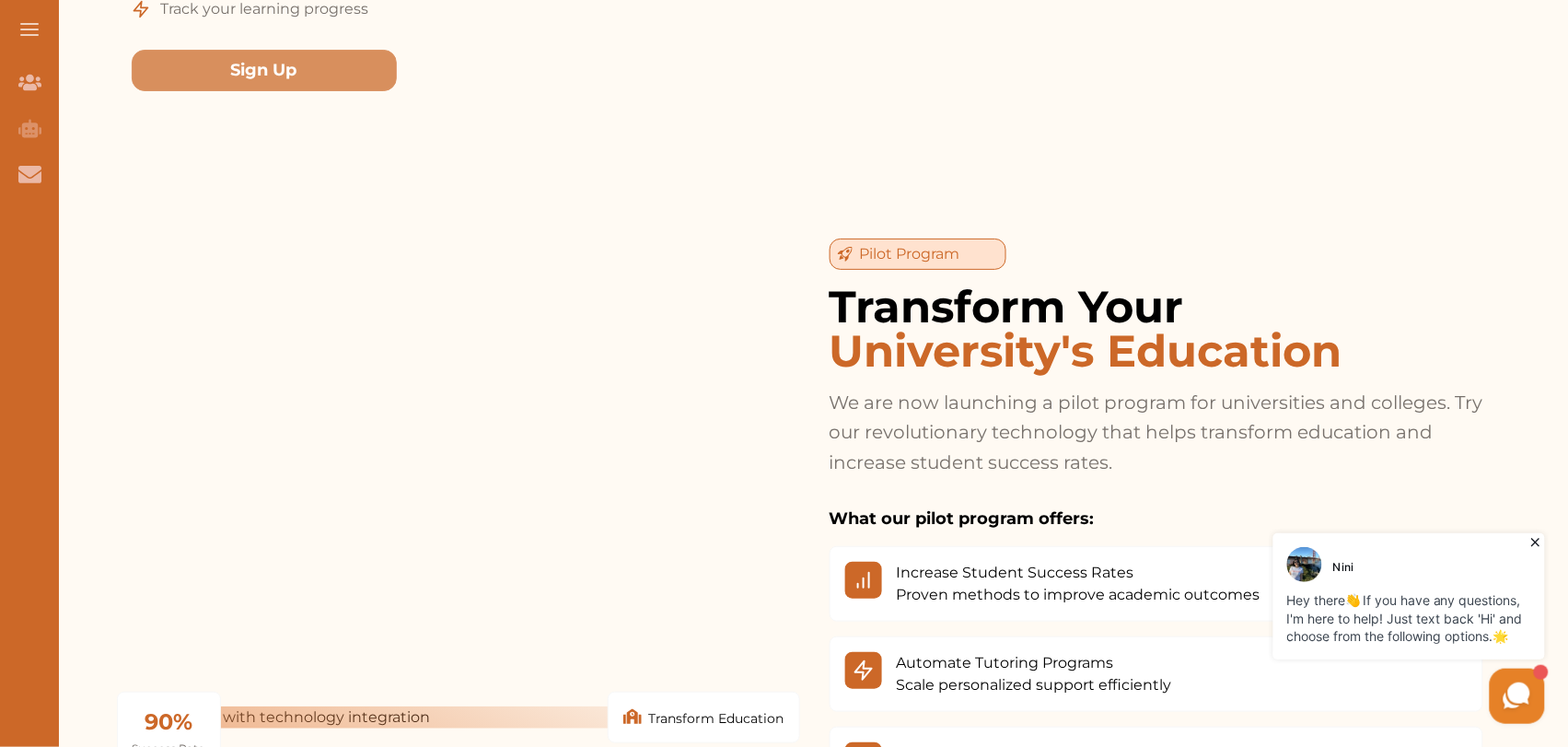 click on "University's Education" at bounding box center [1156, 351] 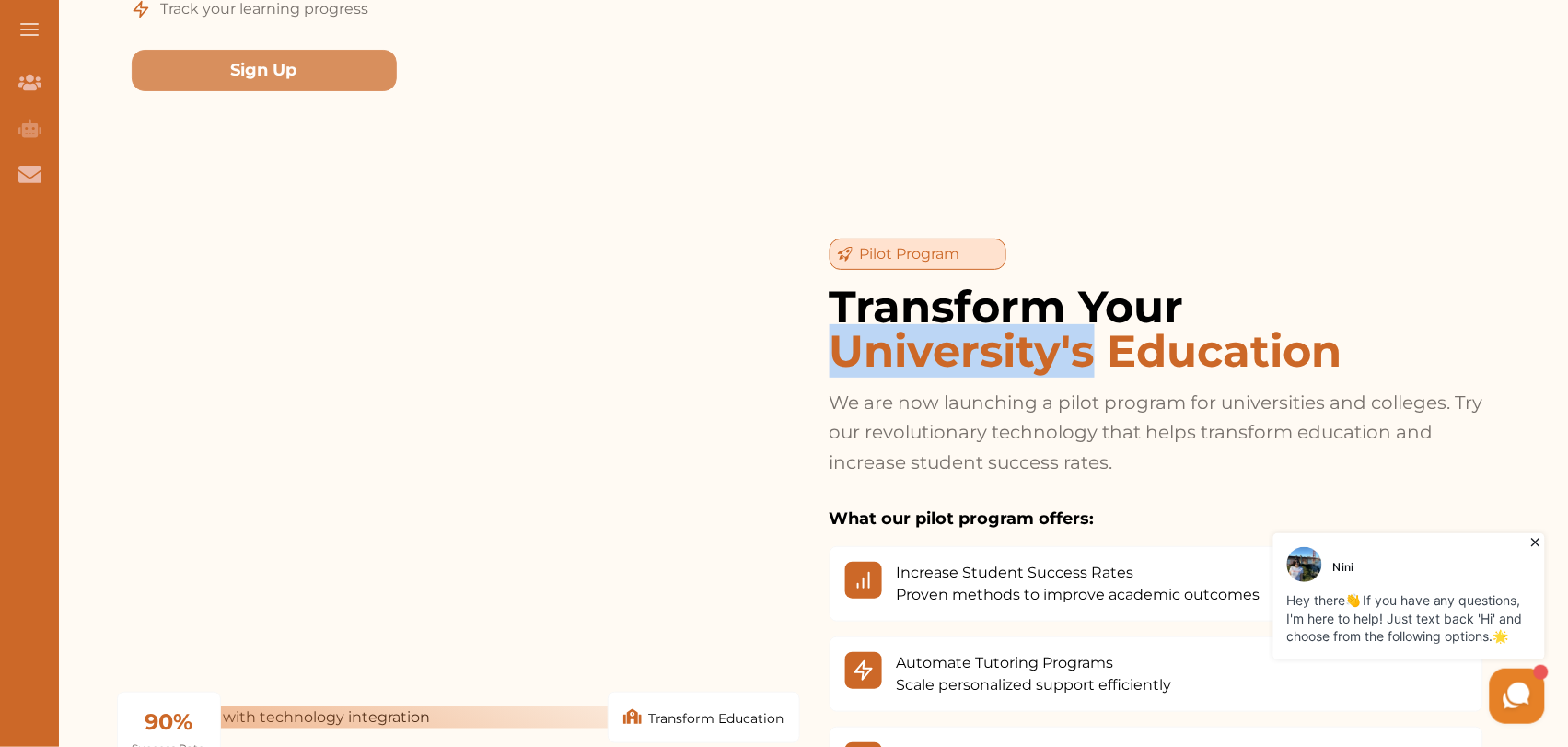 click on "University's Education" at bounding box center (1156, 351) 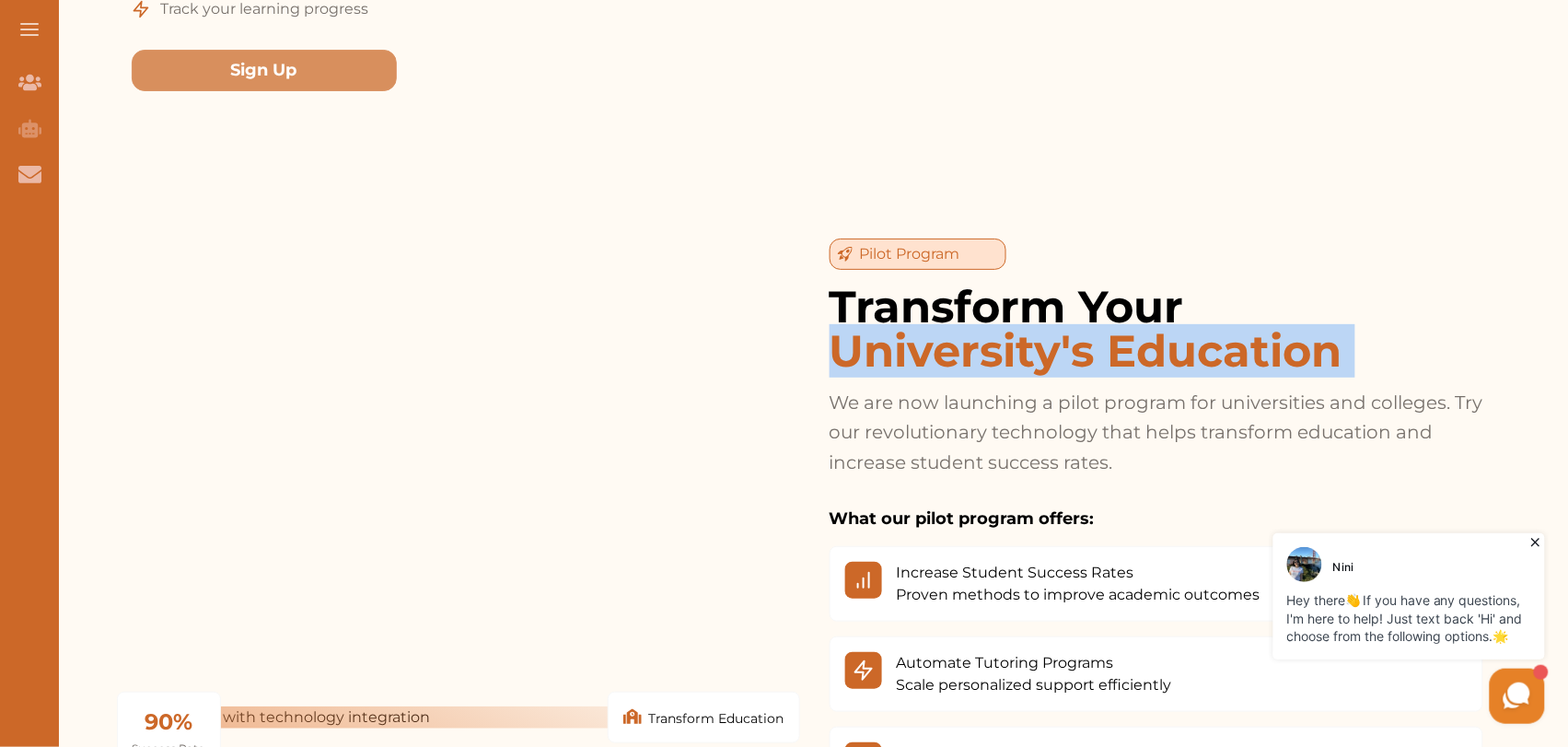 click on "University's Education" at bounding box center (1156, 351) 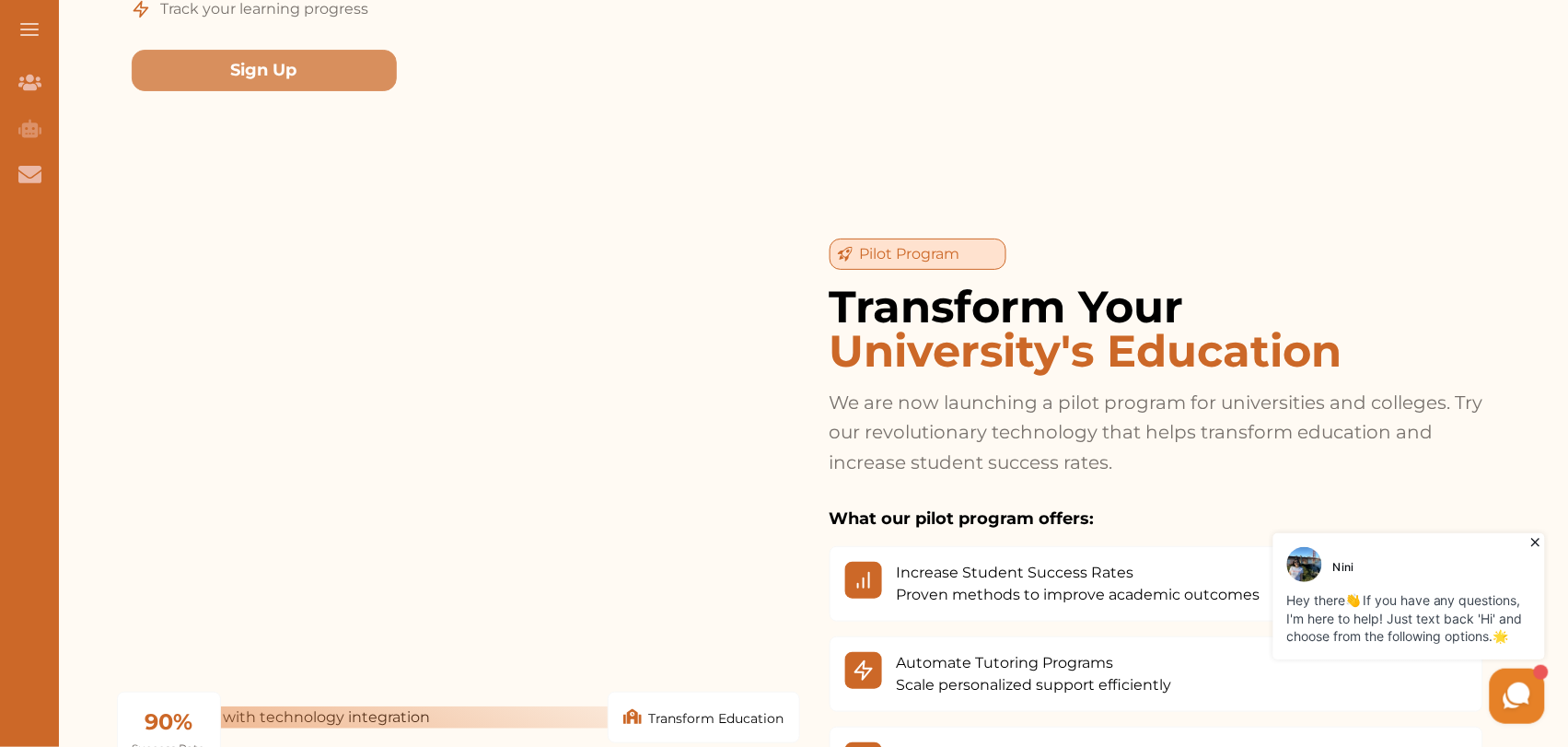 drag, startPoint x: 761, startPoint y: 321, endPoint x: 743, endPoint y: 204, distance: 118.37652 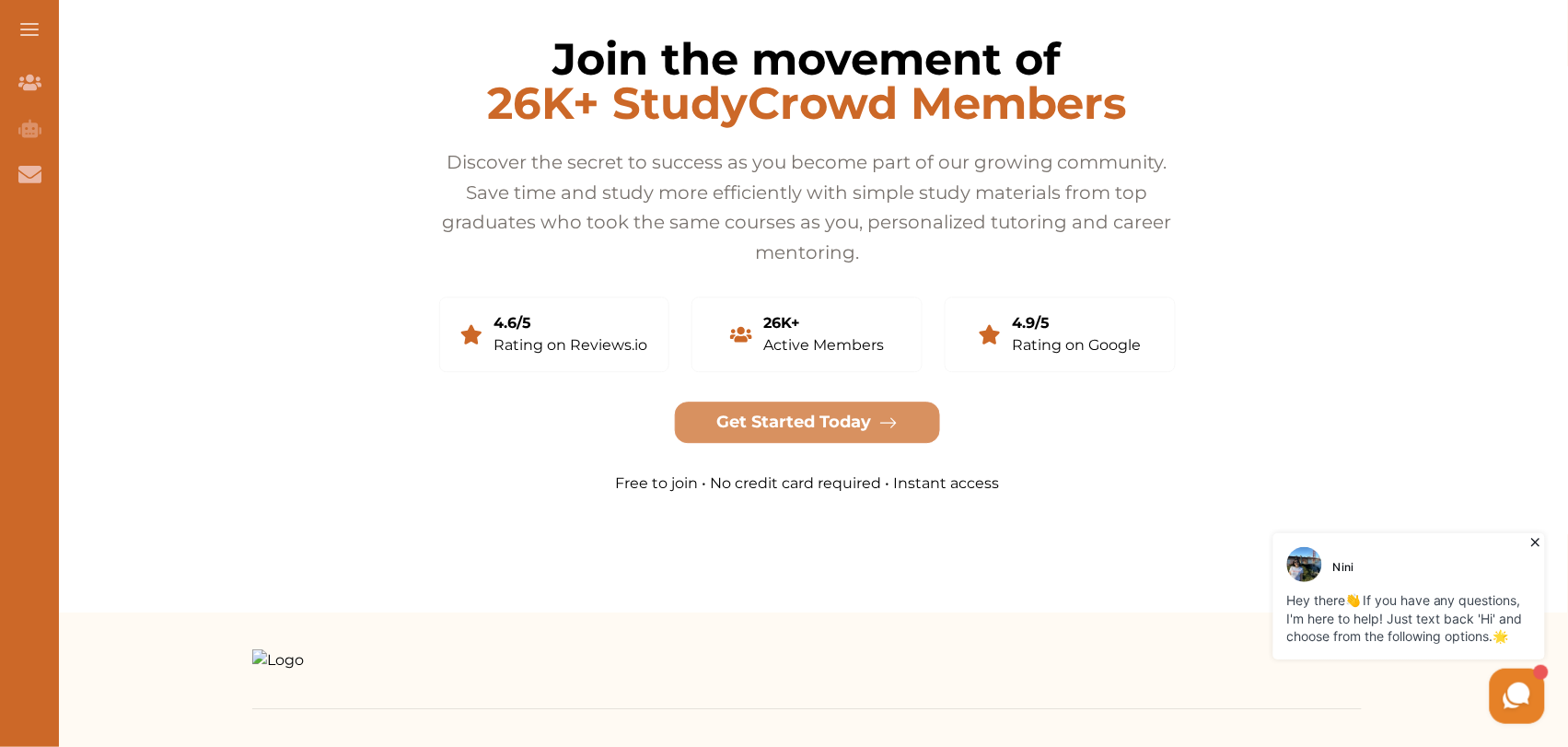 scroll, scrollTop: 3448, scrollLeft: 0, axis: vertical 